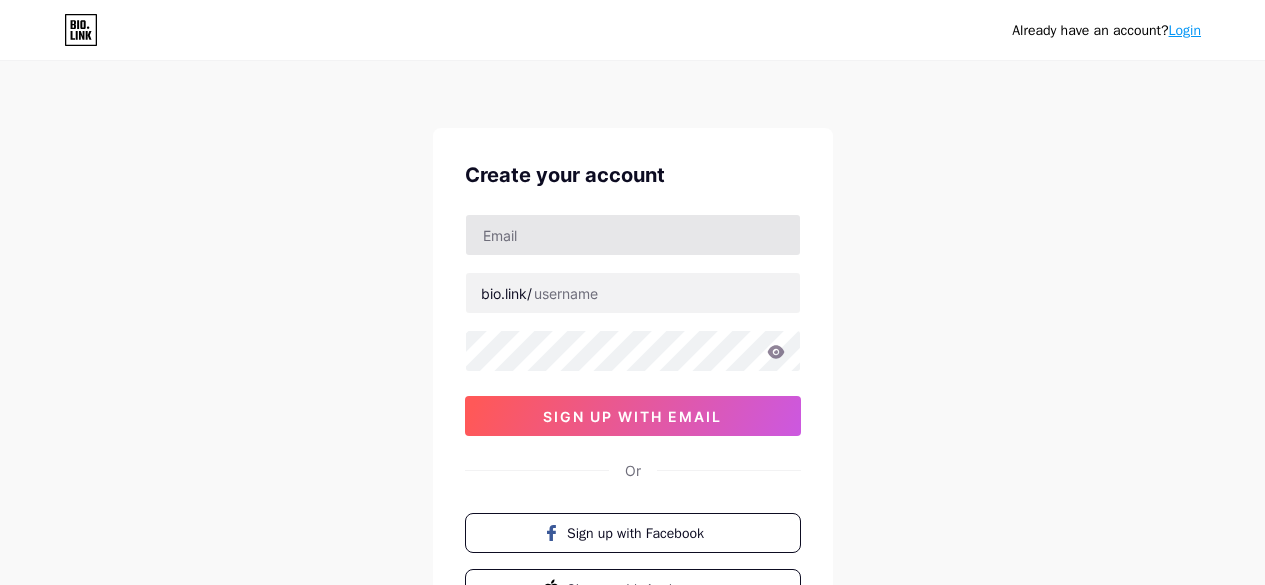 scroll, scrollTop: 0, scrollLeft: 0, axis: both 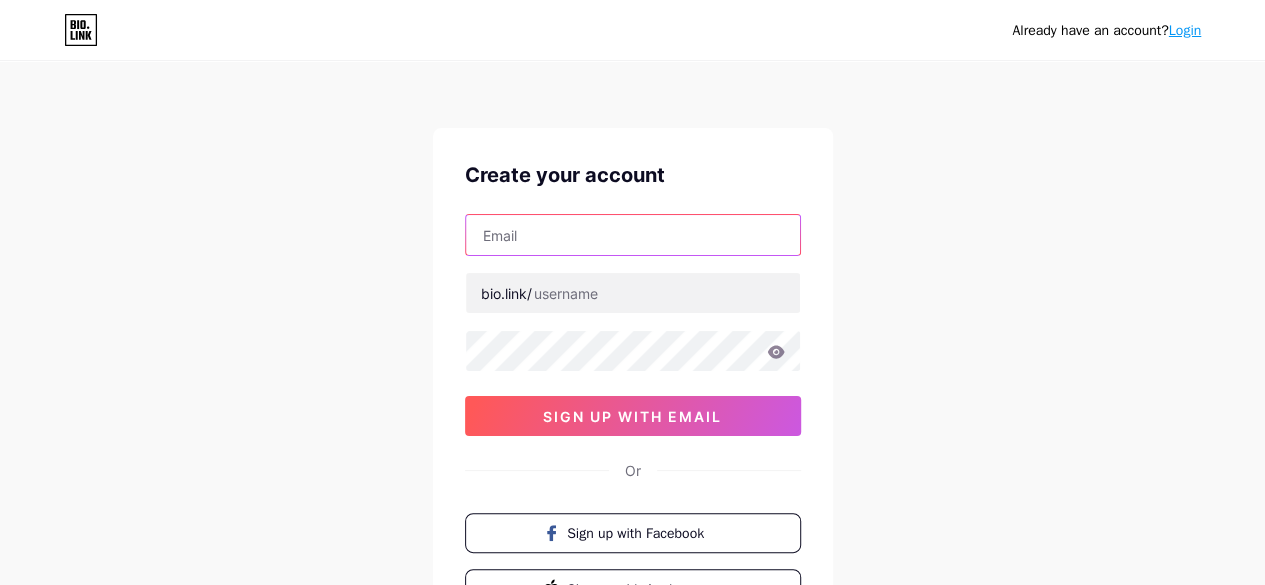 click at bounding box center [633, 235] 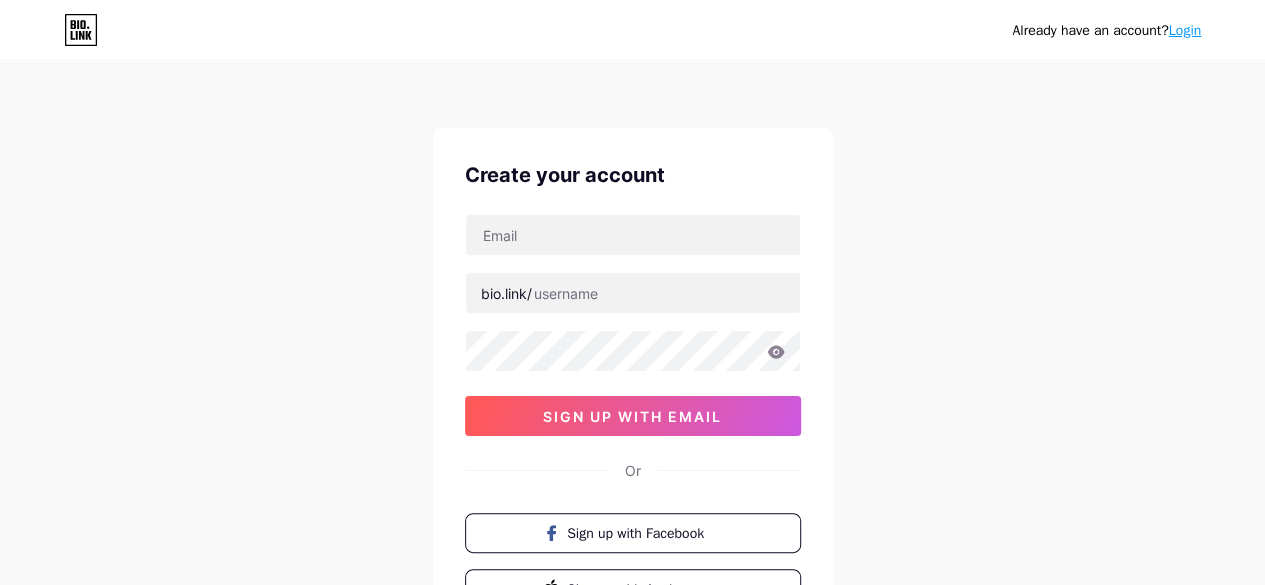 click on "Already have an account?  Login   Create your account         bio.link/                       sign up with email         Or       Sign up with Facebook
Sign up with Apple
By signing up, you agree to our  Terms of Service  and  Privacy Policy ." at bounding box center (632, 382) 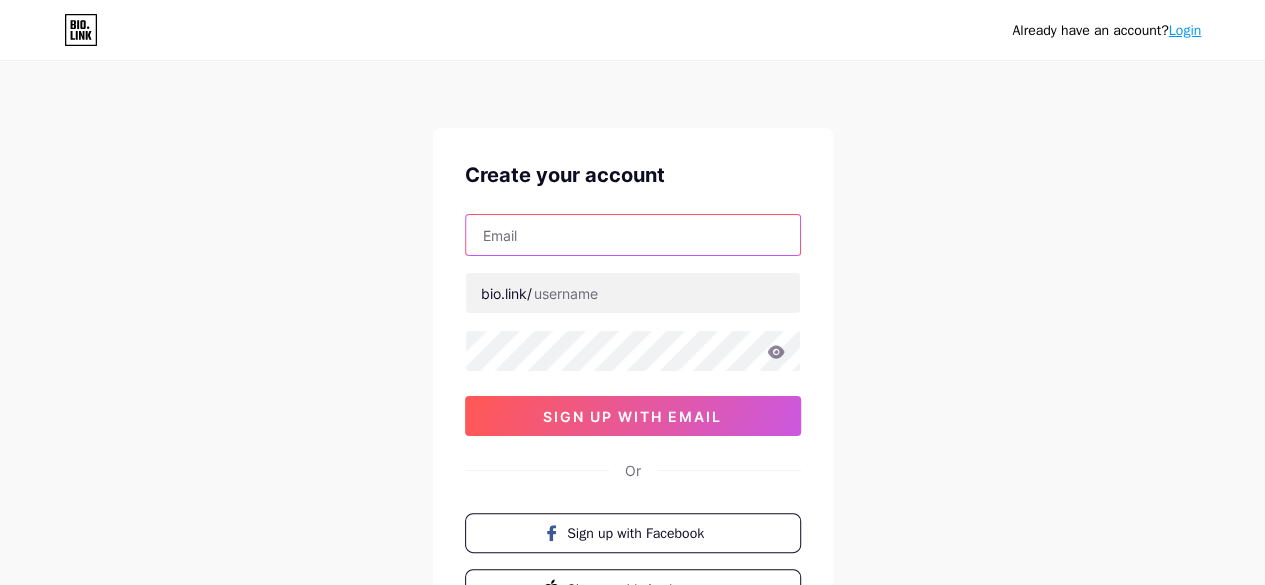click at bounding box center (633, 235) 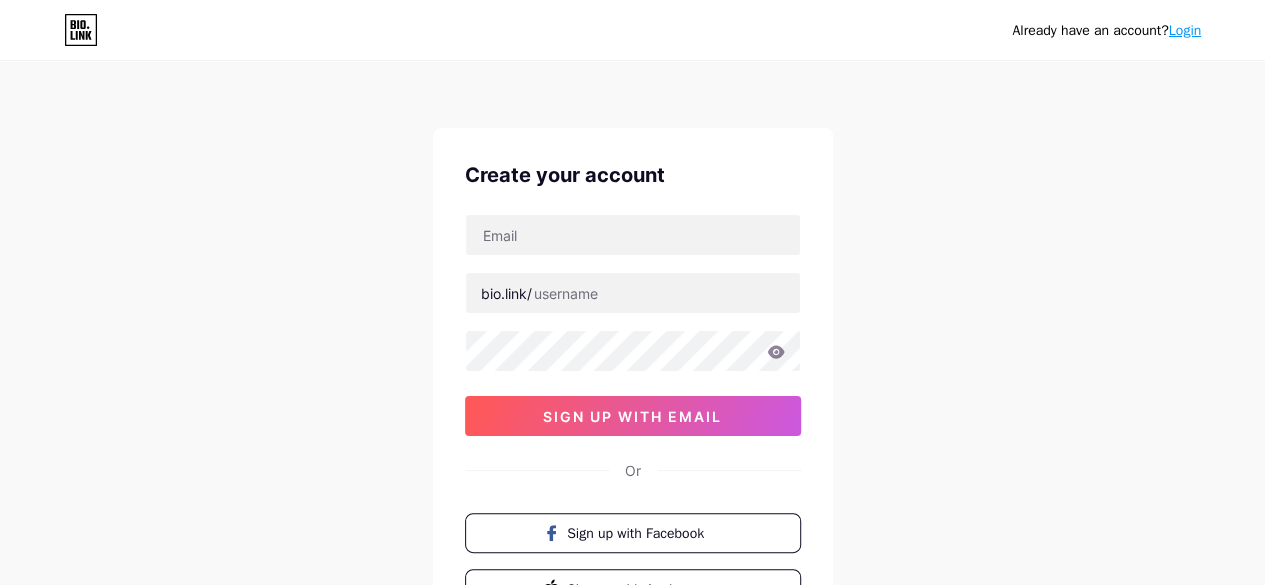 click on "Already have an account?  Login   Create your account         bio.link/                       sign up with email         Or       Sign up with Facebook
Sign up with Apple
By signing up, you agree to our  Terms of Service  and  Privacy Policy ." at bounding box center (632, 382) 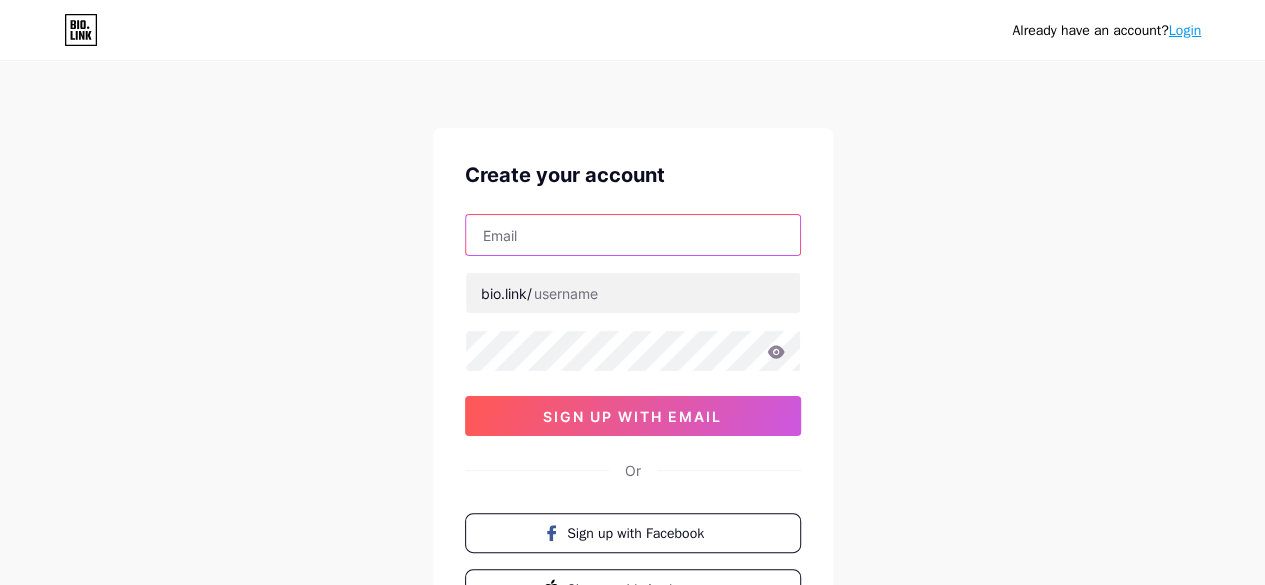 click at bounding box center [633, 235] 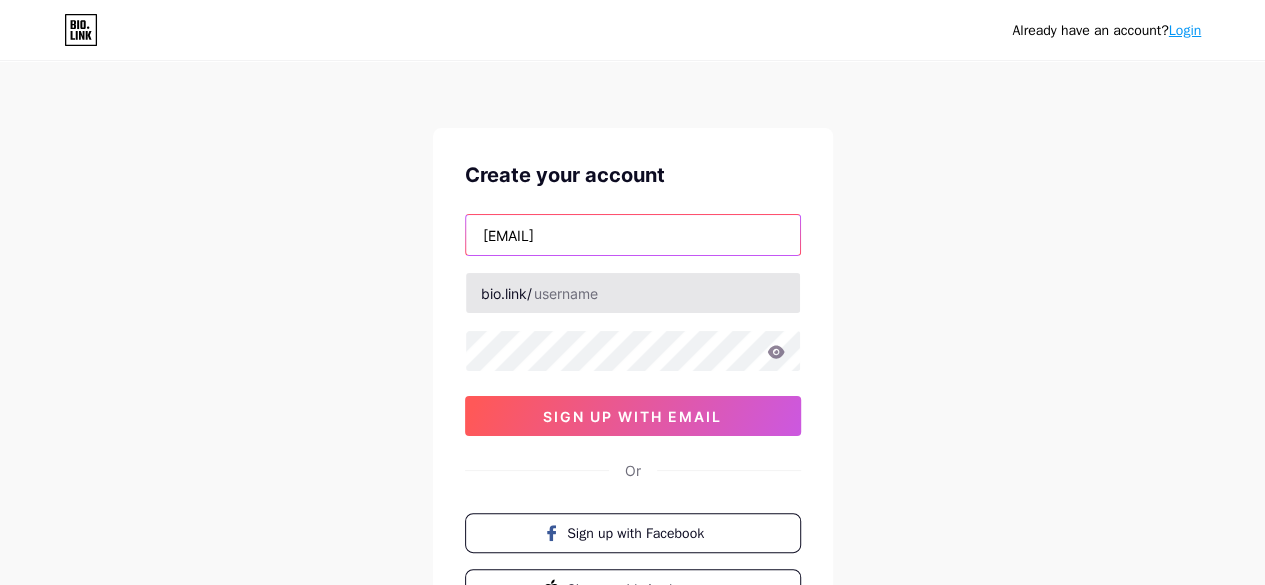 type on "[EMAIL]" 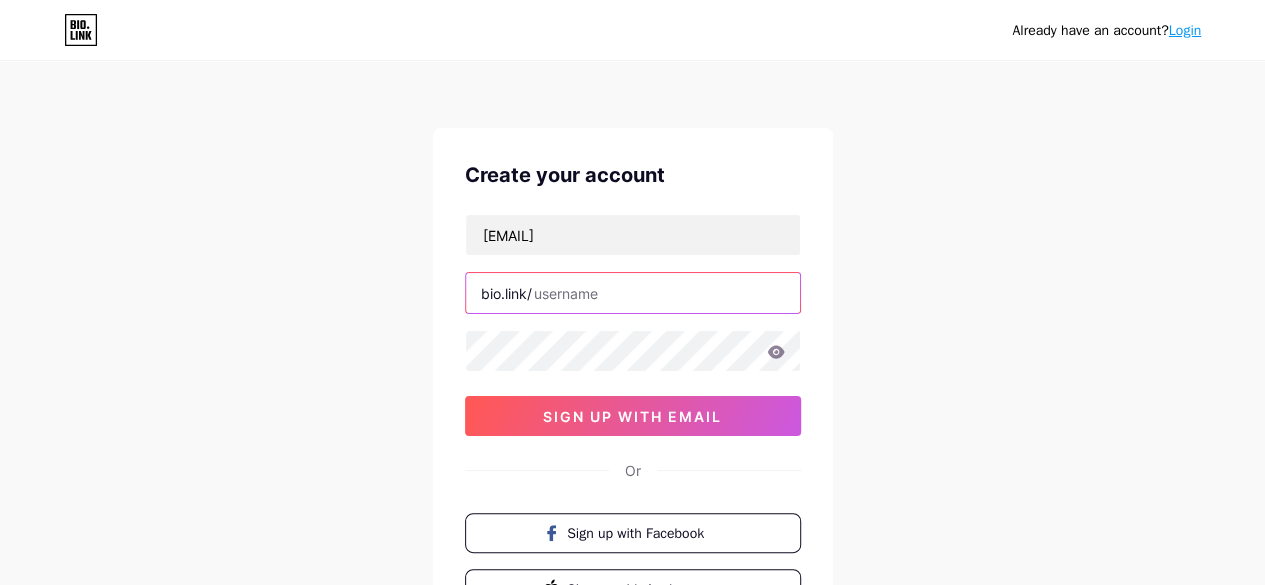 click at bounding box center [633, 293] 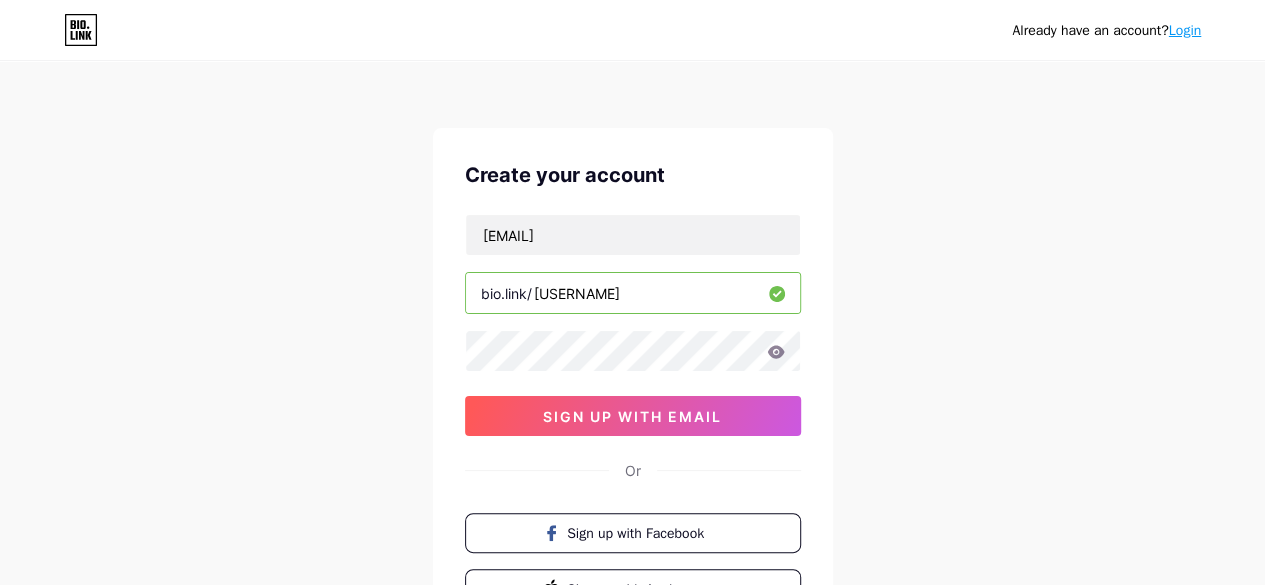 type on "[USERNAME]" 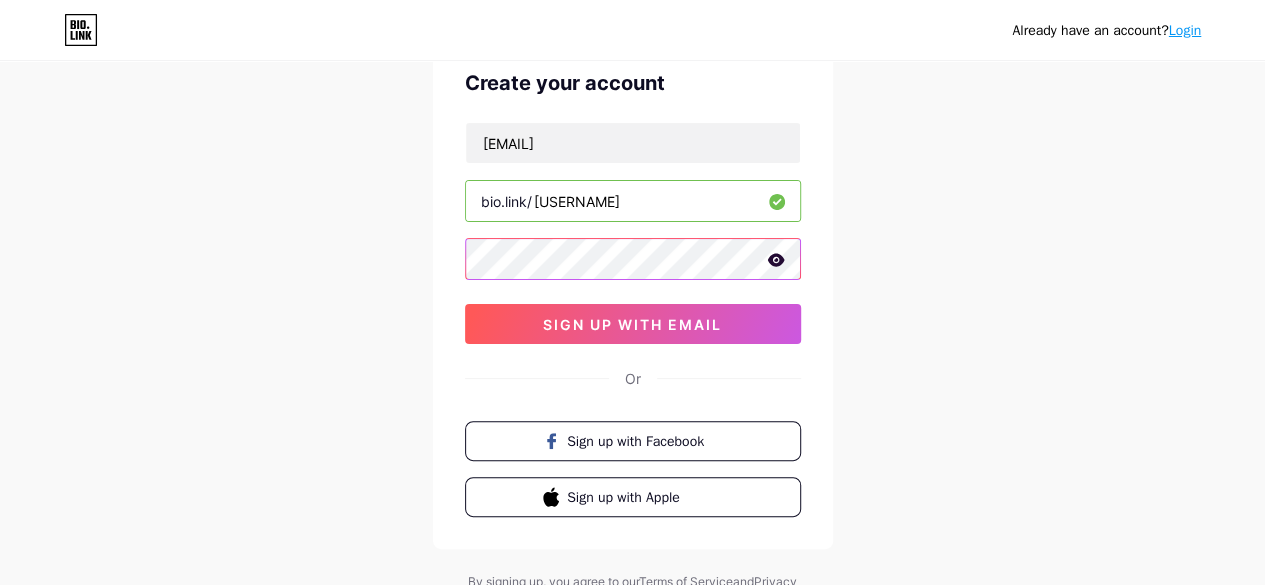 scroll, scrollTop: 78, scrollLeft: 0, axis: vertical 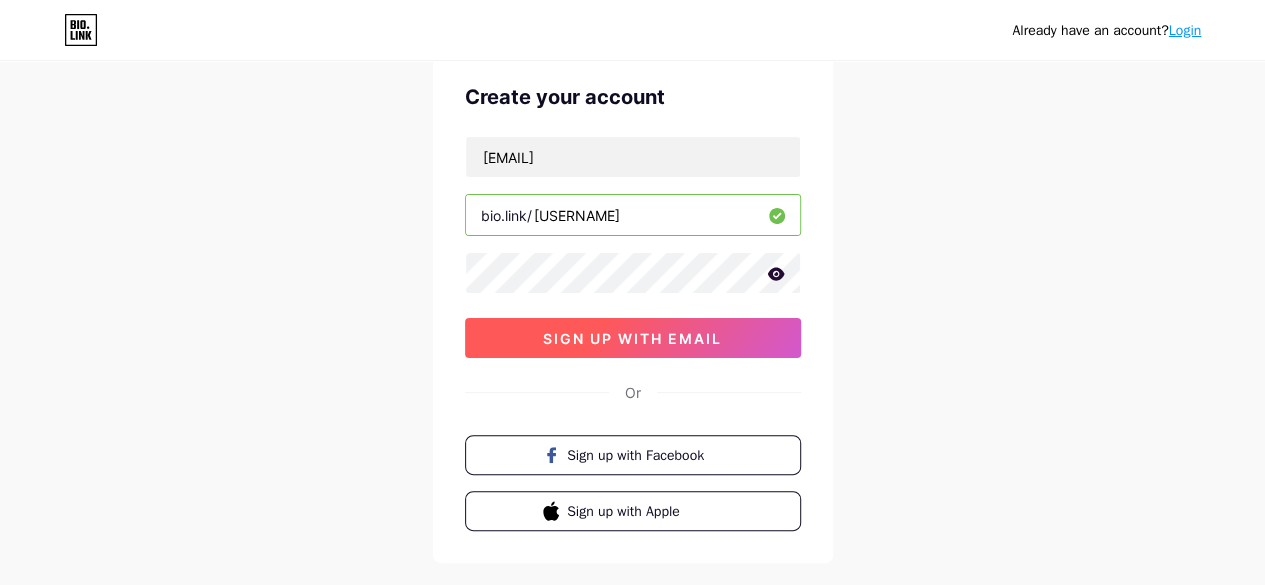 click on "sign up with email" at bounding box center [632, 338] 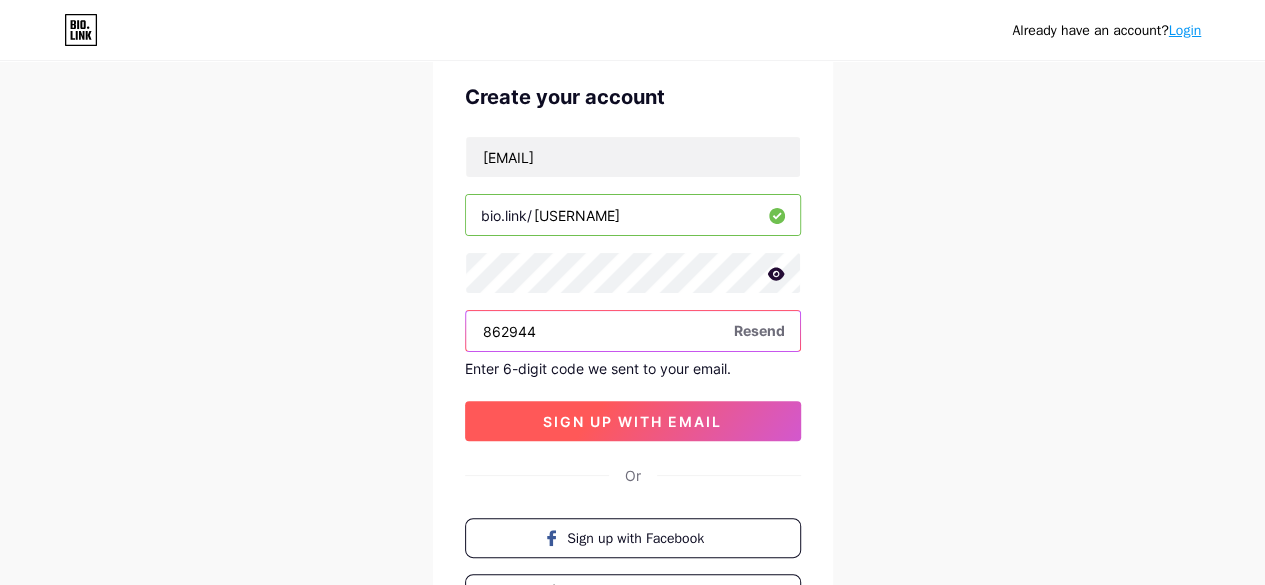 type on "862944" 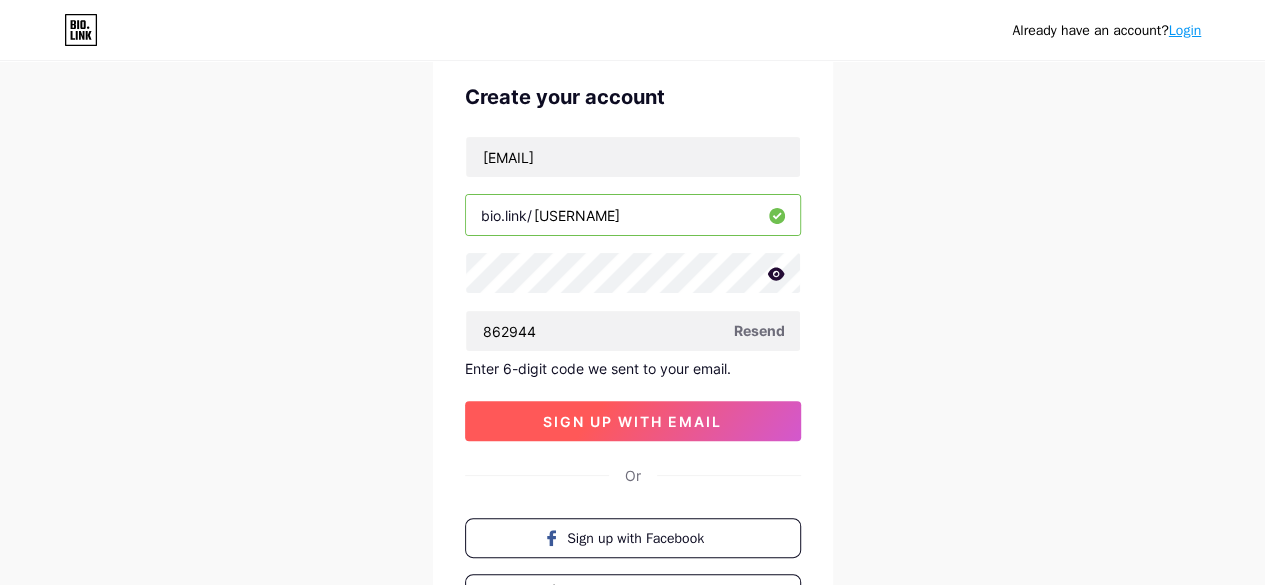 click on "sign up with email" at bounding box center [632, 421] 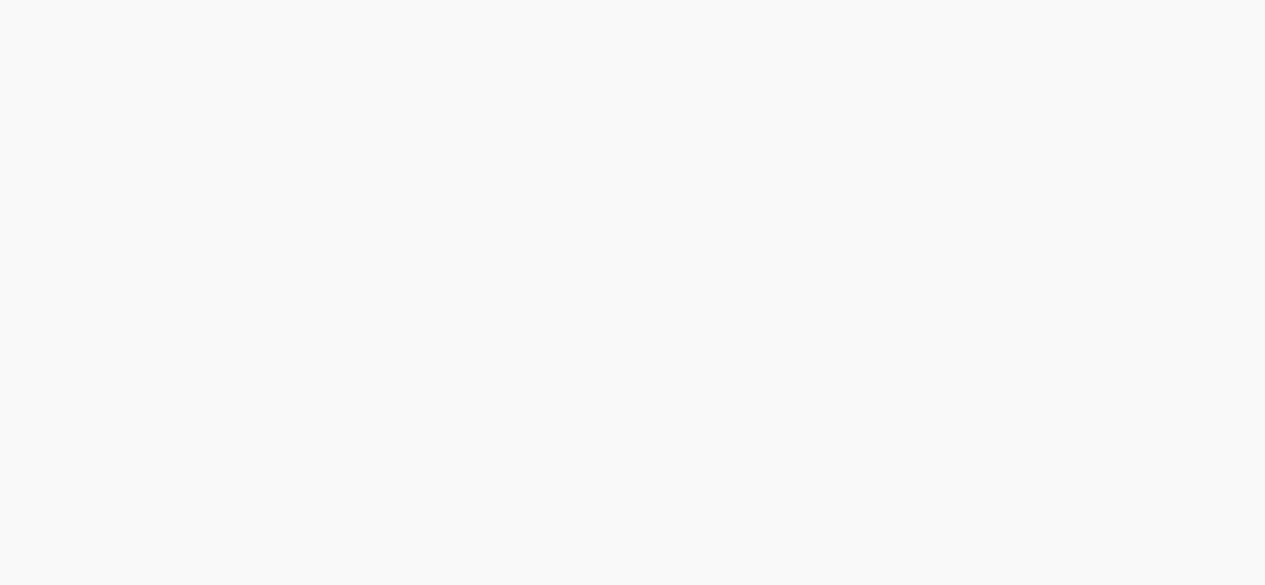 scroll, scrollTop: 0, scrollLeft: 0, axis: both 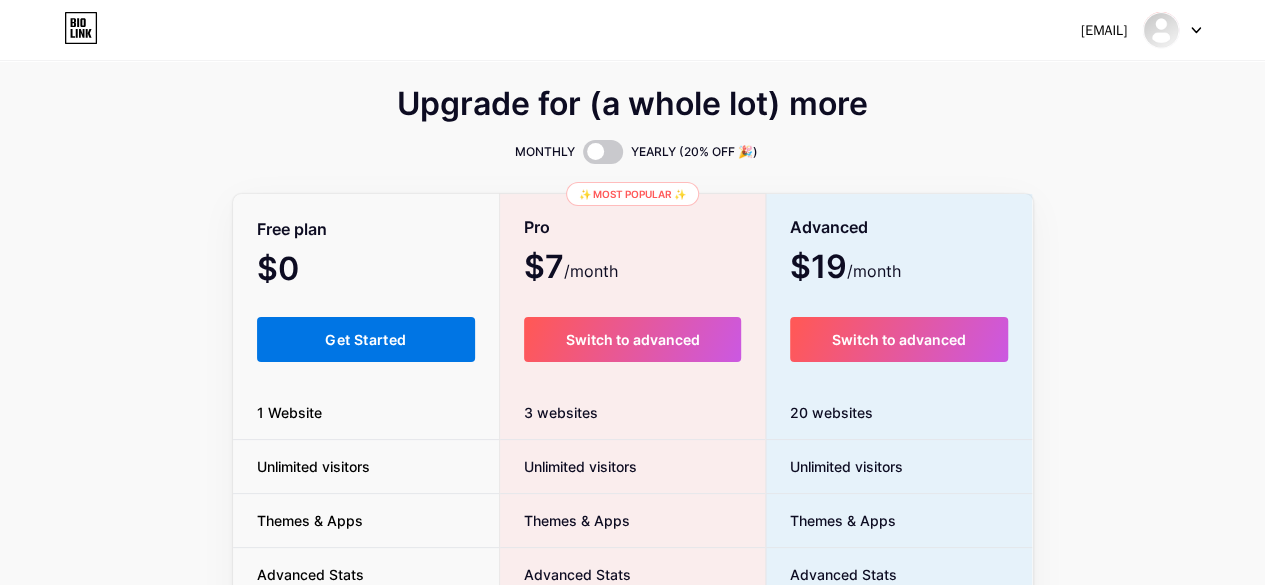 click on "Get Started" at bounding box center [365, 339] 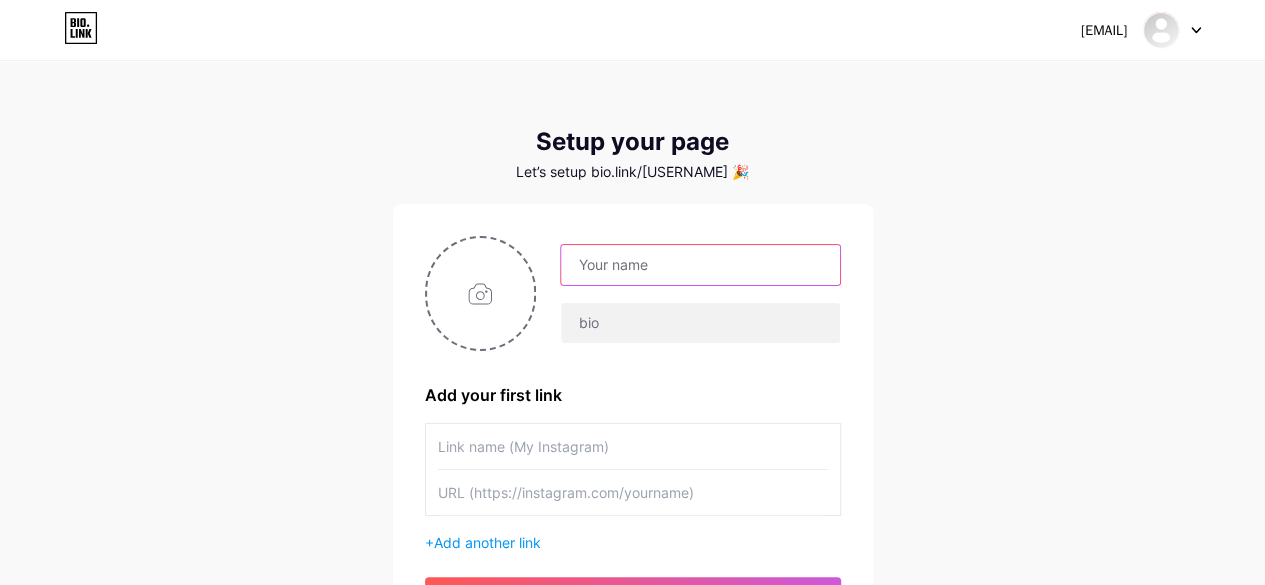 click at bounding box center (700, 265) 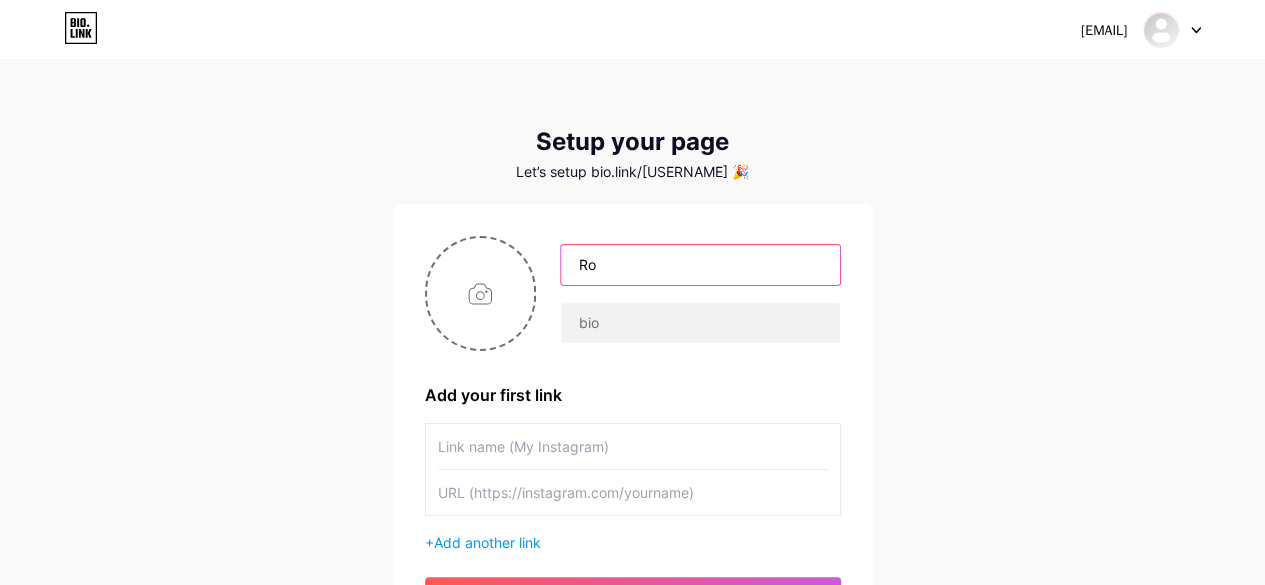 type on "R" 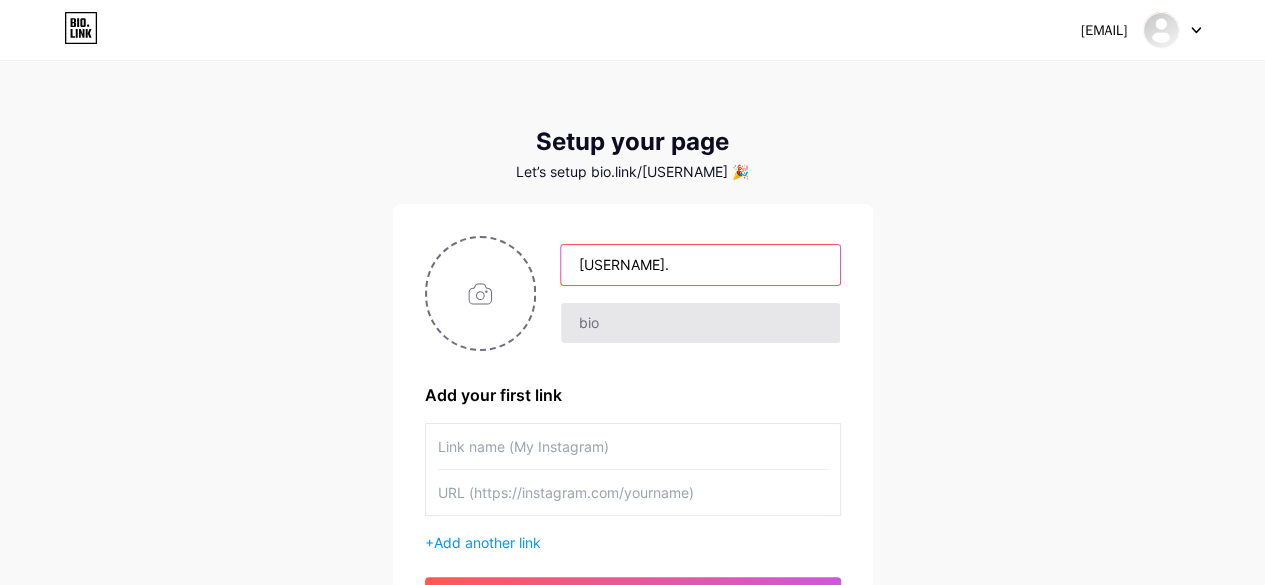 type on "[USERNAME]." 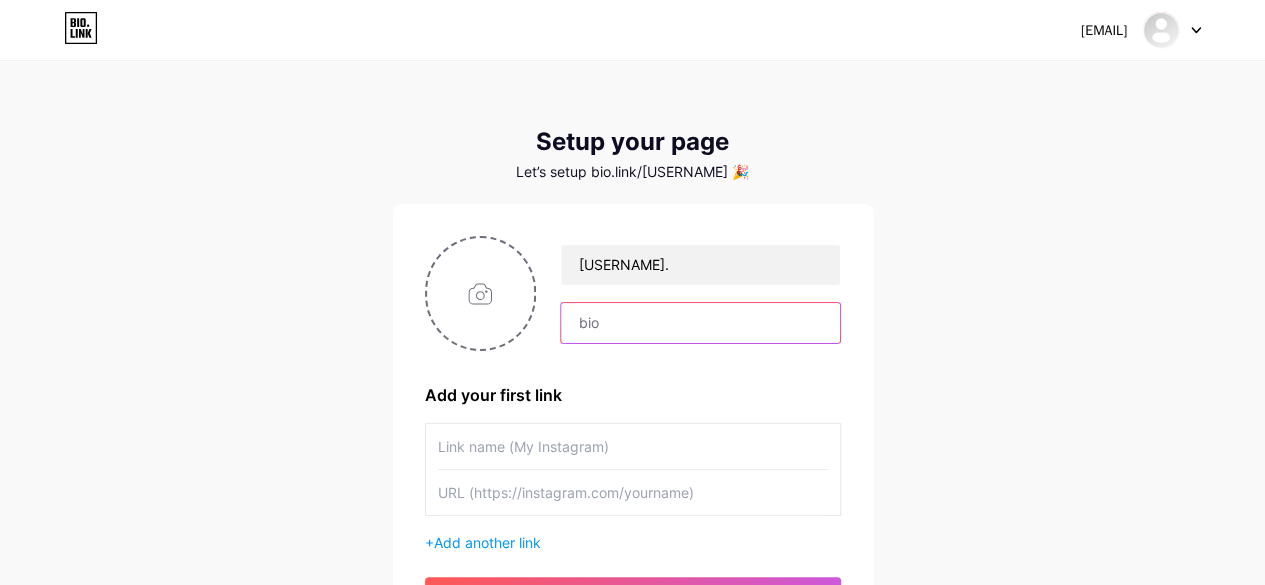click at bounding box center (700, 323) 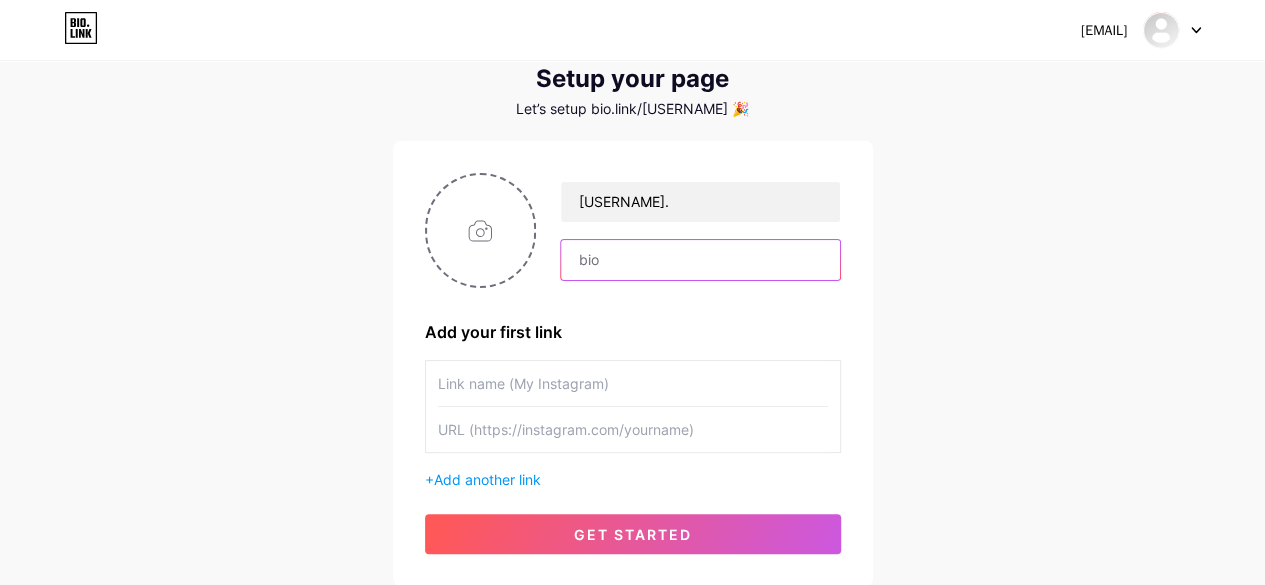 scroll, scrollTop: 65, scrollLeft: 0, axis: vertical 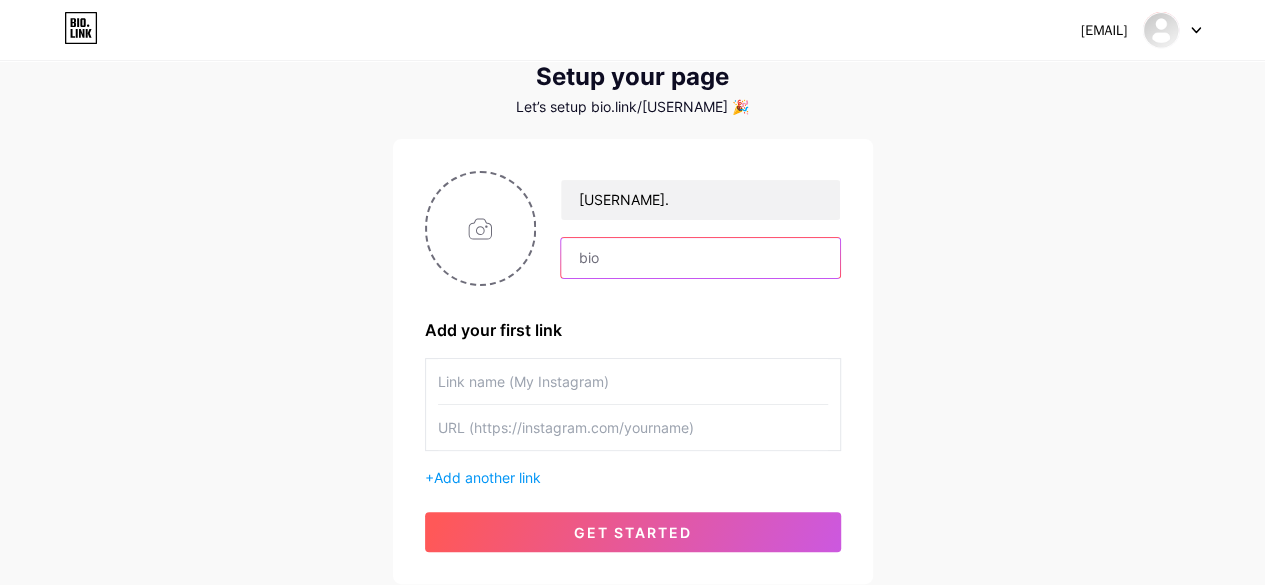 paste on "💼 [USERNAME] – Servicios digitales creativos" 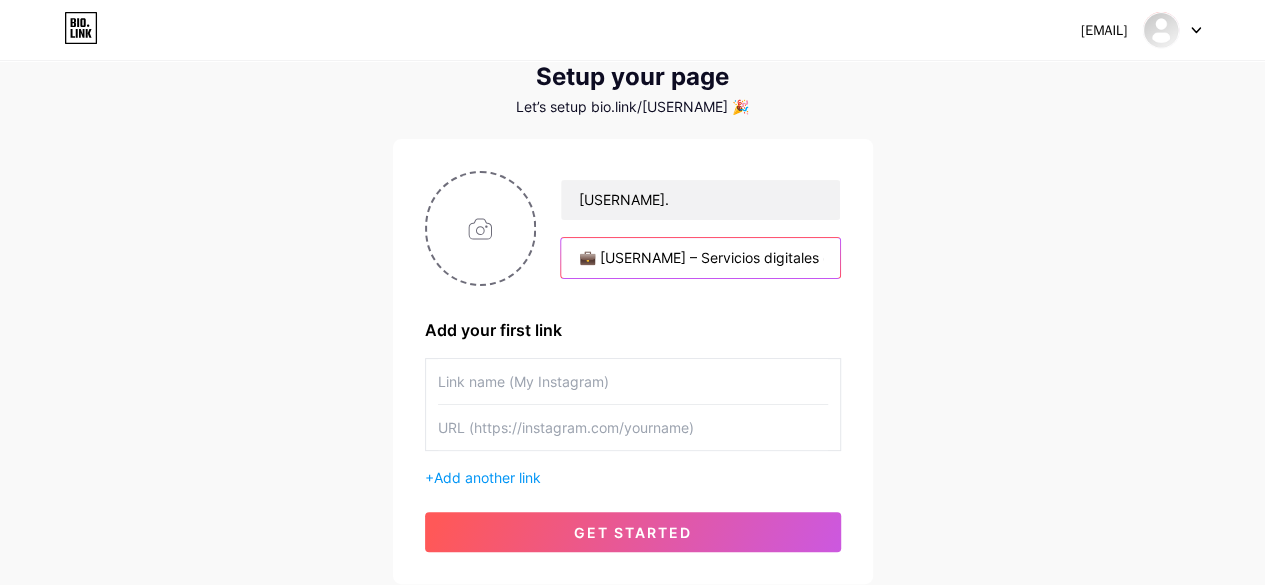 scroll, scrollTop: 0, scrollLeft: 51, axis: horizontal 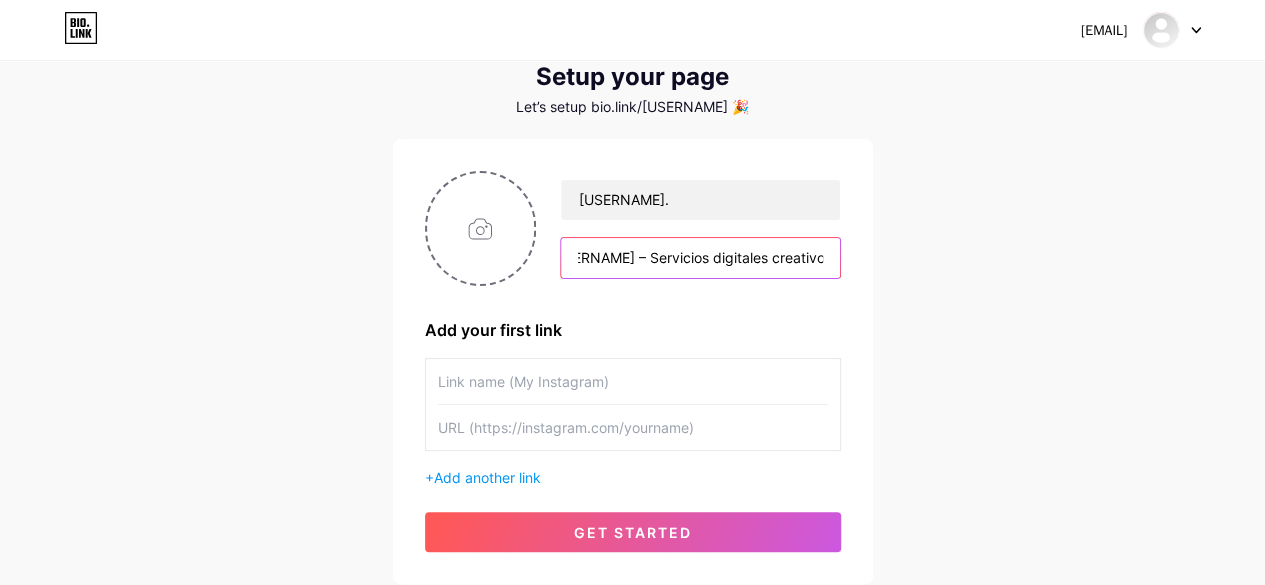 click on "💼 [USERNAME] – Servicios digitales creativos" at bounding box center [700, 258] 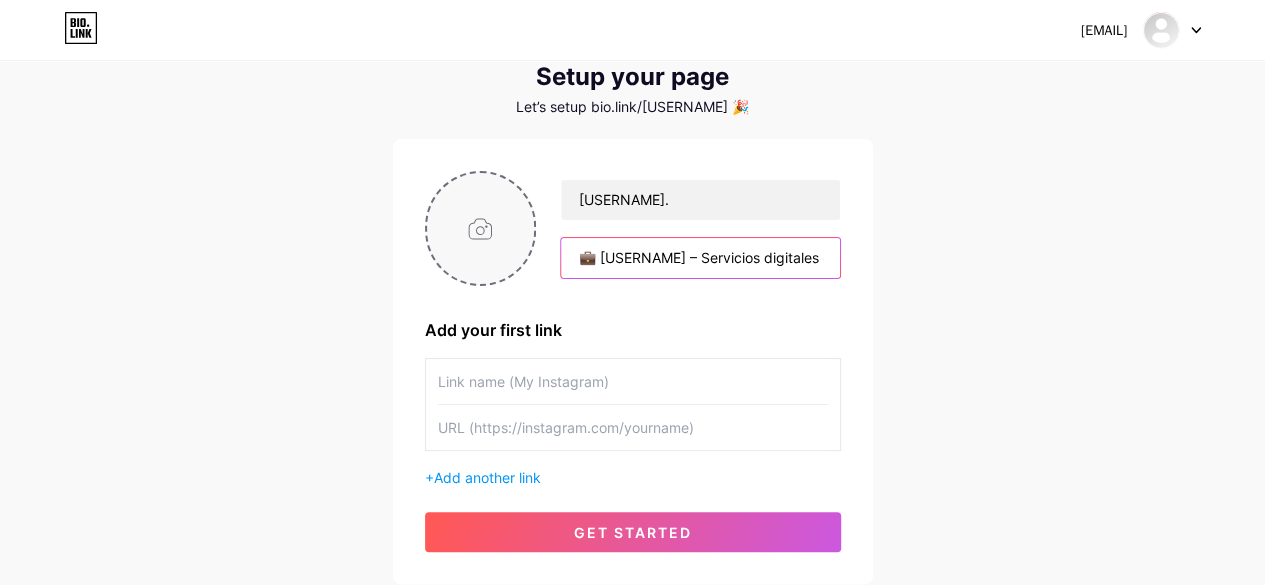 type on "💼 [USERNAME] – Servicios digitales creativos" 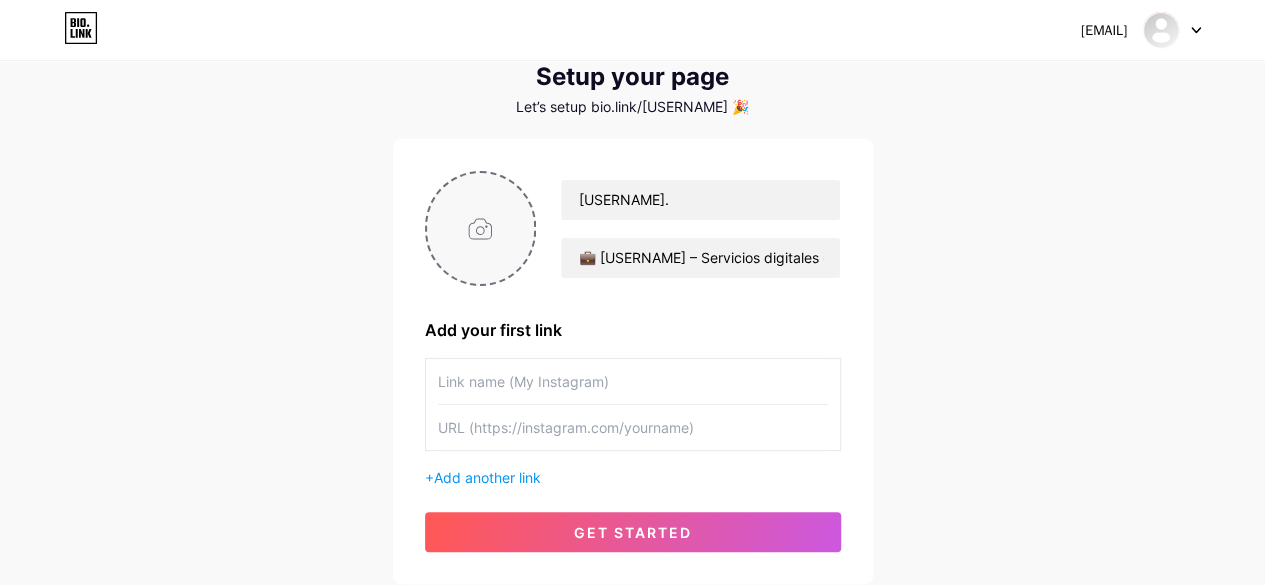 click at bounding box center (481, 228) 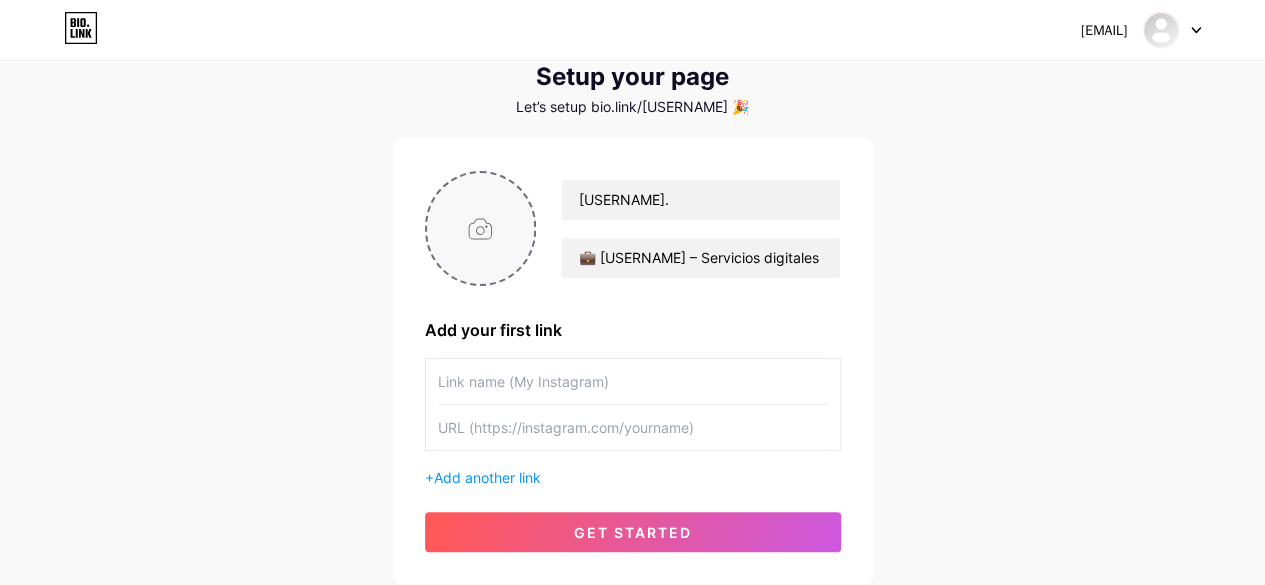 type on "C:\fakepath\Logo minimalista en verde y blanco.png" 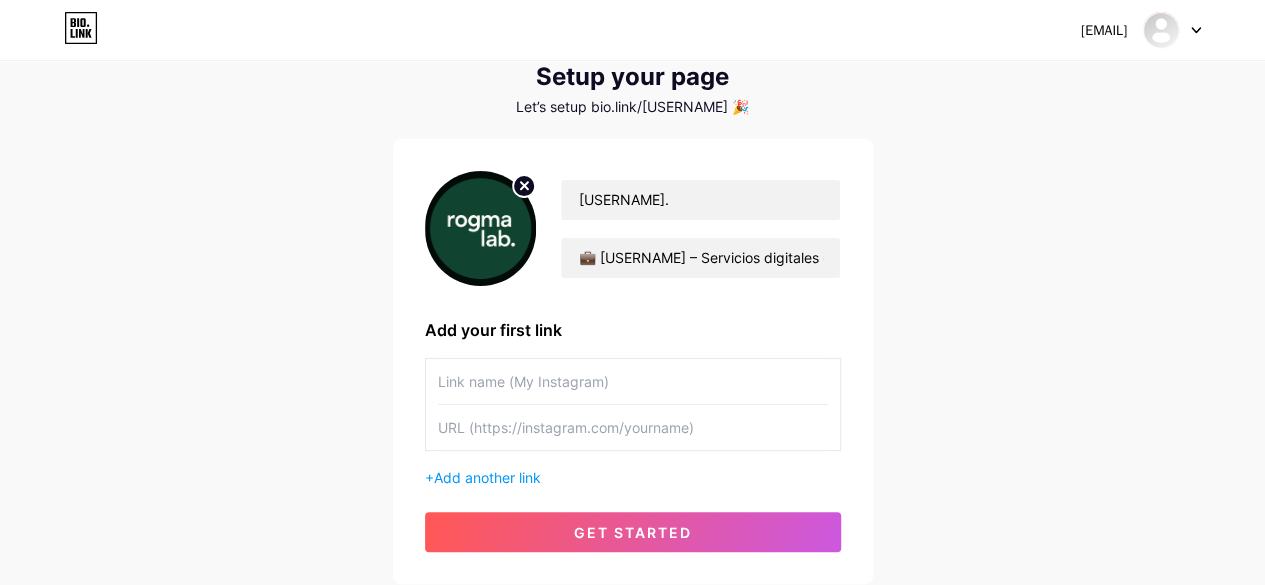 click 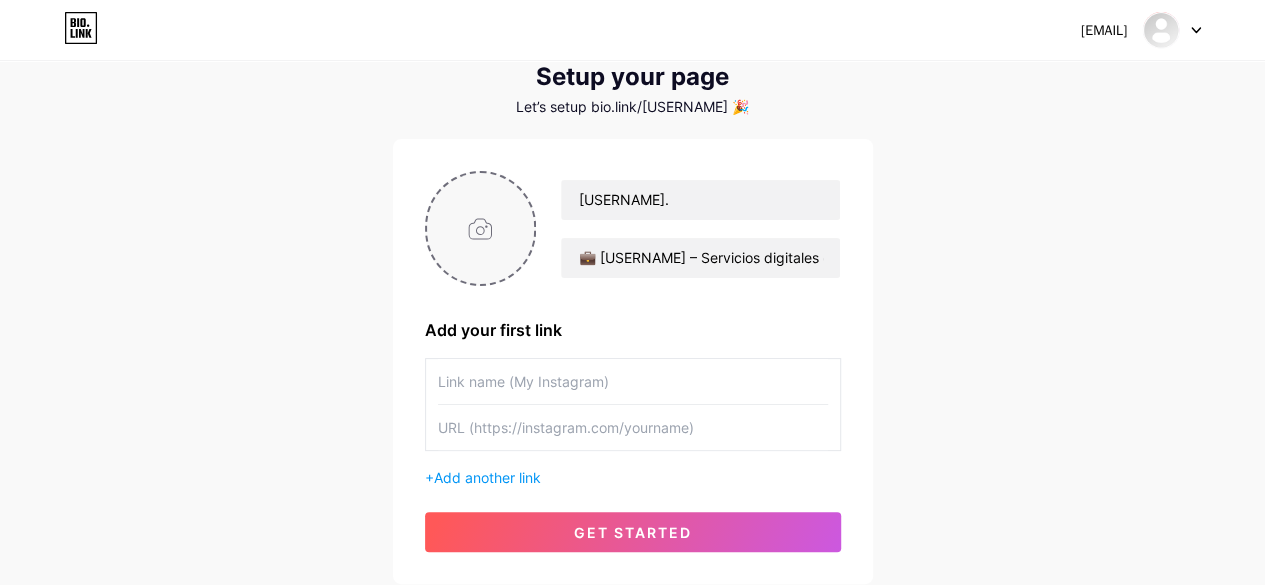 click at bounding box center (481, 228) 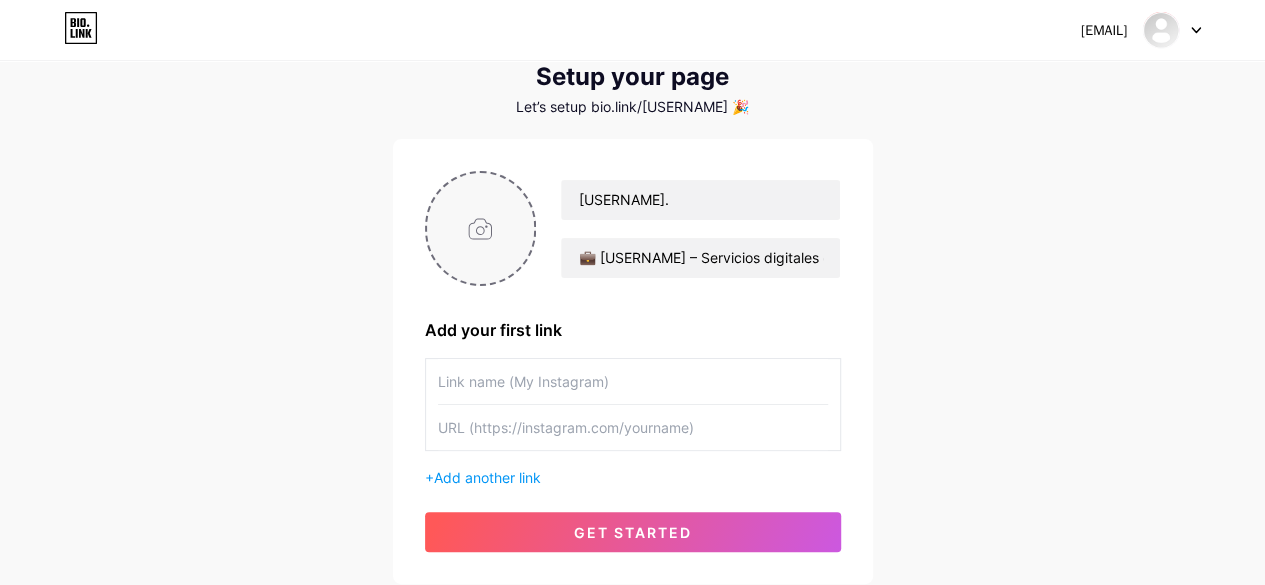 type on "C:\fakepath\ChatGPT Image 4 ago 2025, 12_10_49 p.m..png" 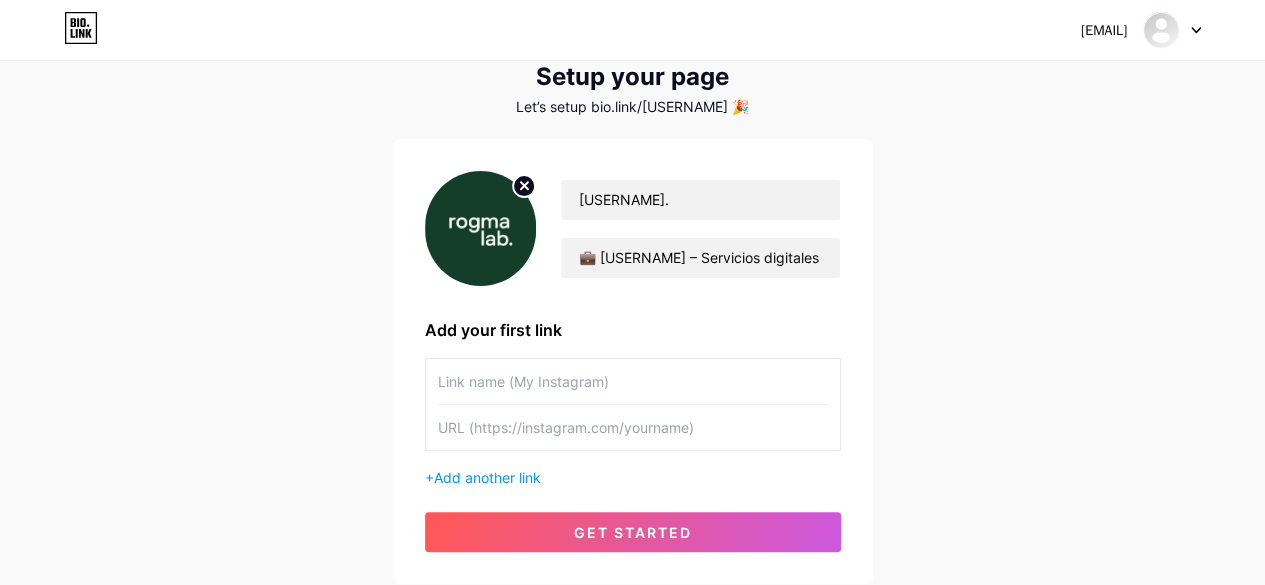 click 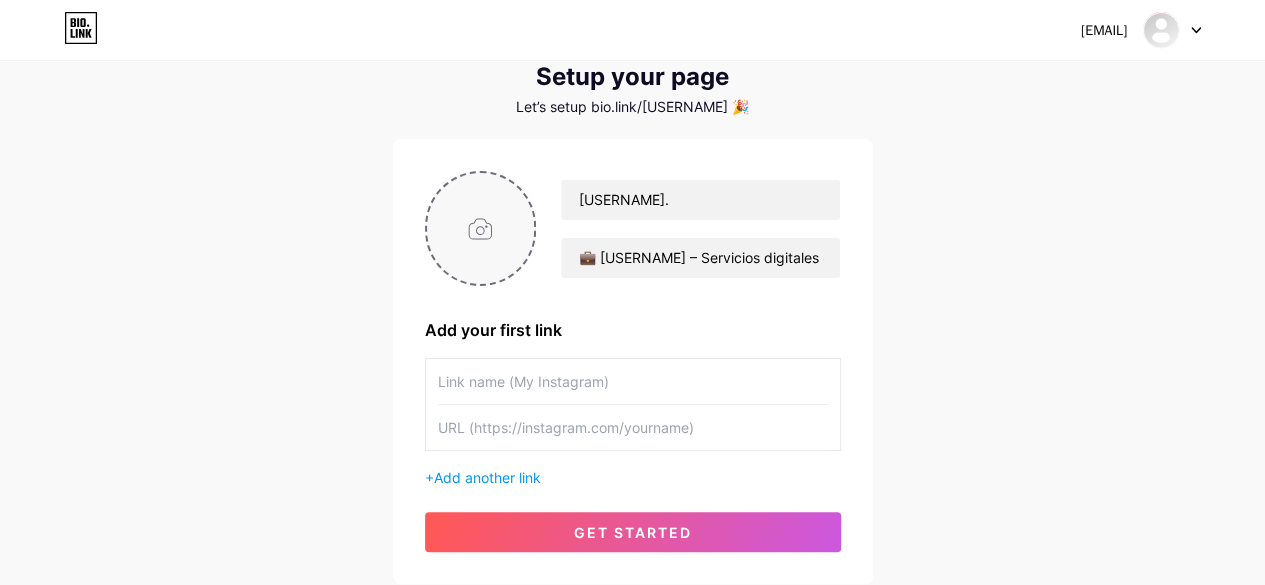 click at bounding box center [481, 228] 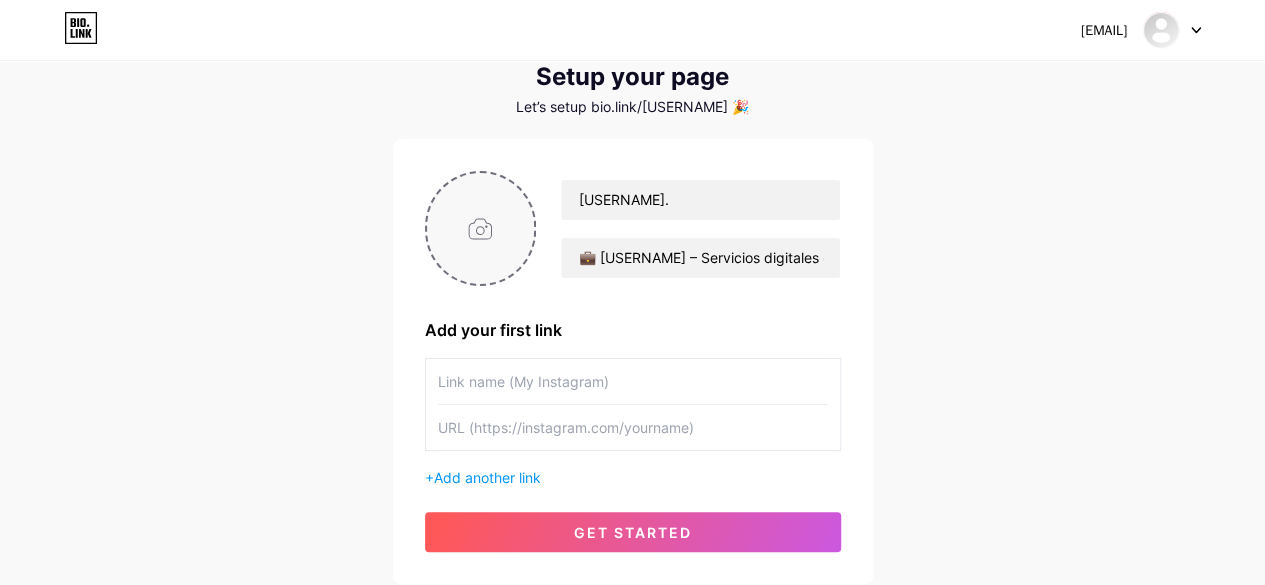 type on "C:\fakepath\Captura de pantalla 2025-08-04 123954.png" 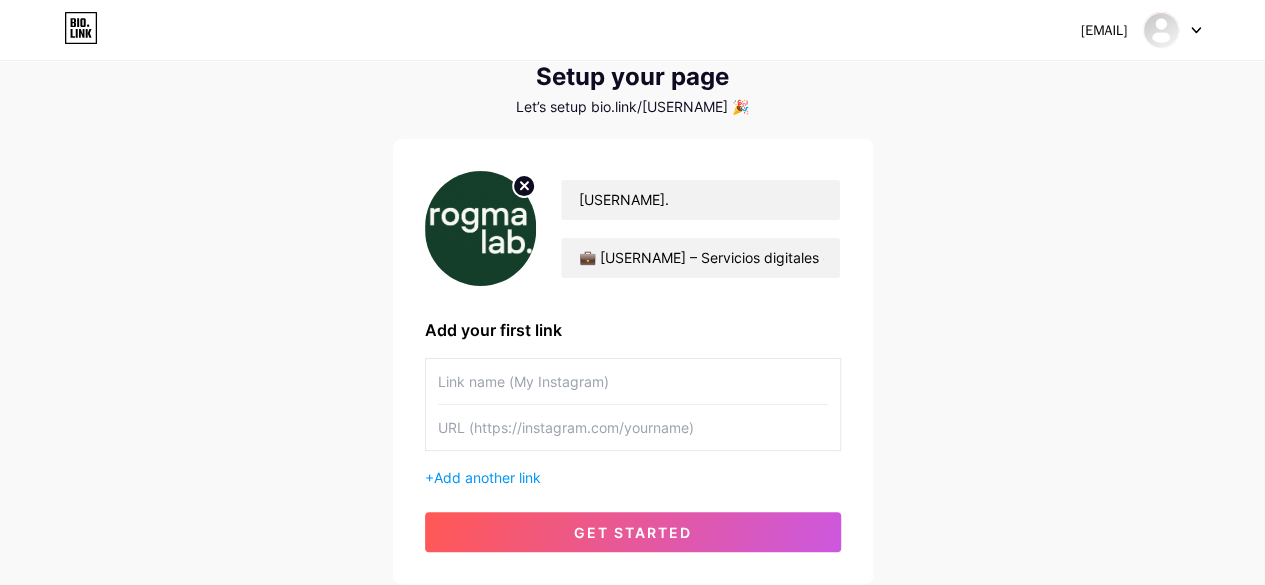 click on "[EMAIL]           Dashboard     Logout   Setup your page   Let’s setup bio.link/[USERNAME] 🎉               [USERNAME].     💼 [USERNAME] – Servicios digitales creativos     Add your first link
+  Add another link     get started" at bounding box center (632, 291) 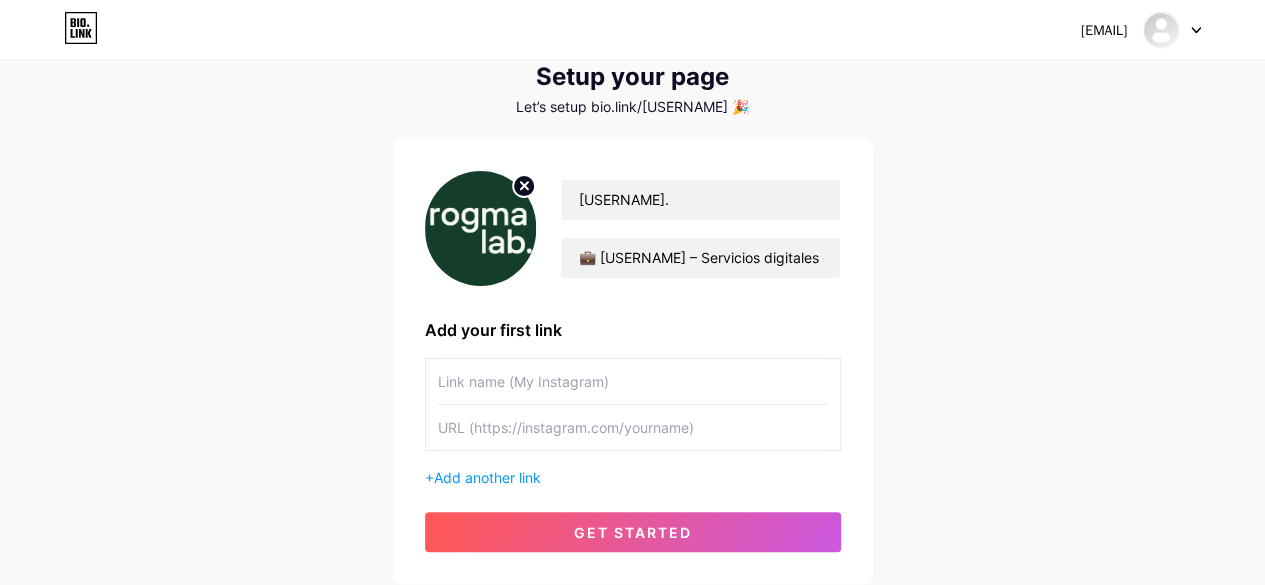 click at bounding box center (633, 381) 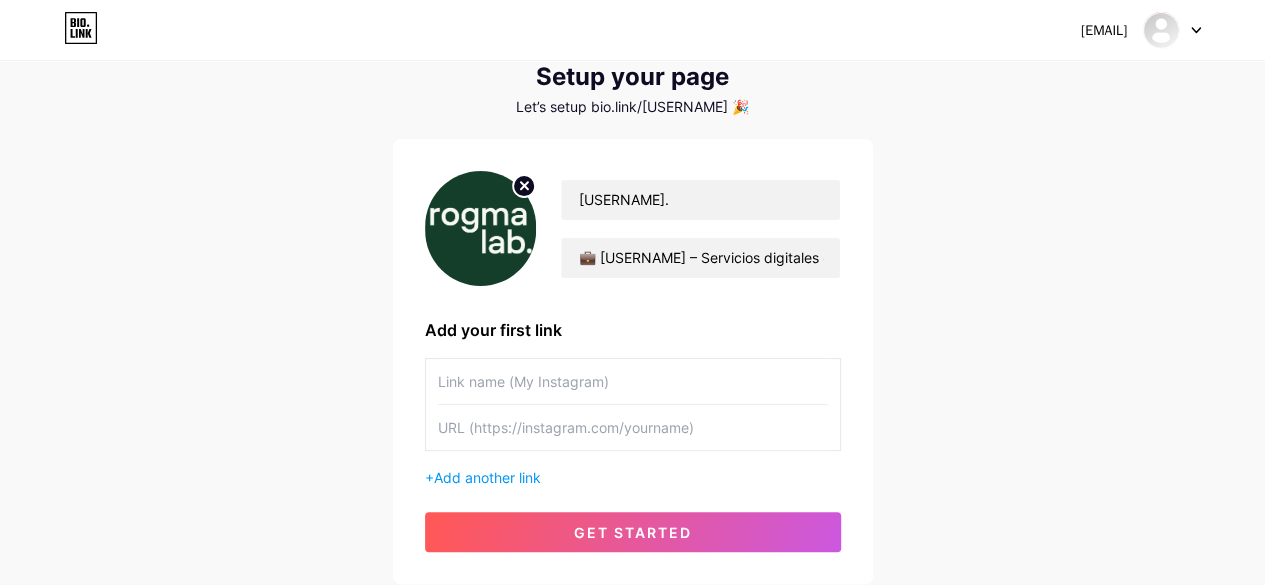 click at bounding box center [633, 381] 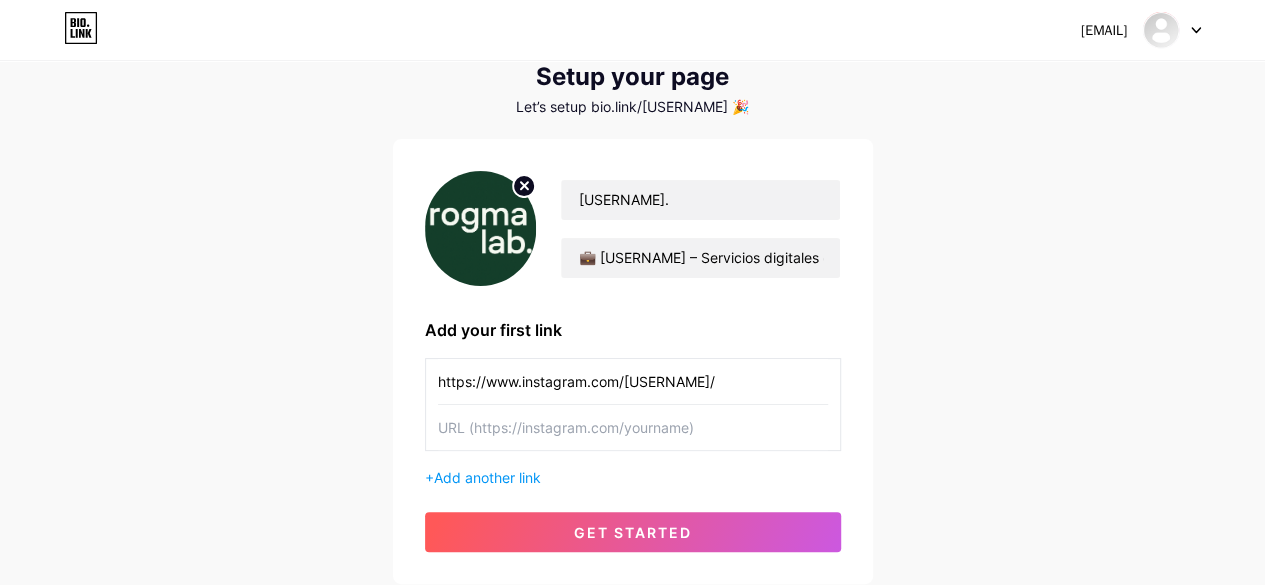 type on "https://www.instagram.com/[USERNAME]/" 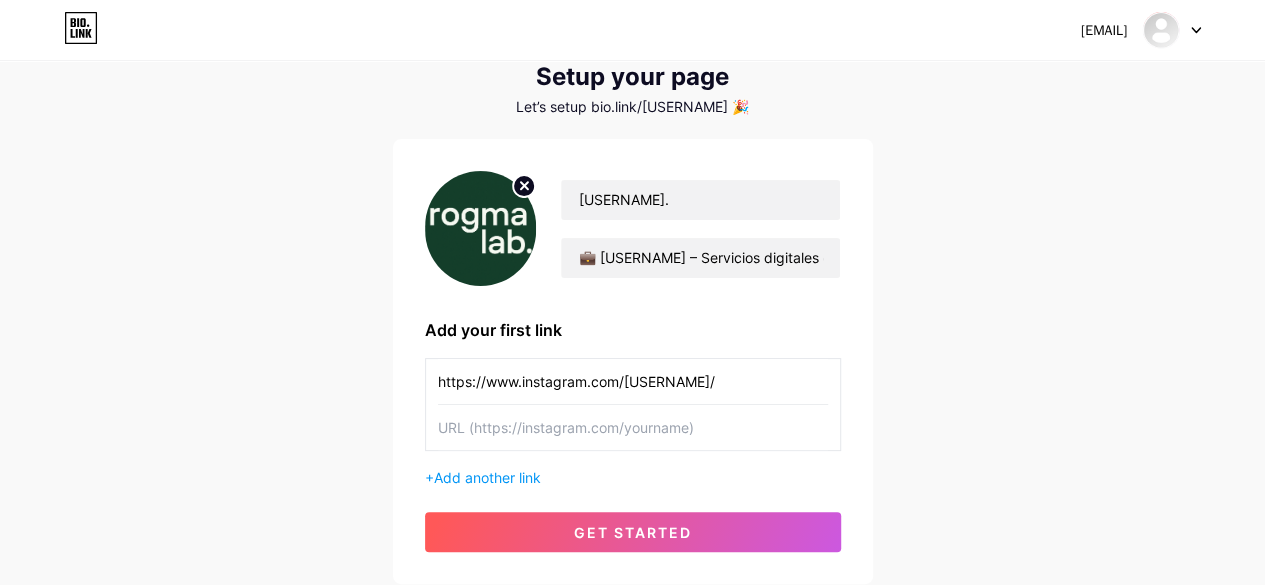 drag, startPoint x: 720, startPoint y: 377, endPoint x: 429, endPoint y: 352, distance: 292.0719 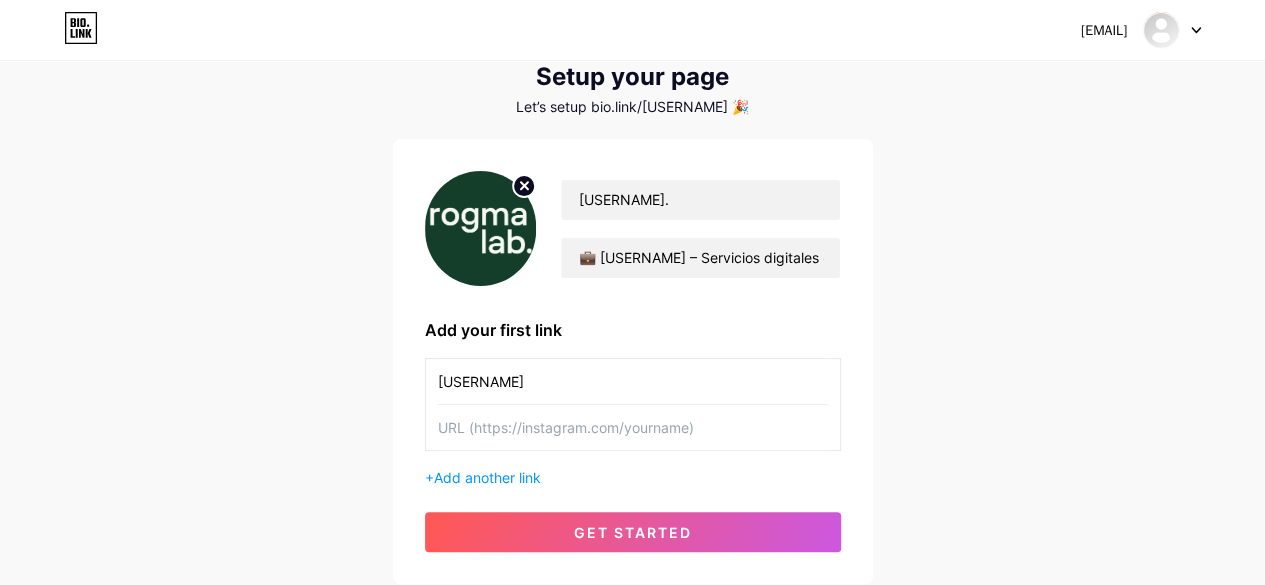 type on "[USERNAME]" 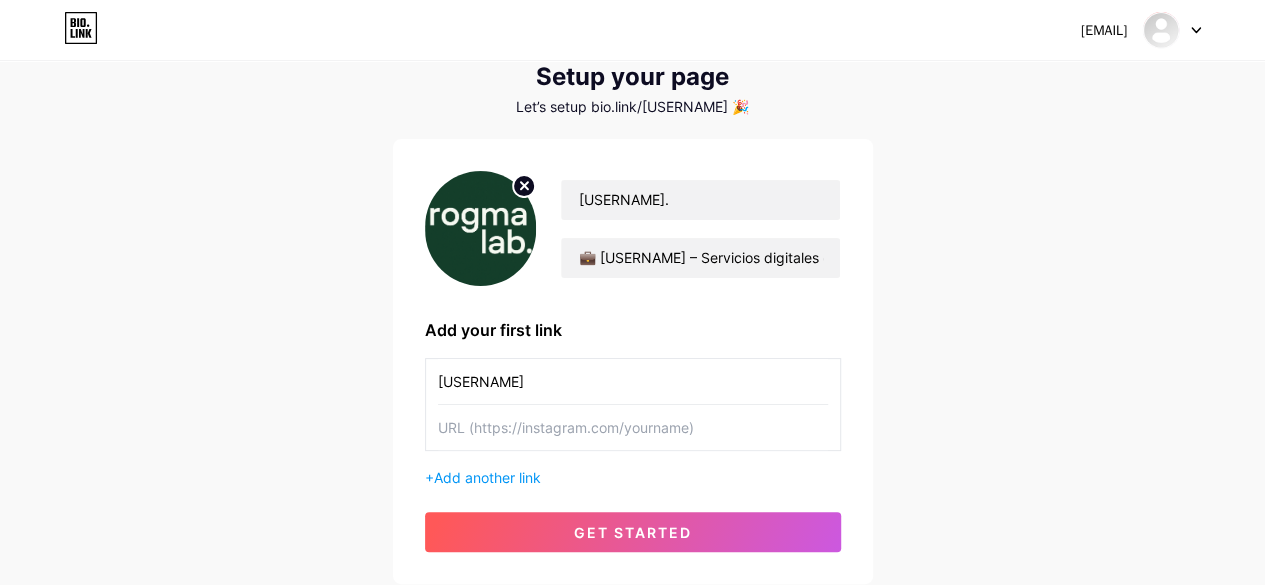 paste on "https://www.instagram.com/[USERNAME]/" 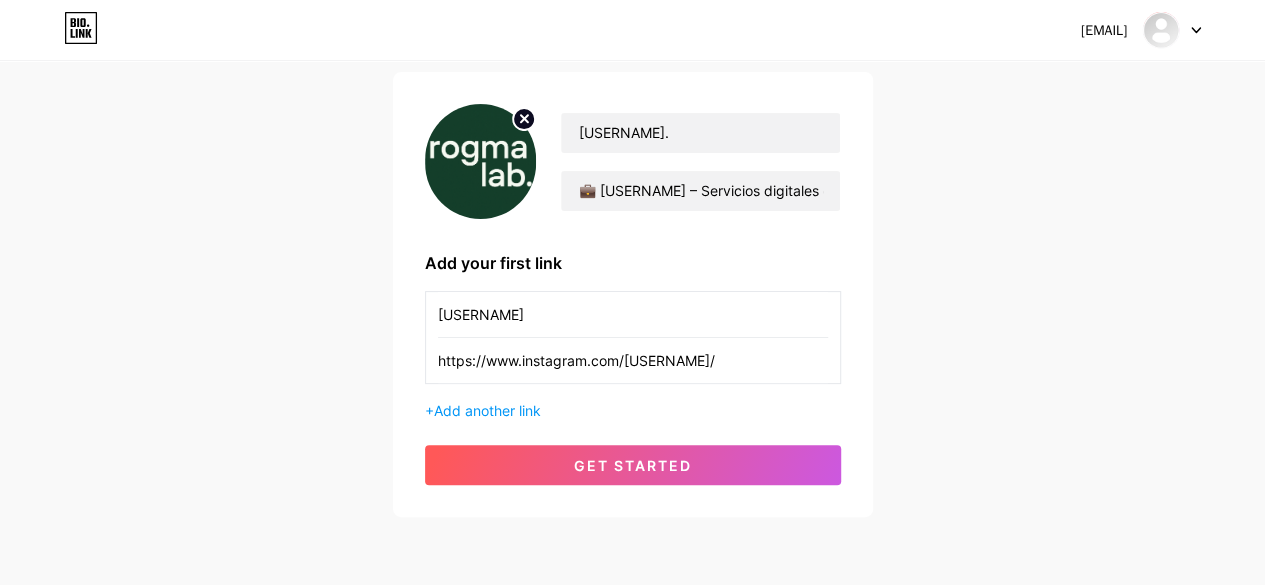 scroll, scrollTop: 133, scrollLeft: 0, axis: vertical 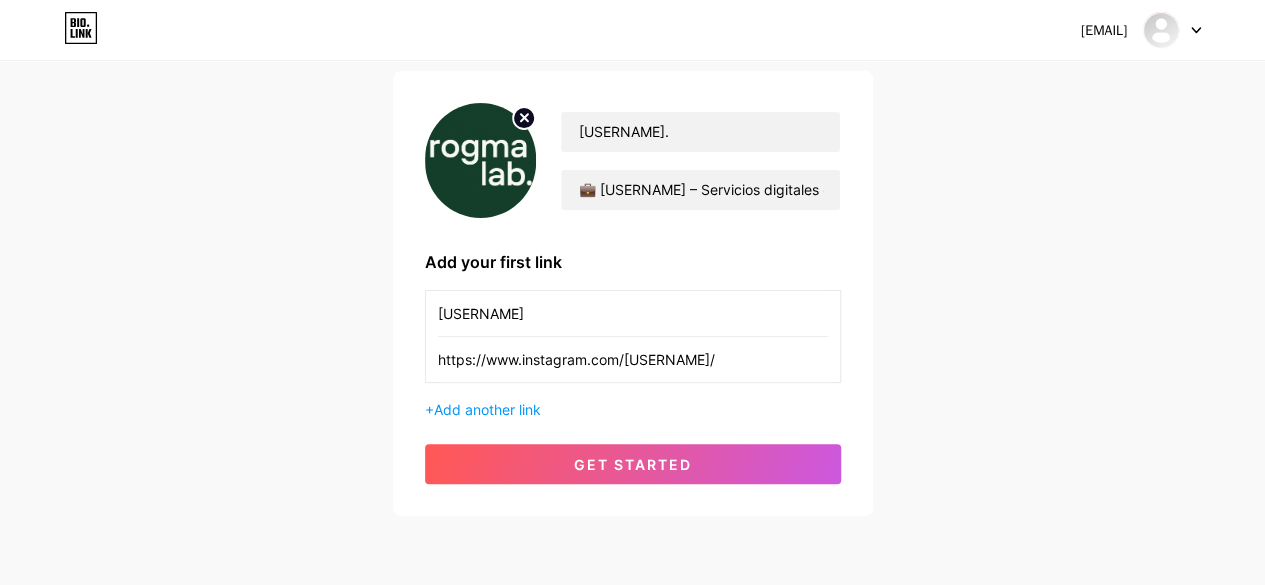 type on "https://www.instagram.com/[USERNAME]/" 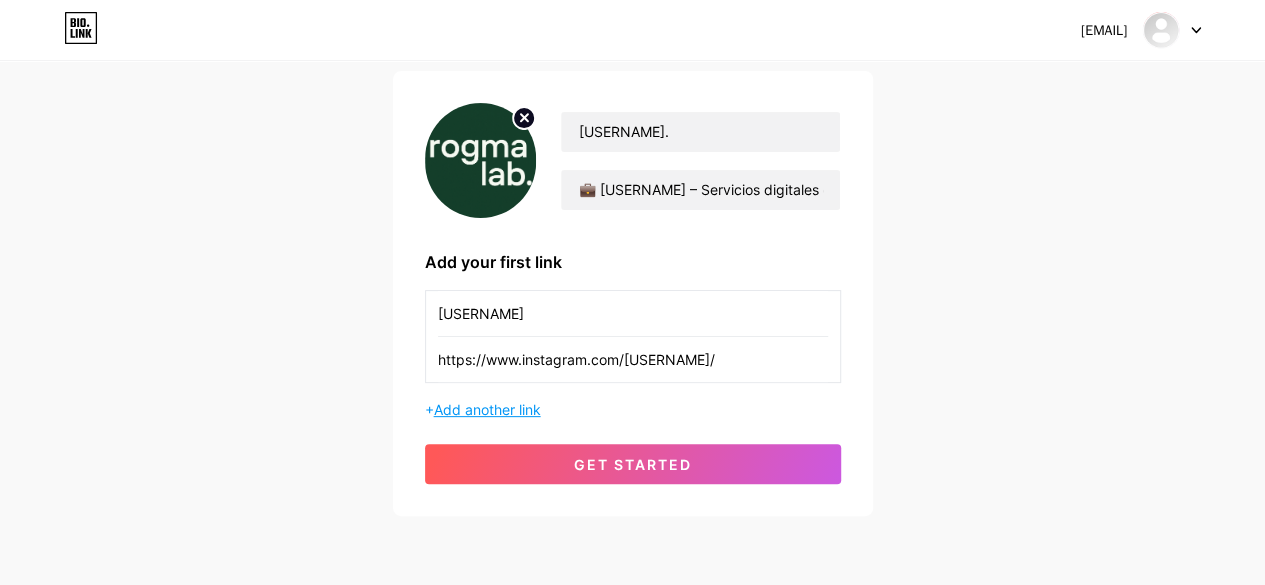 click on "Add another link" at bounding box center (487, 409) 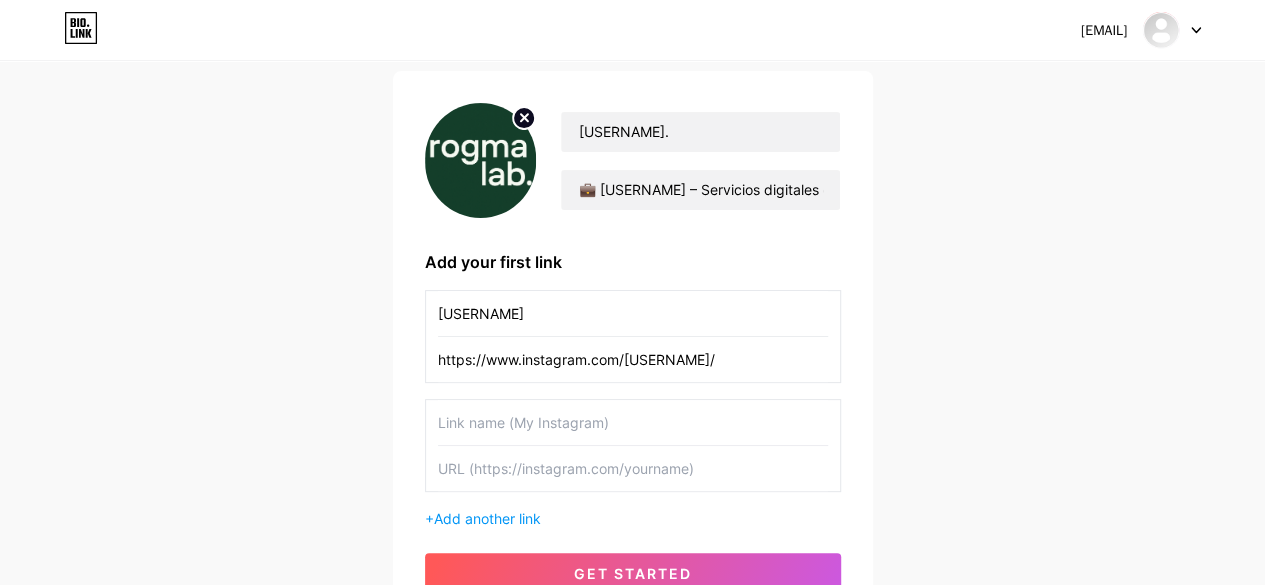 click at bounding box center (633, 422) 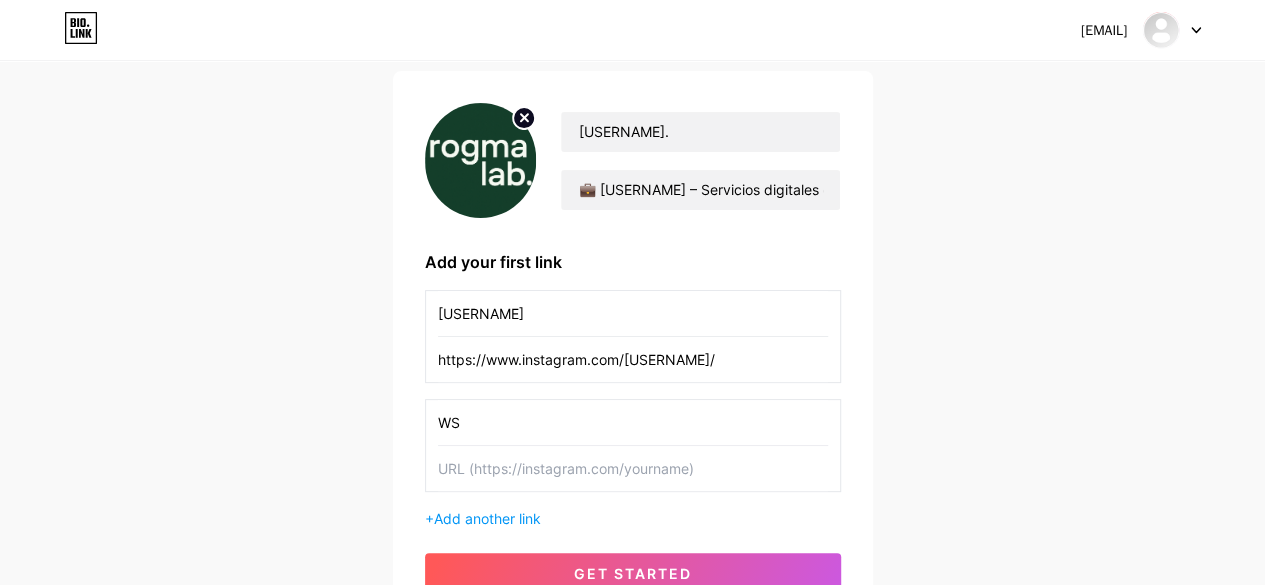 type on "W" 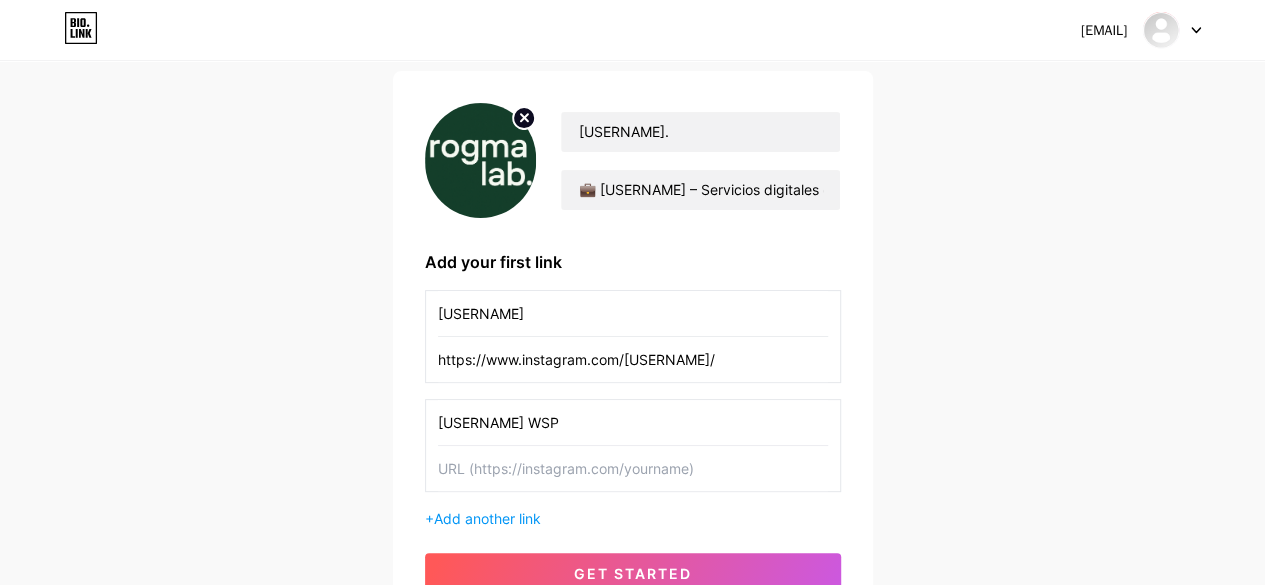 type on "[USERNAME] WSP" 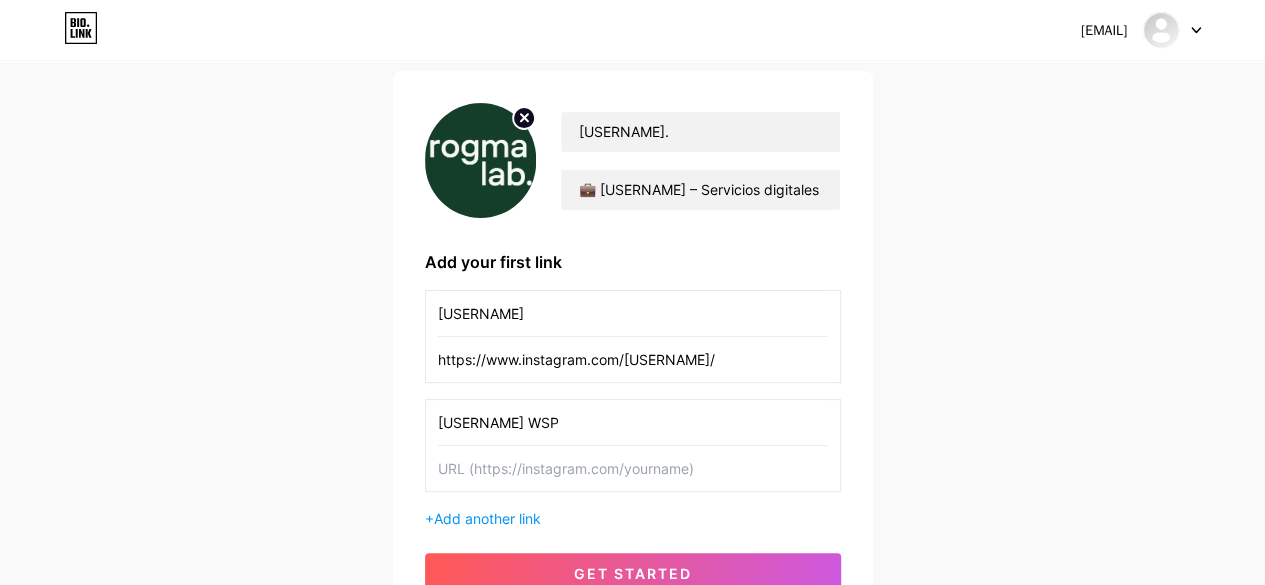 click at bounding box center (633, 468) 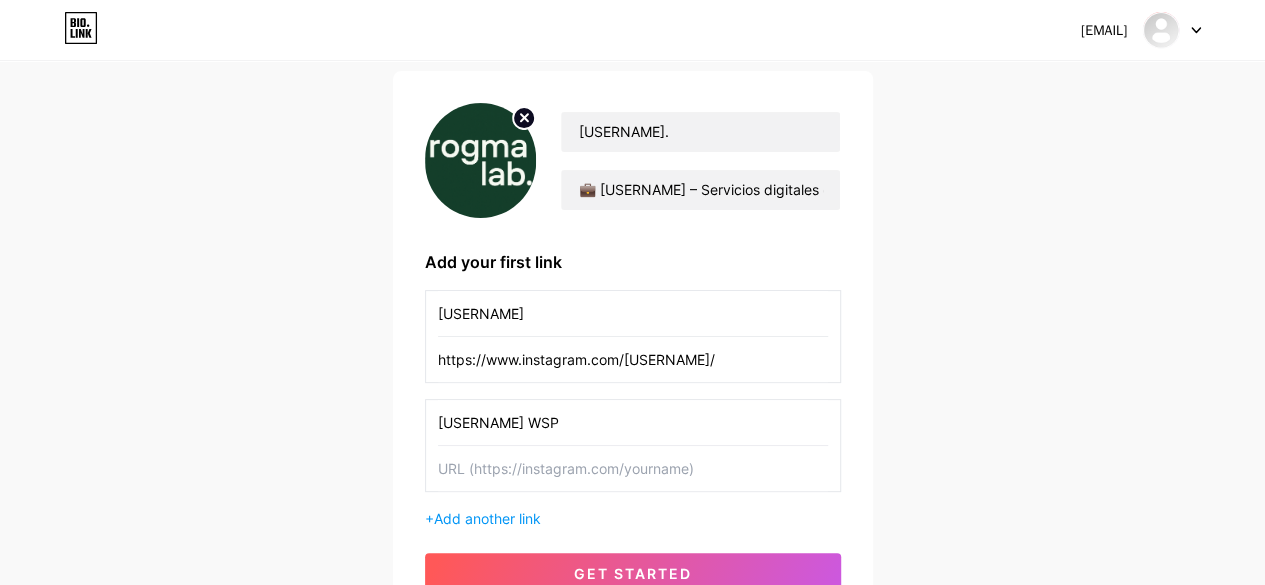 paste on "https://wa.me/5492216809272" 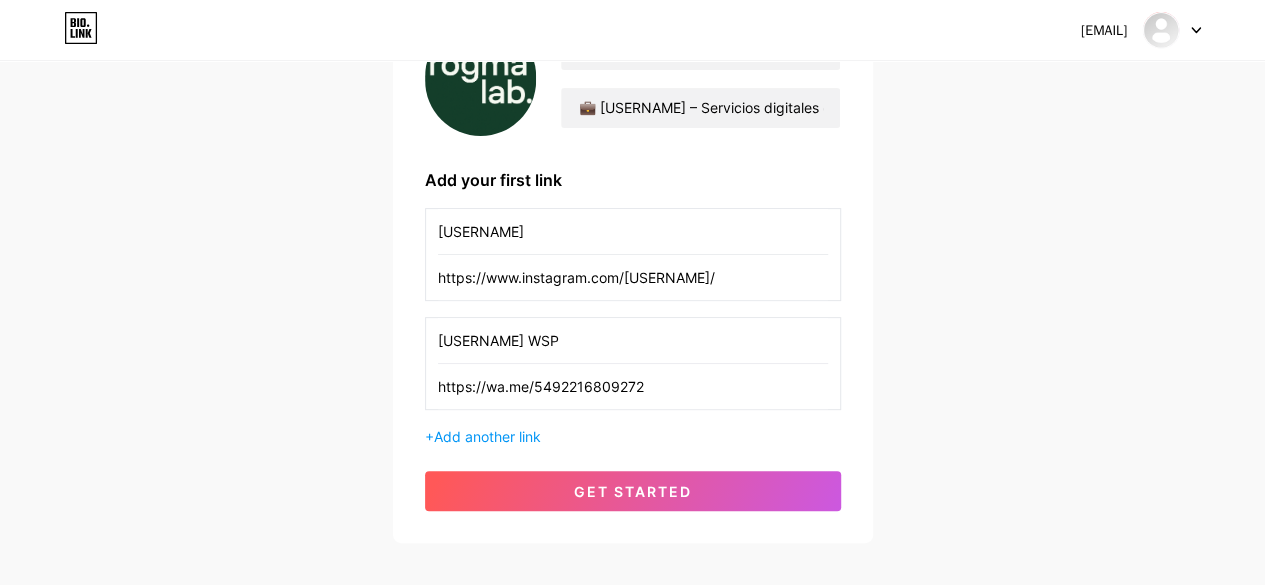 scroll, scrollTop: 227, scrollLeft: 0, axis: vertical 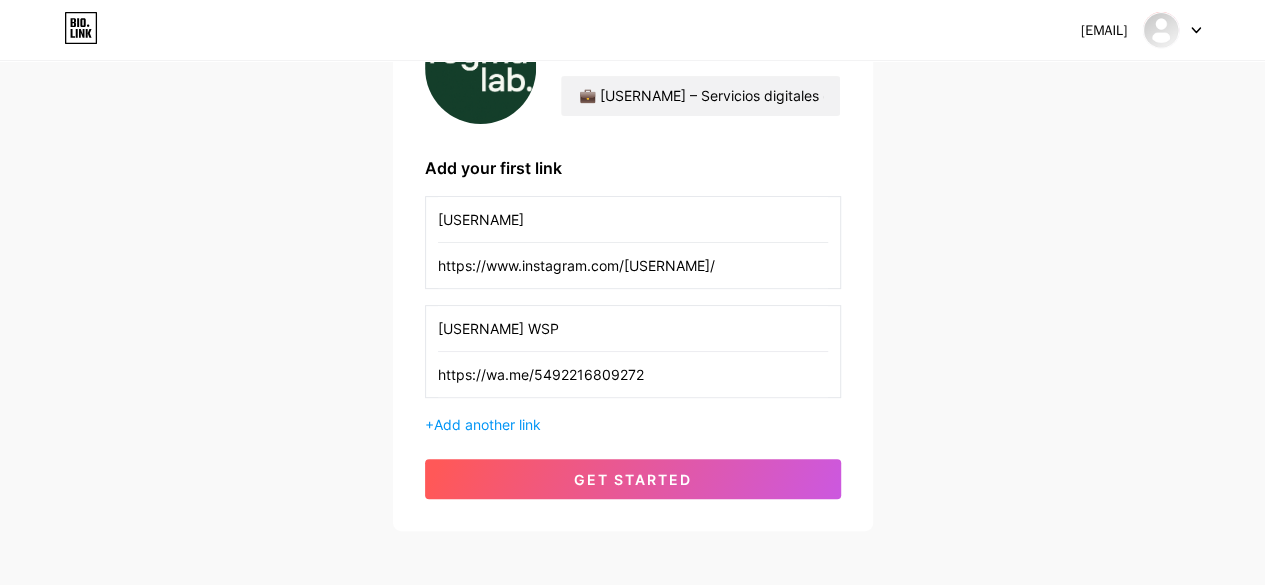 type on "https://wa.me/5492216809272" 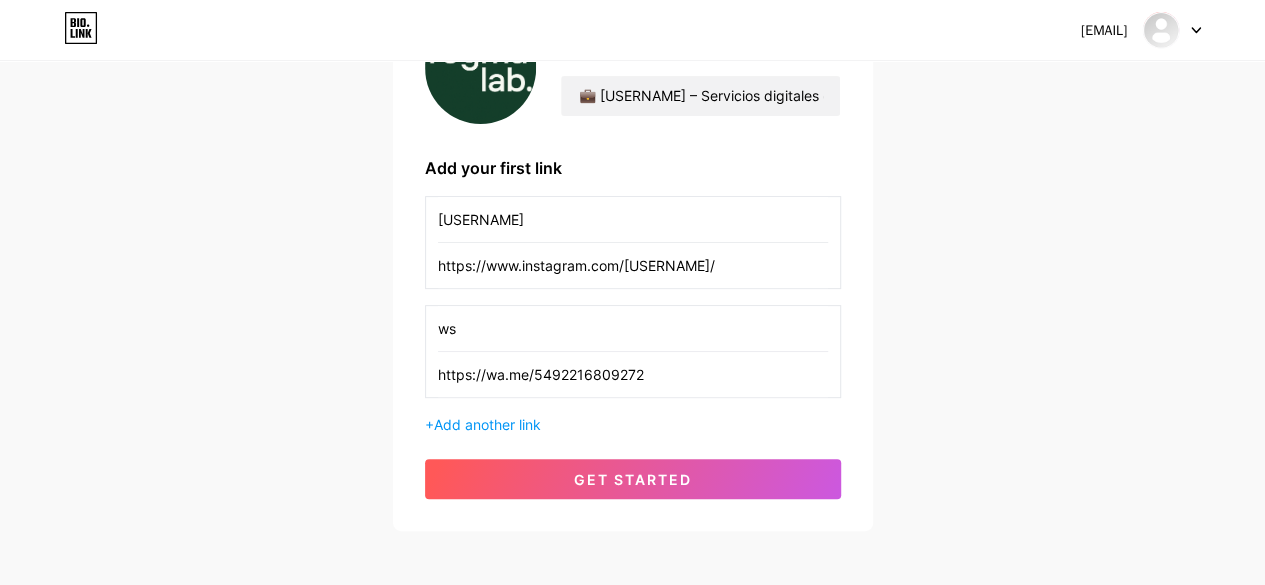type on "w" 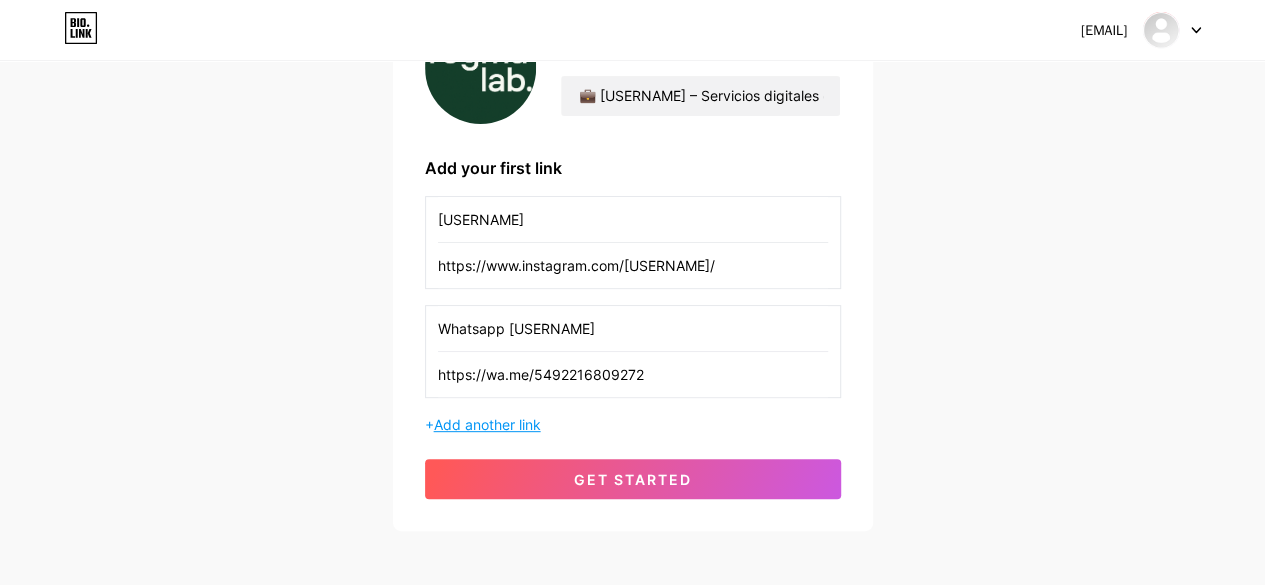 type on "Whatsapp [USERNAME]" 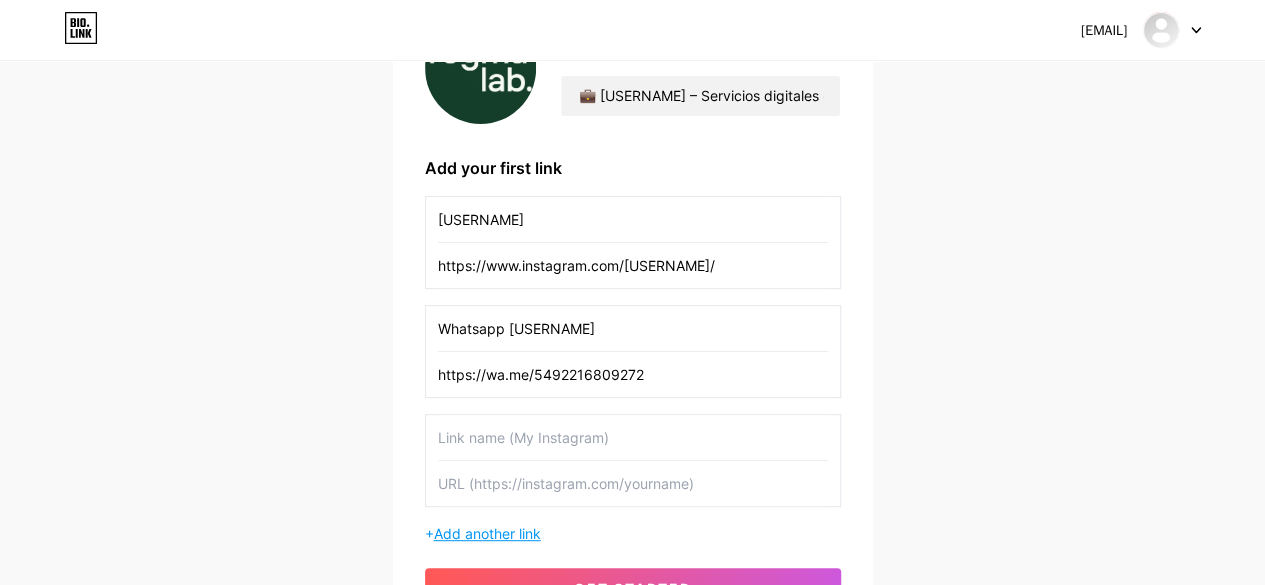 click at bounding box center [633, 437] 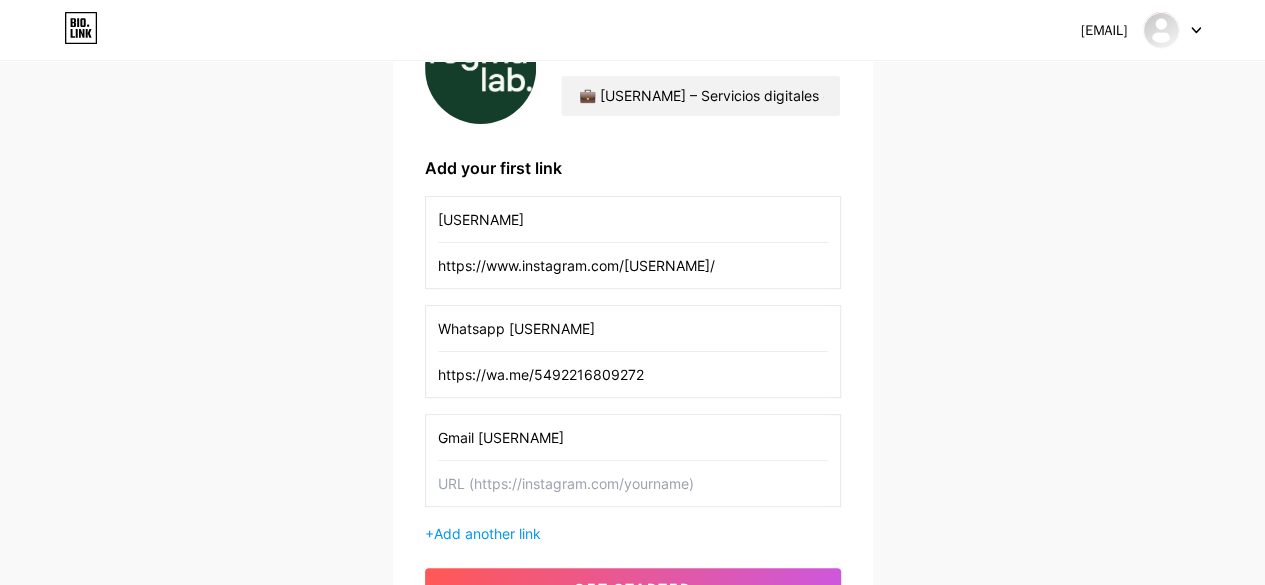 type on "Gmail [USERNAME]" 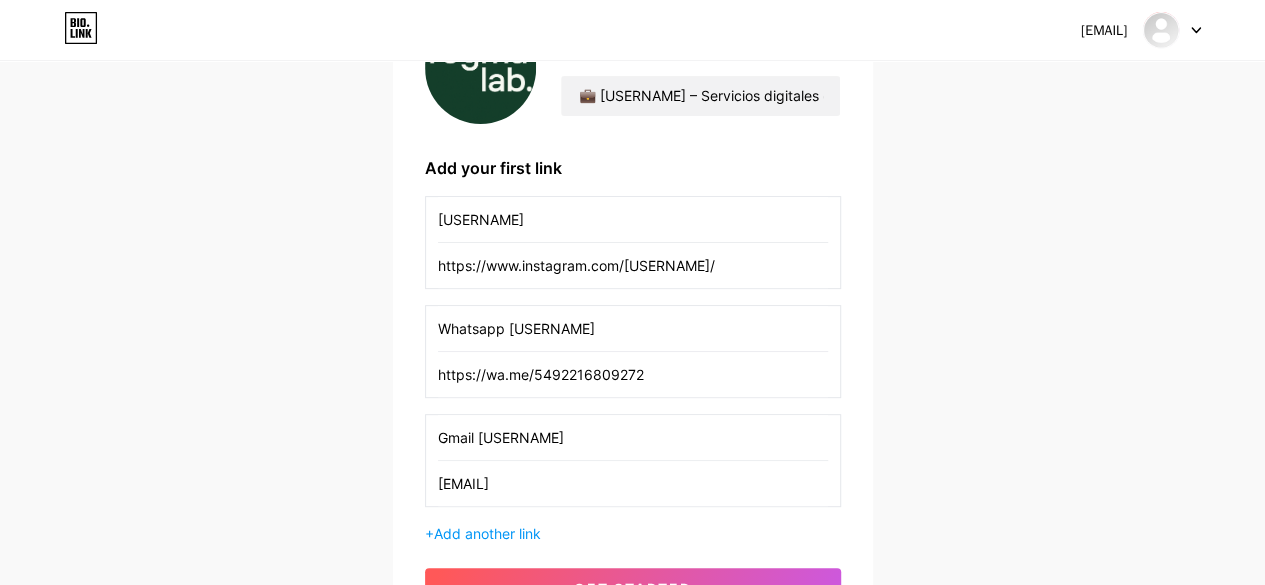 type on "[EMAIL]" 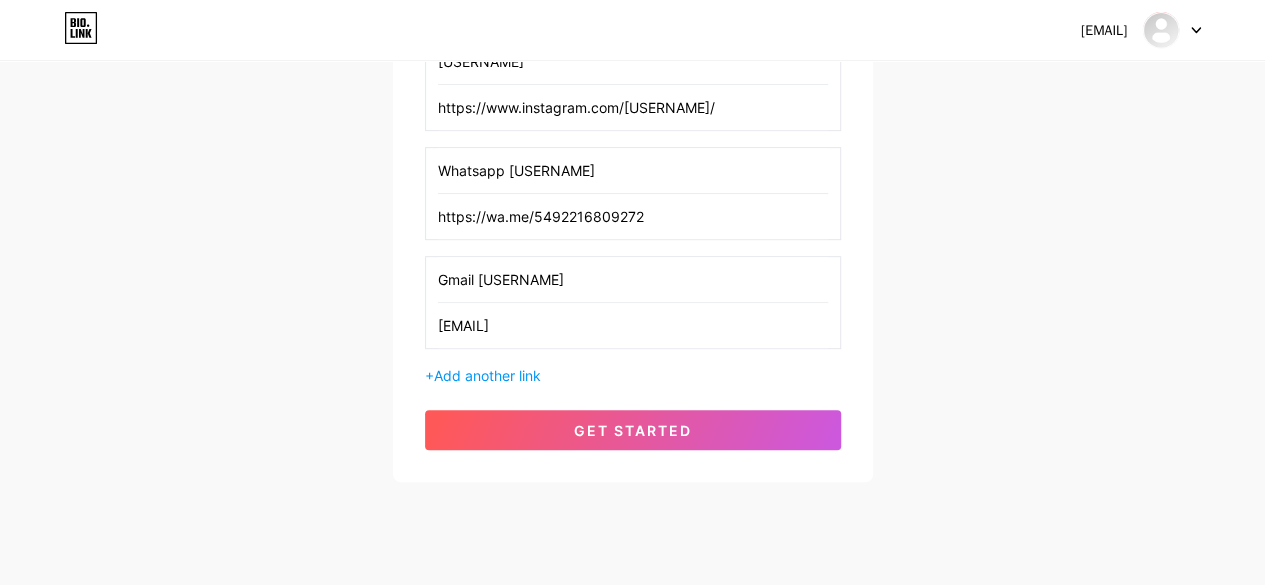 scroll, scrollTop: 386, scrollLeft: 0, axis: vertical 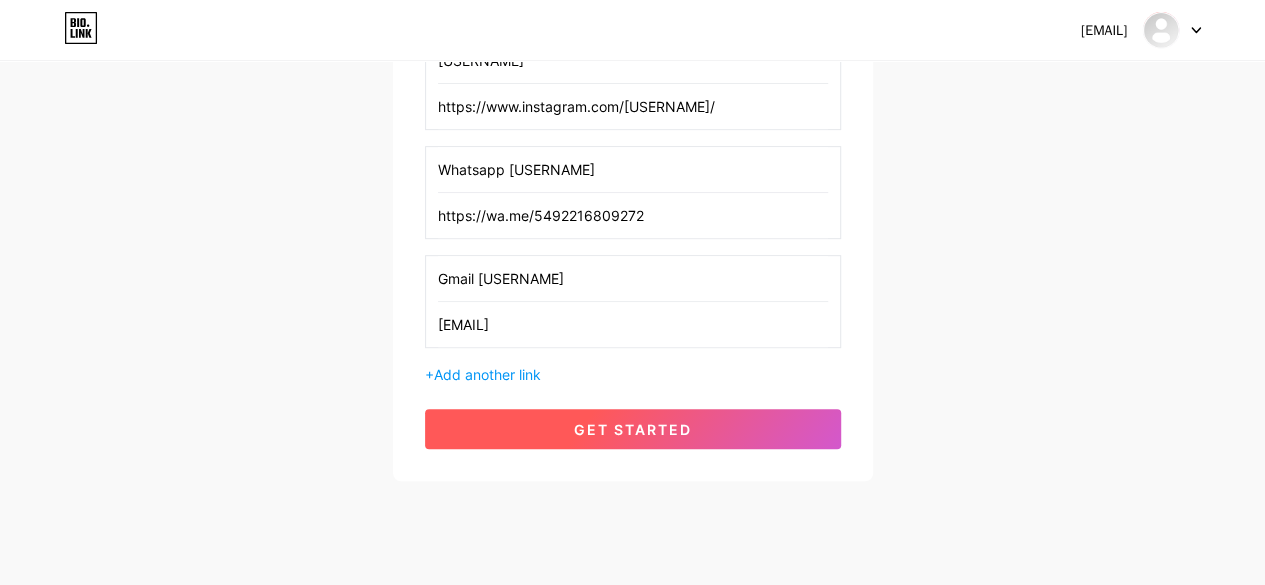 click on "get started" at bounding box center (633, 429) 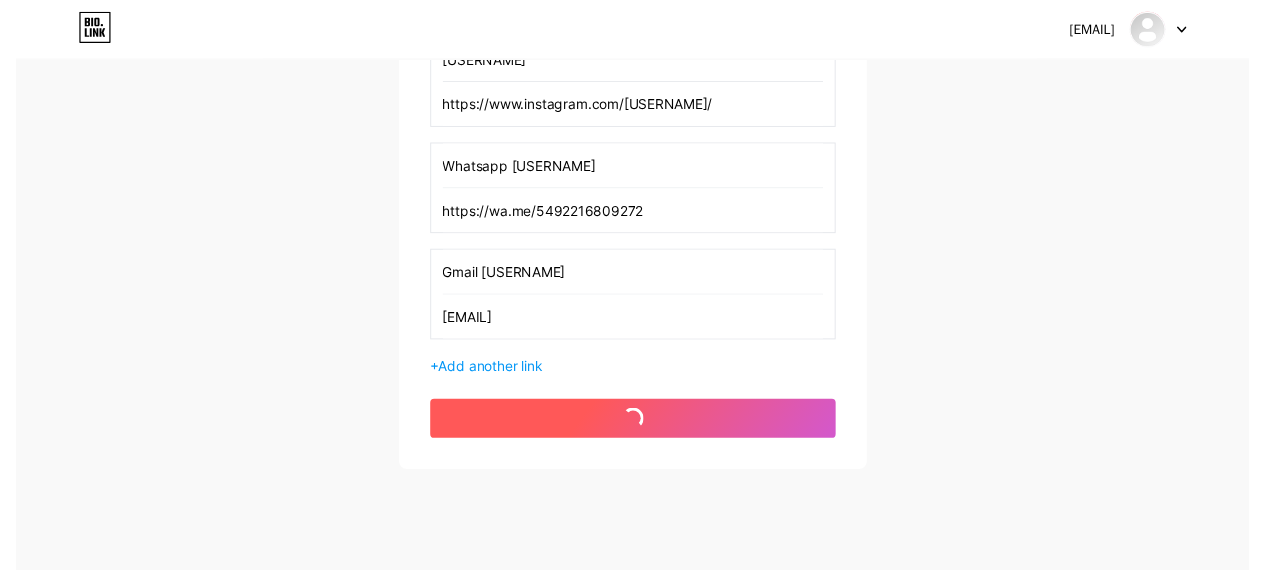 scroll, scrollTop: 0, scrollLeft: 0, axis: both 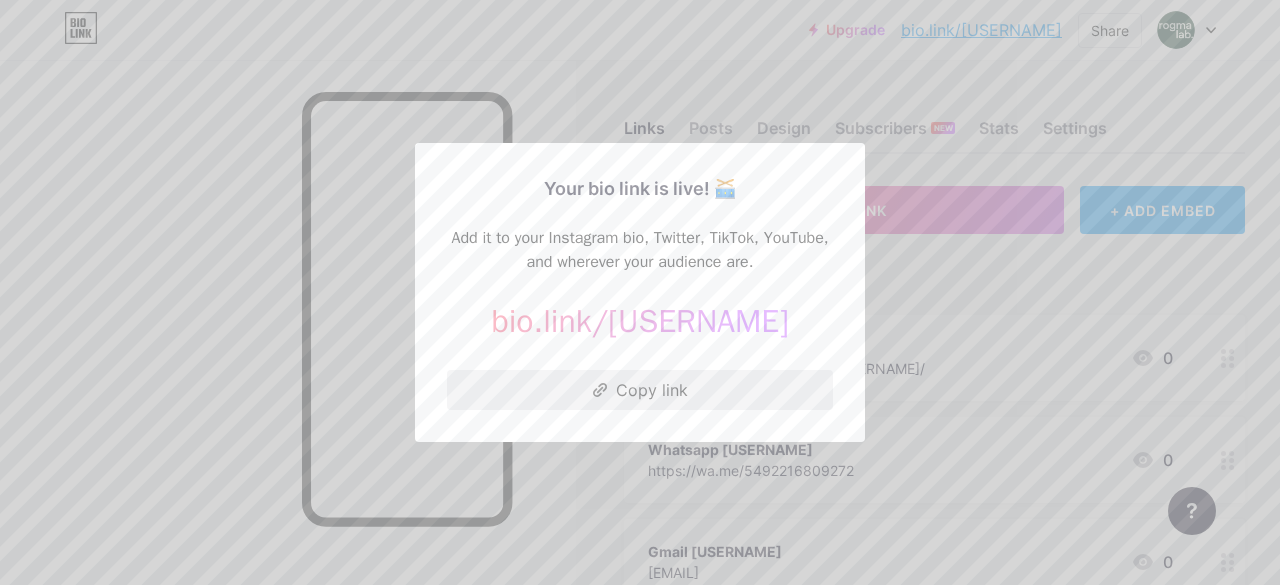 click on "Copy link" at bounding box center (640, 390) 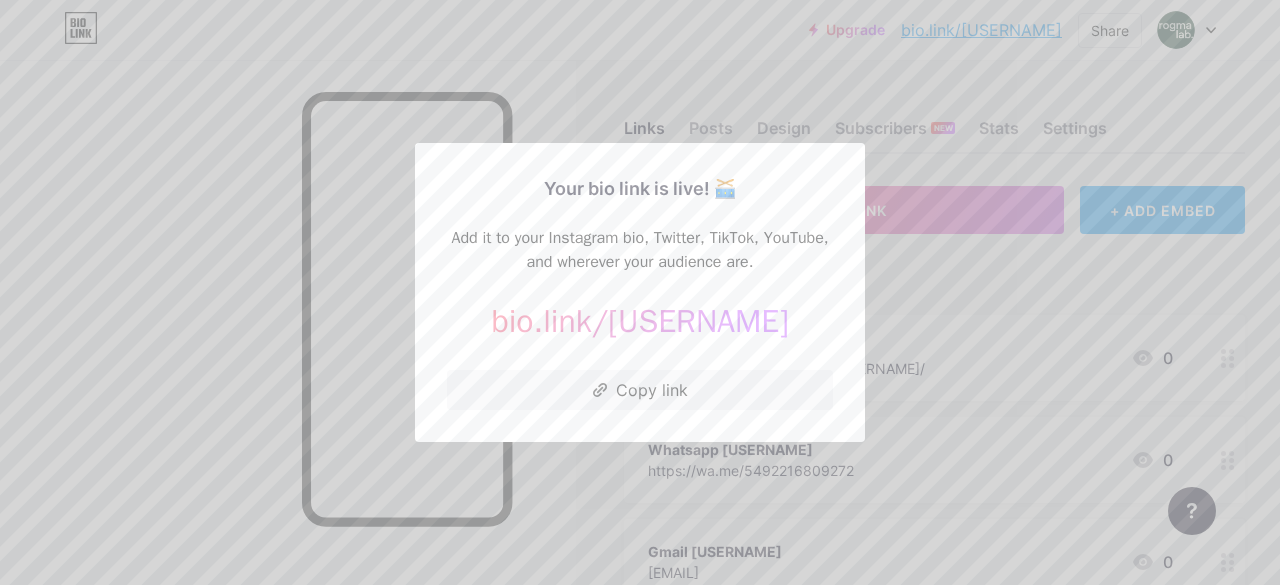 click at bounding box center (640, 292) 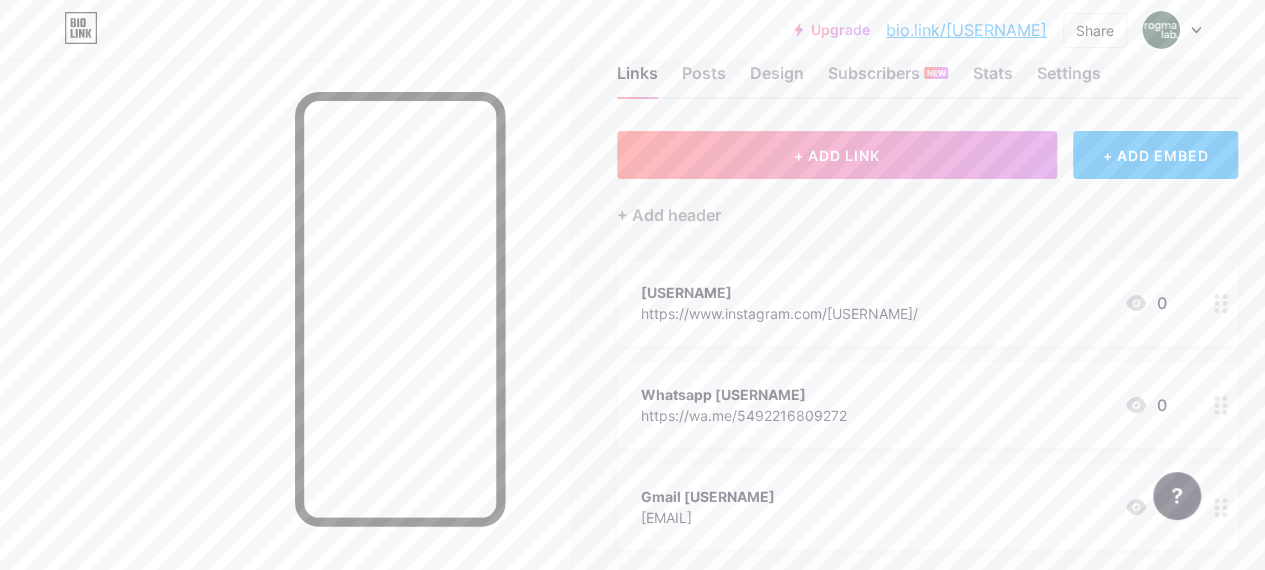 scroll, scrollTop: 49, scrollLeft: 0, axis: vertical 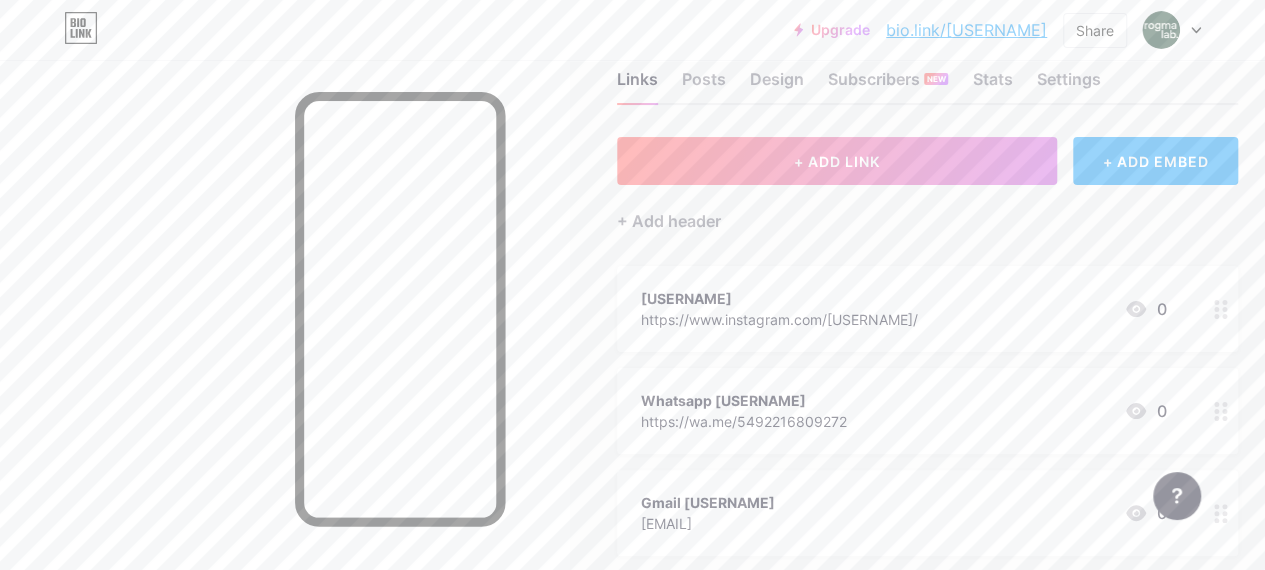 click at bounding box center (284, 345) 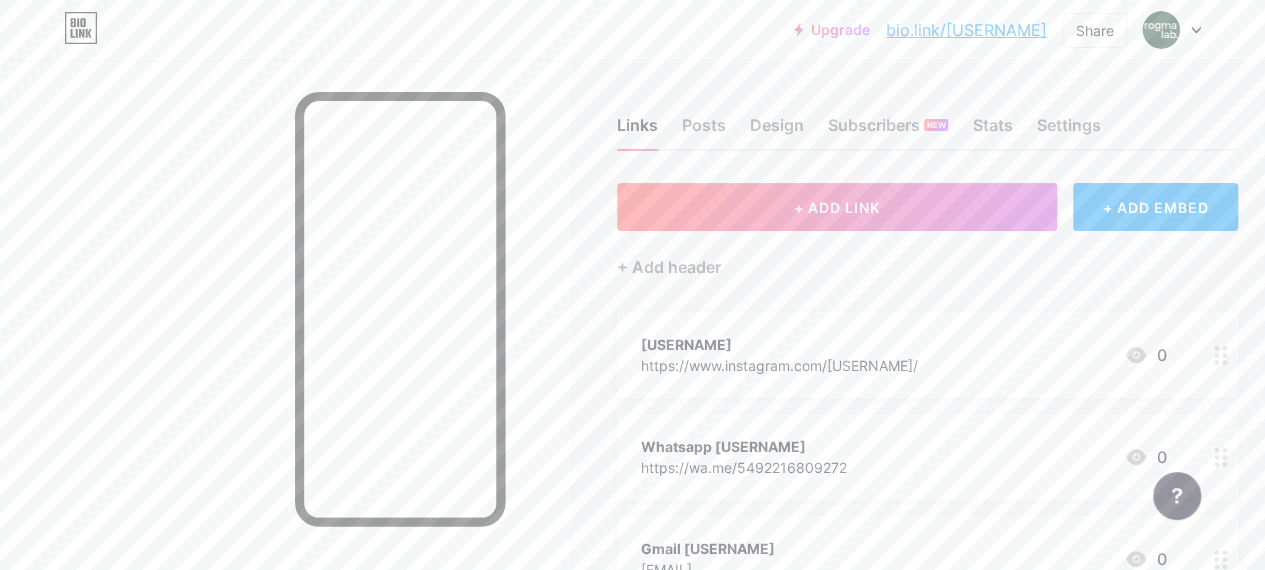 scroll, scrollTop: 2, scrollLeft: 0, axis: vertical 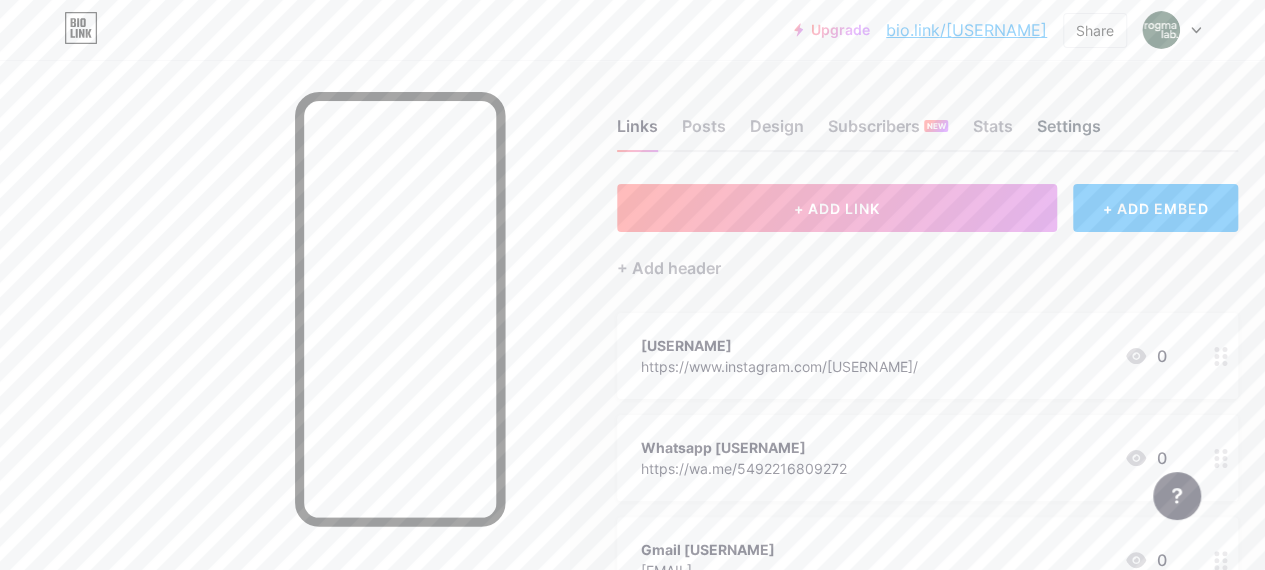 click on "Settings" at bounding box center [1068, 132] 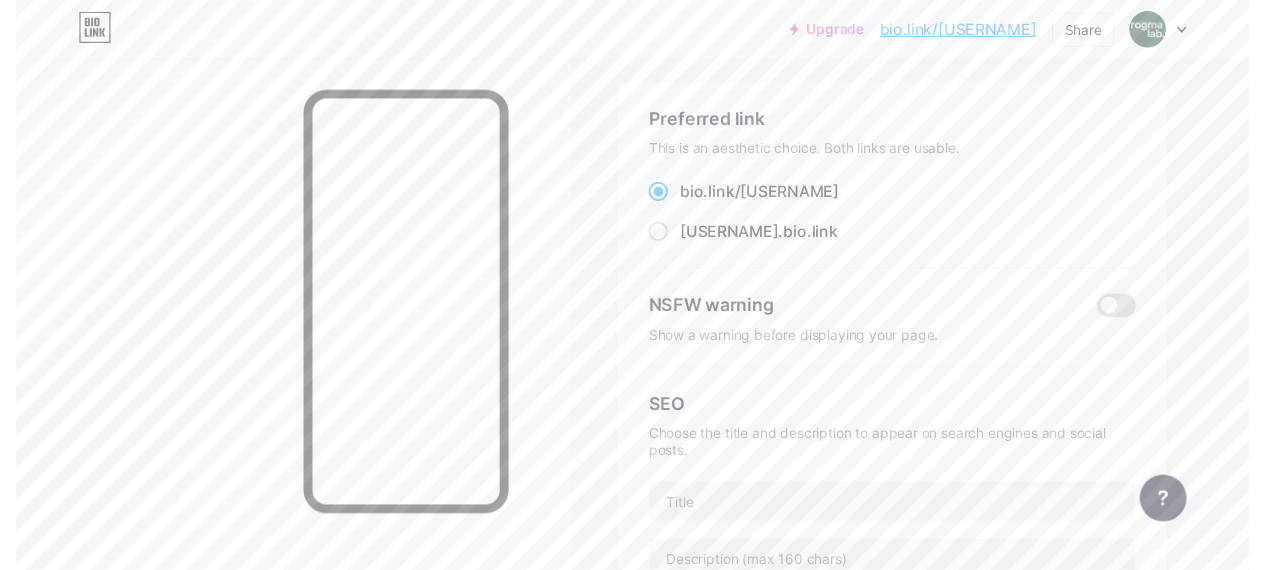 scroll, scrollTop: 0, scrollLeft: 0, axis: both 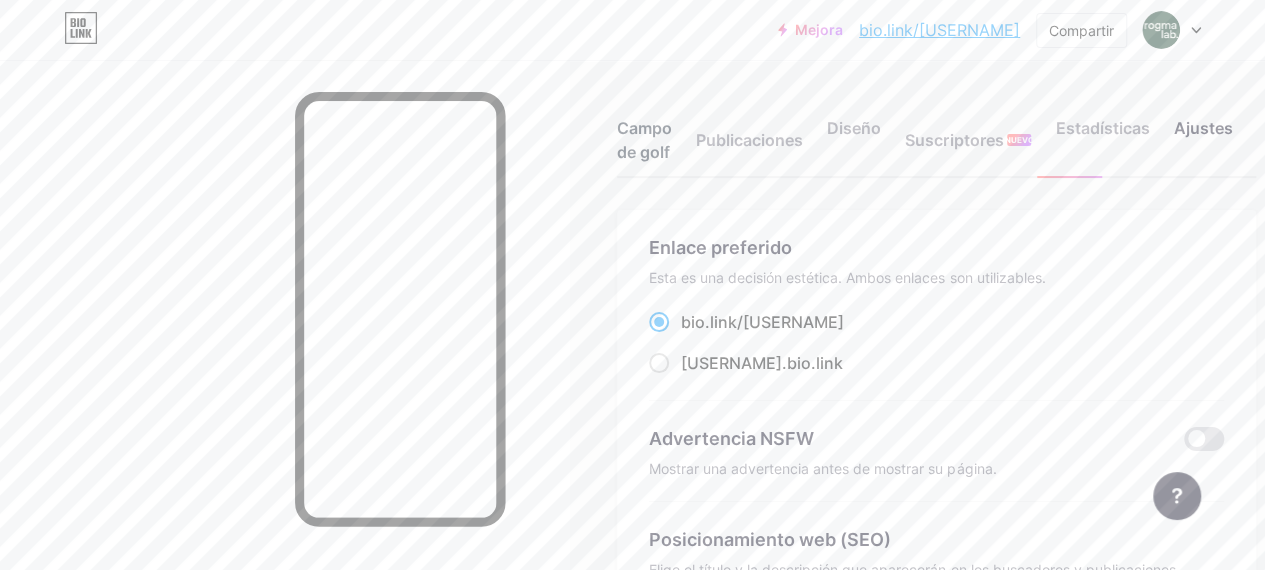 click on "Campo de golf" at bounding box center [644, 140] 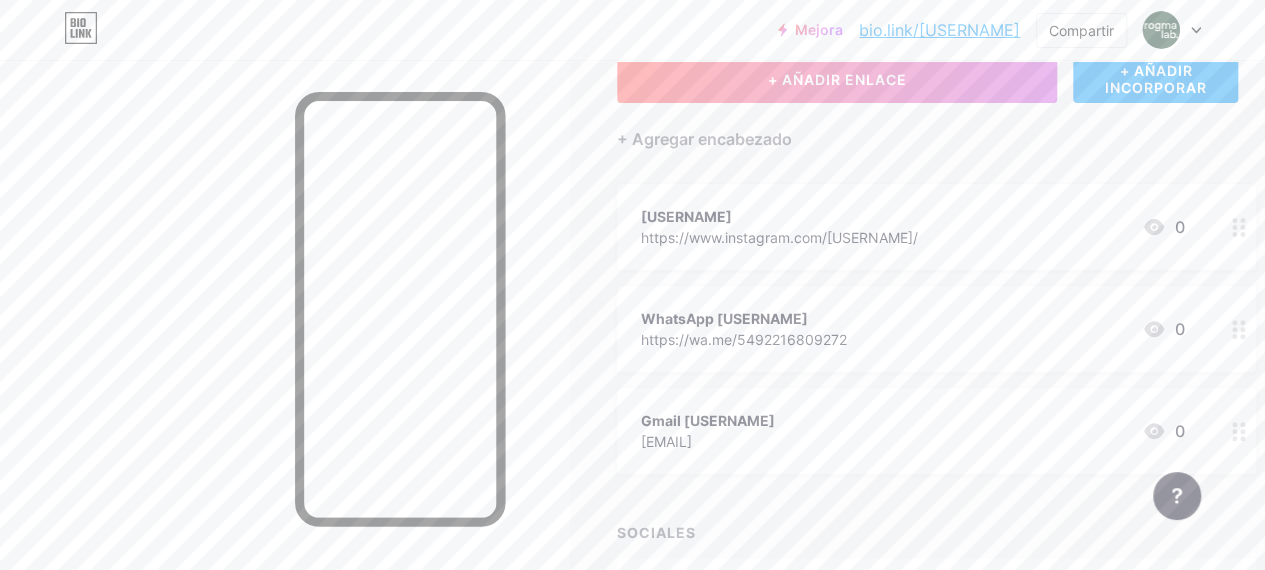 scroll, scrollTop: 291, scrollLeft: 0, axis: vertical 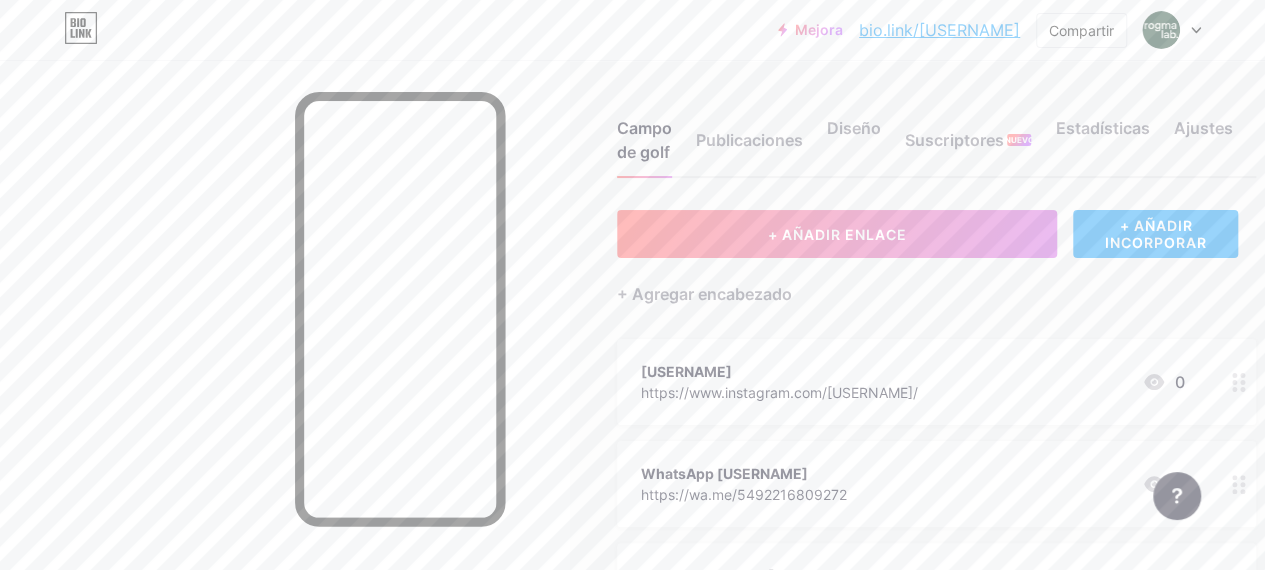 click on "Campo de golf
Publicaciones
Diseño
Suscriptores
NUEVO
Estadísticas
Ajustes       + AÑADIR ENLACE     + AÑADIR INCORPORAR
+ Agregar encabezado
[USERNAME]
https://www.instagram.com/[USERNAME]/
0
WhatsApp [USERNAME]
https://wa.me/[PHONE]
0
Gmail [USERNAME]
[EMAIL]
0
SOCIALES     + Agregar redes sociales                       Solicitudes de funciones             Centro de ayuda         Contactar con soporte técnico" at bounding box center [670, 461] 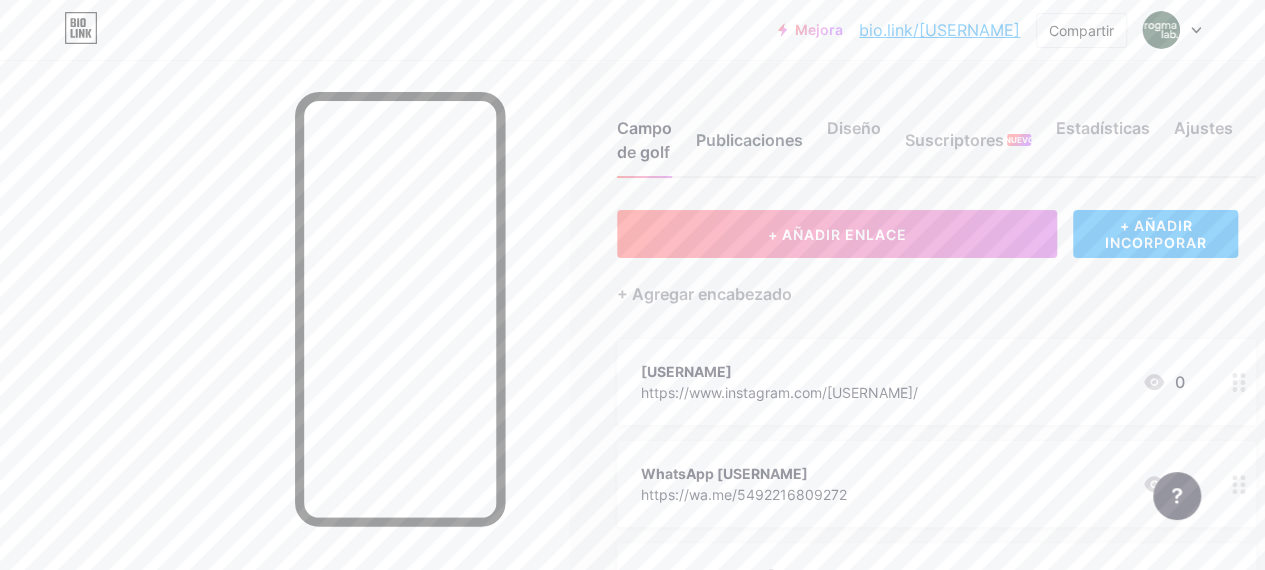click on "Publicaciones" at bounding box center [749, 146] 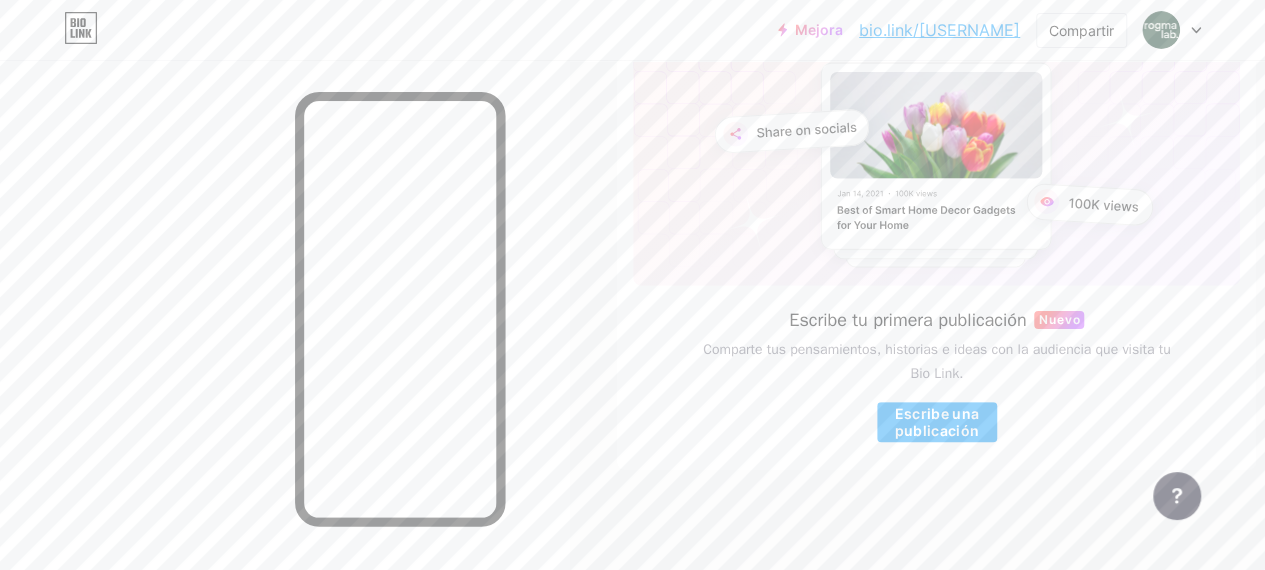 scroll, scrollTop: 0, scrollLeft: 0, axis: both 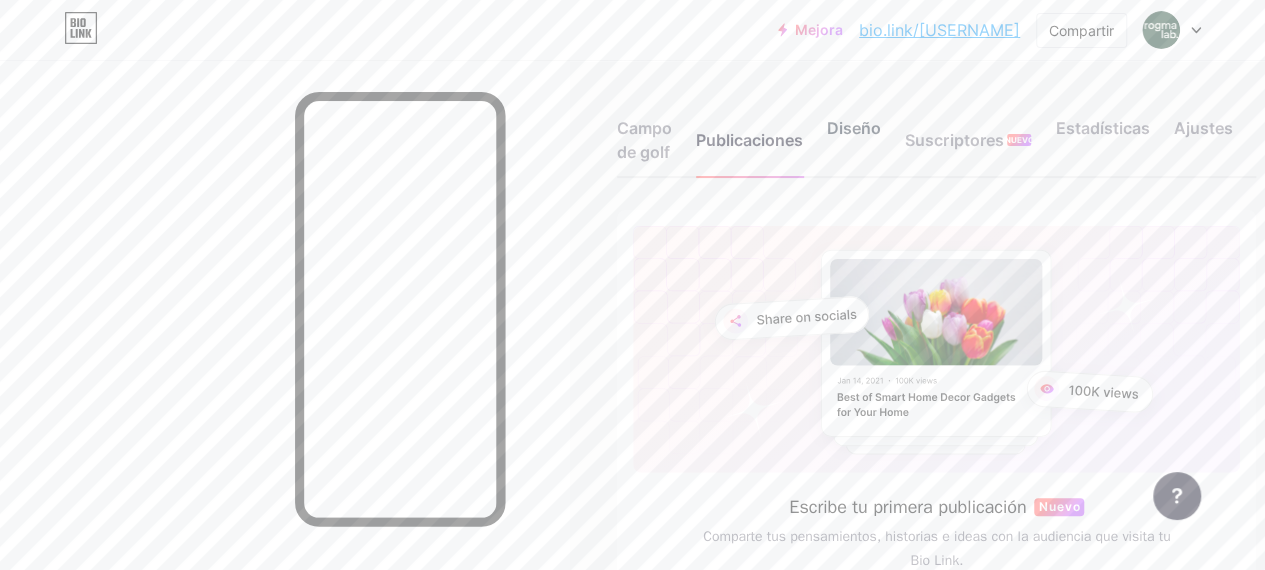 click on "Diseño" at bounding box center (854, 128) 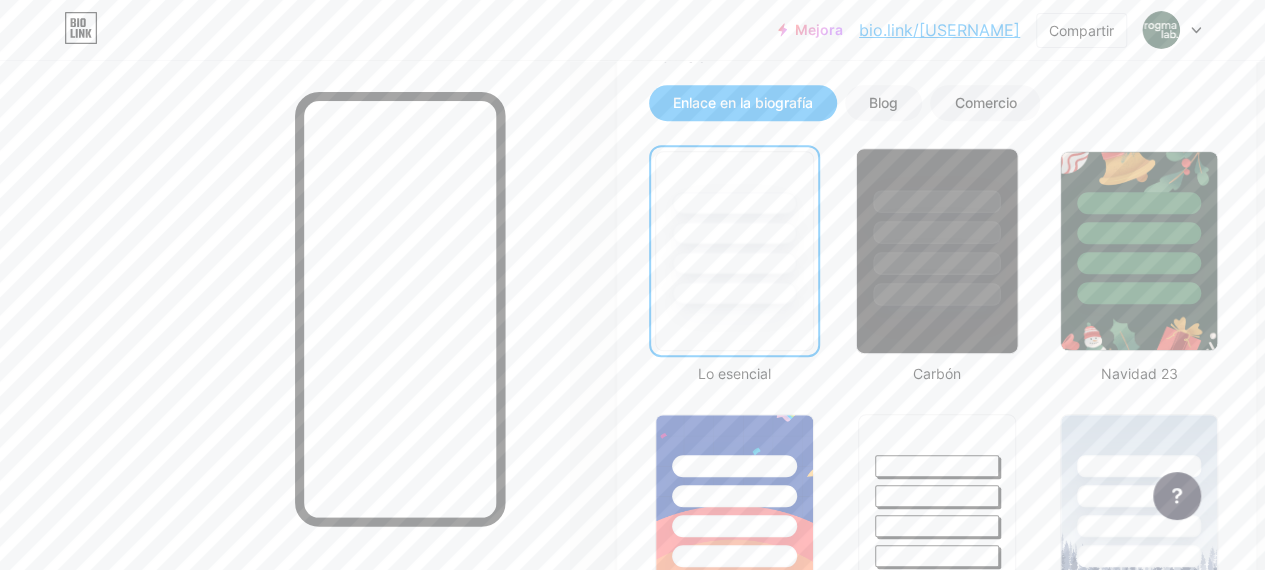 scroll, scrollTop: 478, scrollLeft: 0, axis: vertical 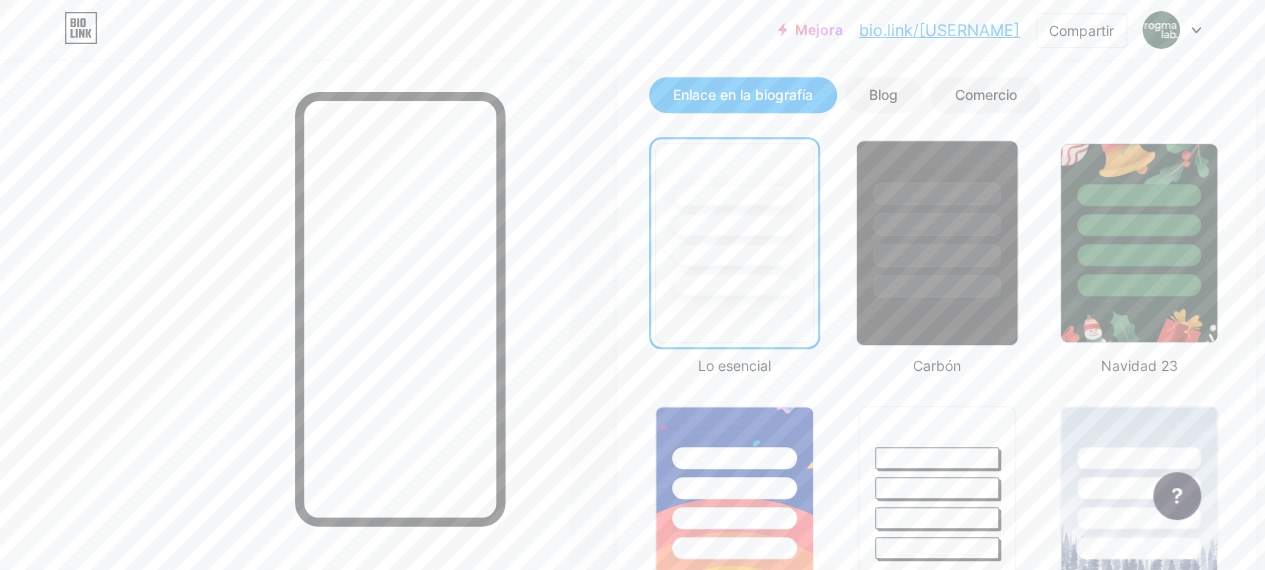 click at bounding box center [937, 286] 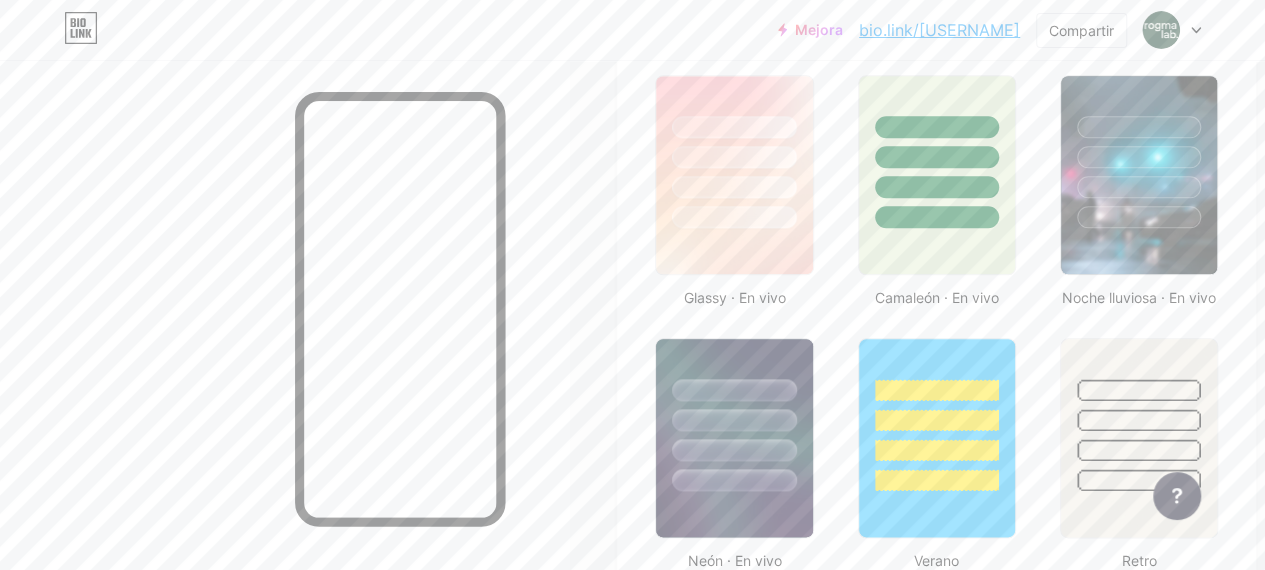 scroll, scrollTop: 1071, scrollLeft: 0, axis: vertical 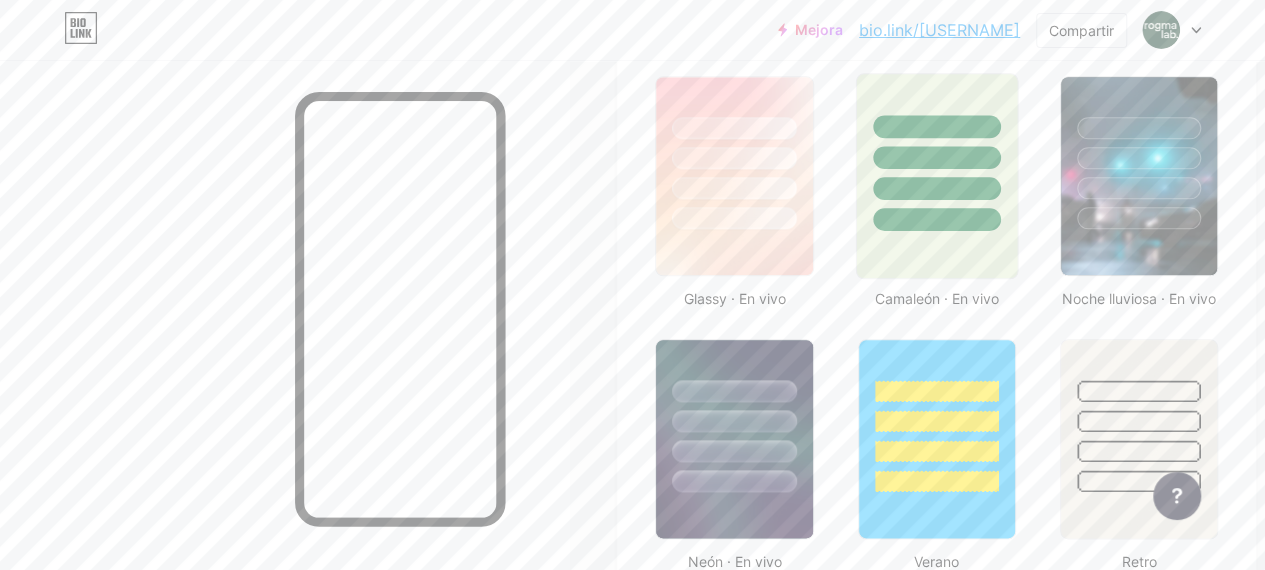 click at bounding box center (936, 152) 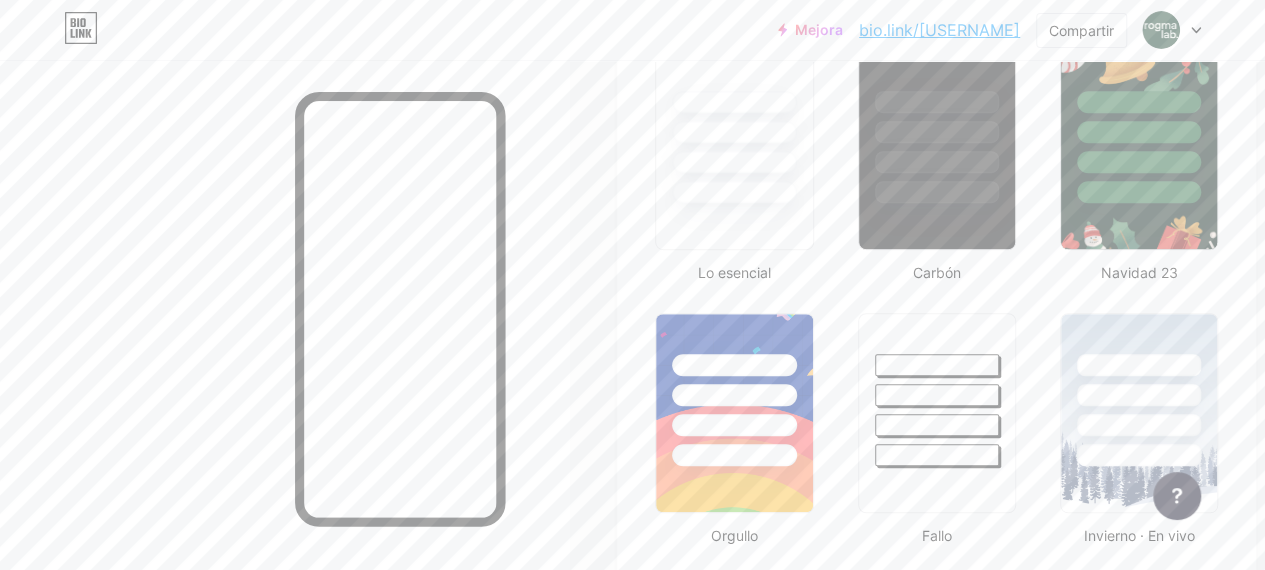 scroll, scrollTop: 570, scrollLeft: 0, axis: vertical 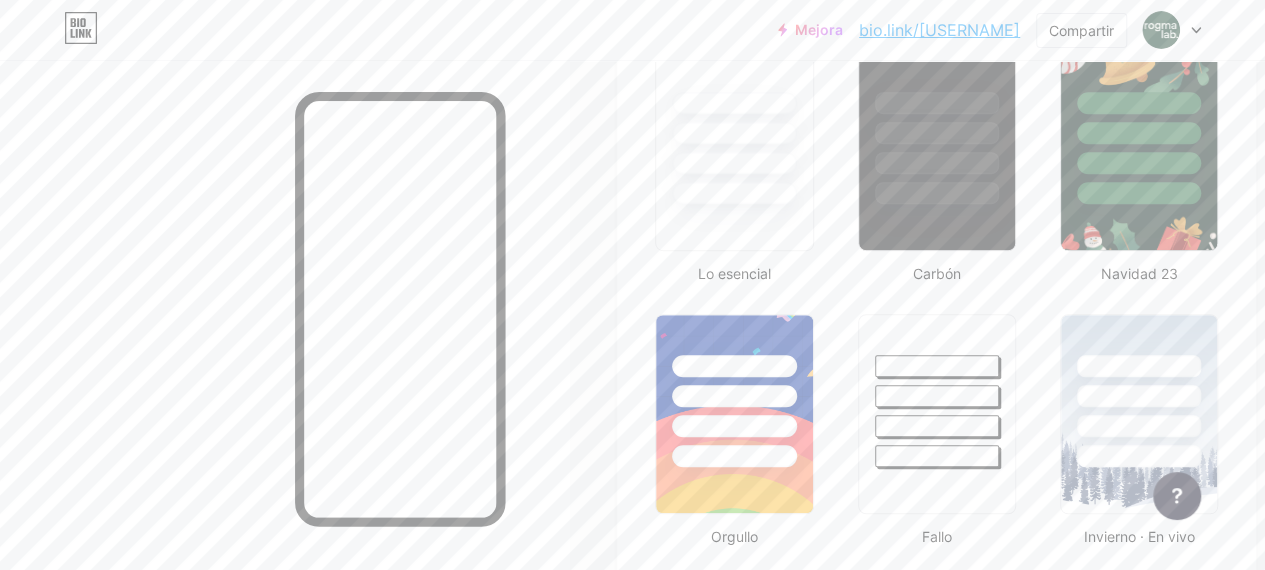 click at bounding box center (937, 193) 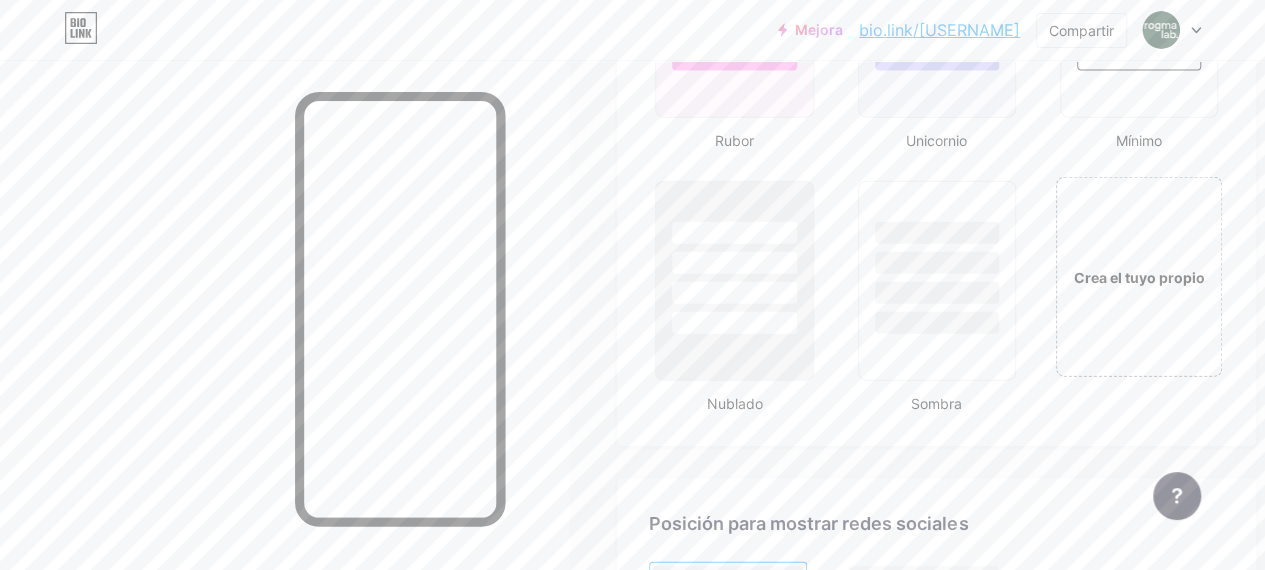 scroll, scrollTop: 2285, scrollLeft: 0, axis: vertical 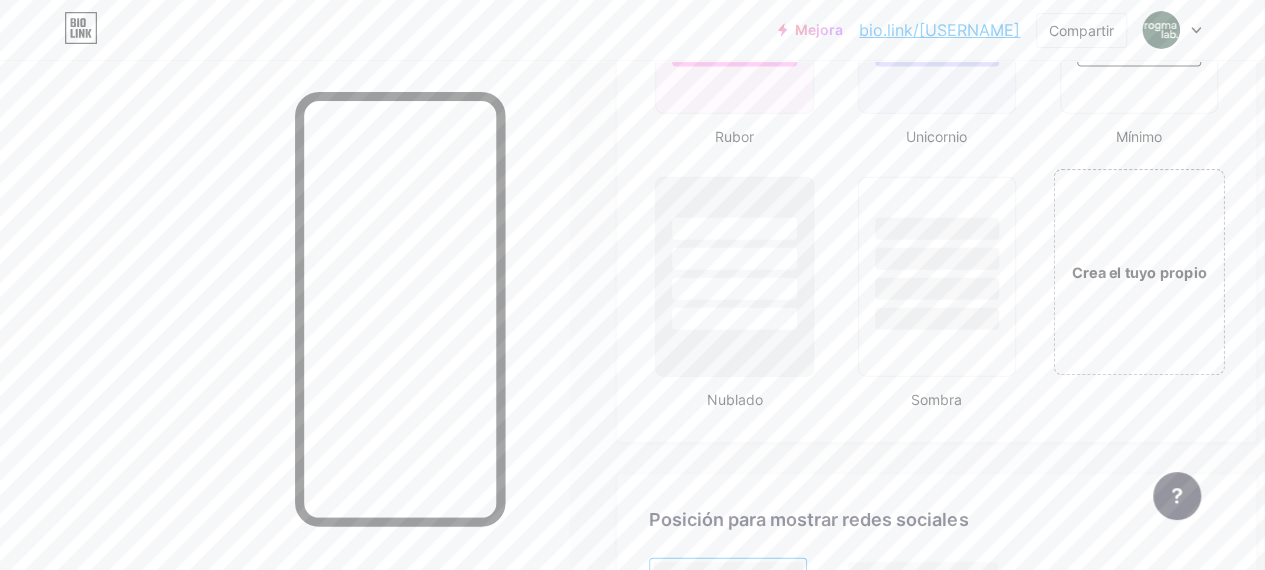 click on "Crea el tuyo propio" at bounding box center [1139, 273] 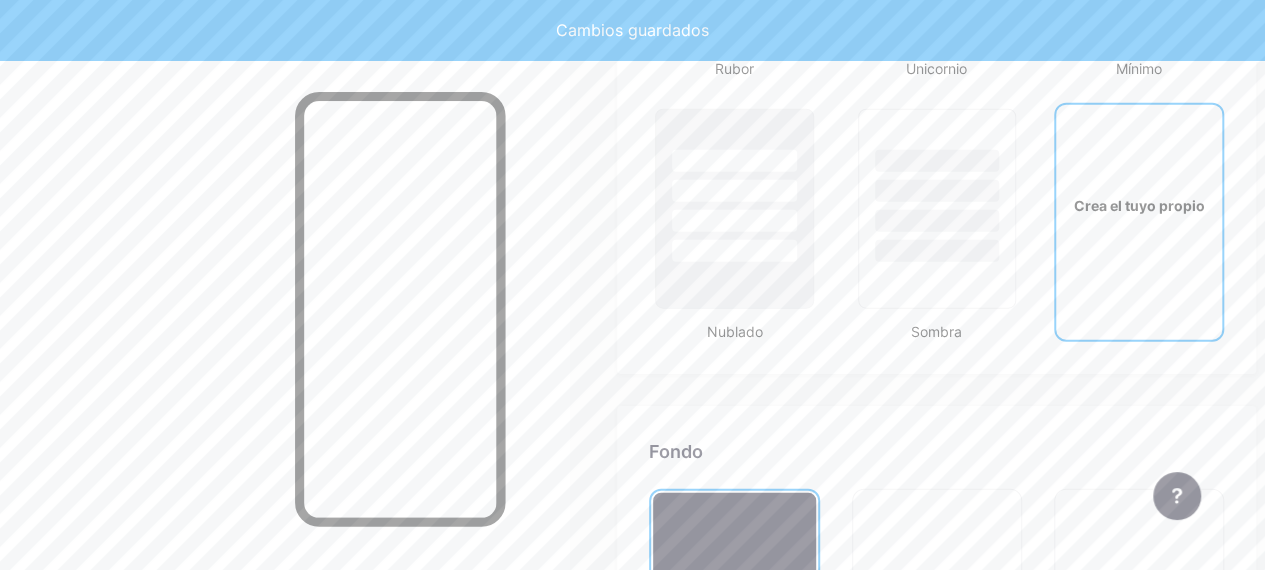 scroll, scrollTop: 2679, scrollLeft: 0, axis: vertical 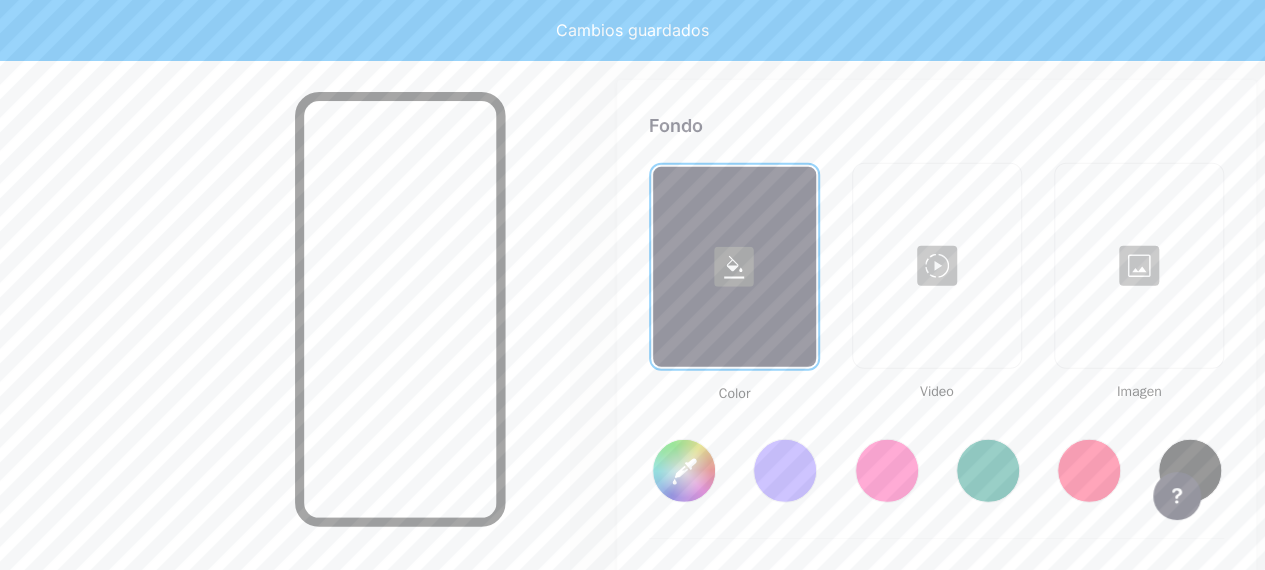 type on "#ffffff" 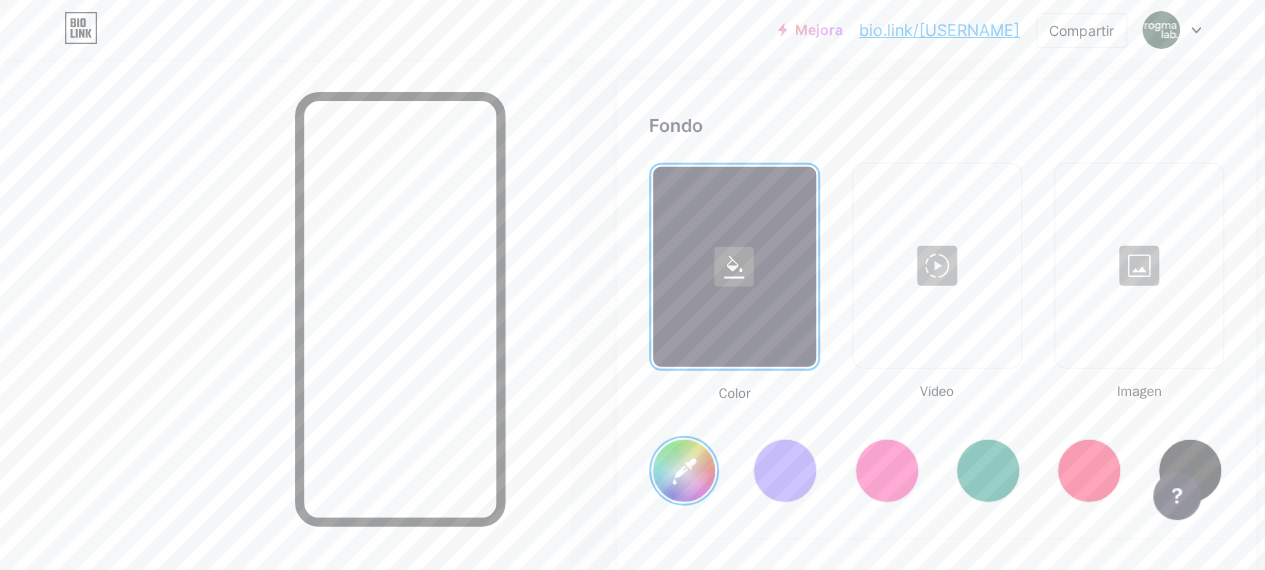 click at bounding box center (937, 266) 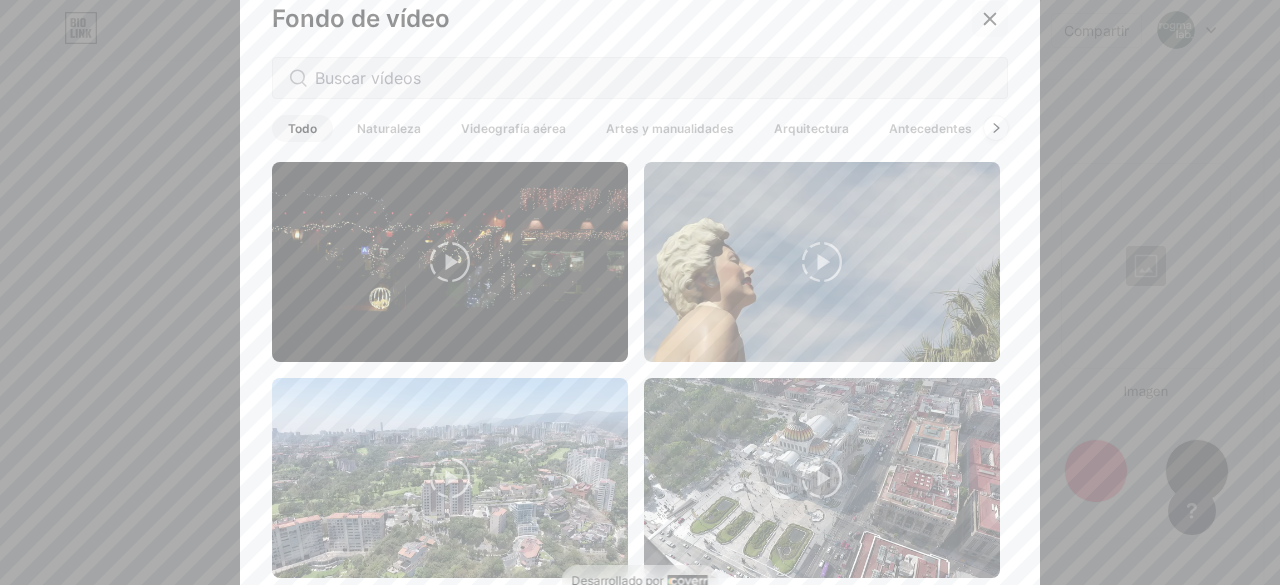 click at bounding box center (990, 19) 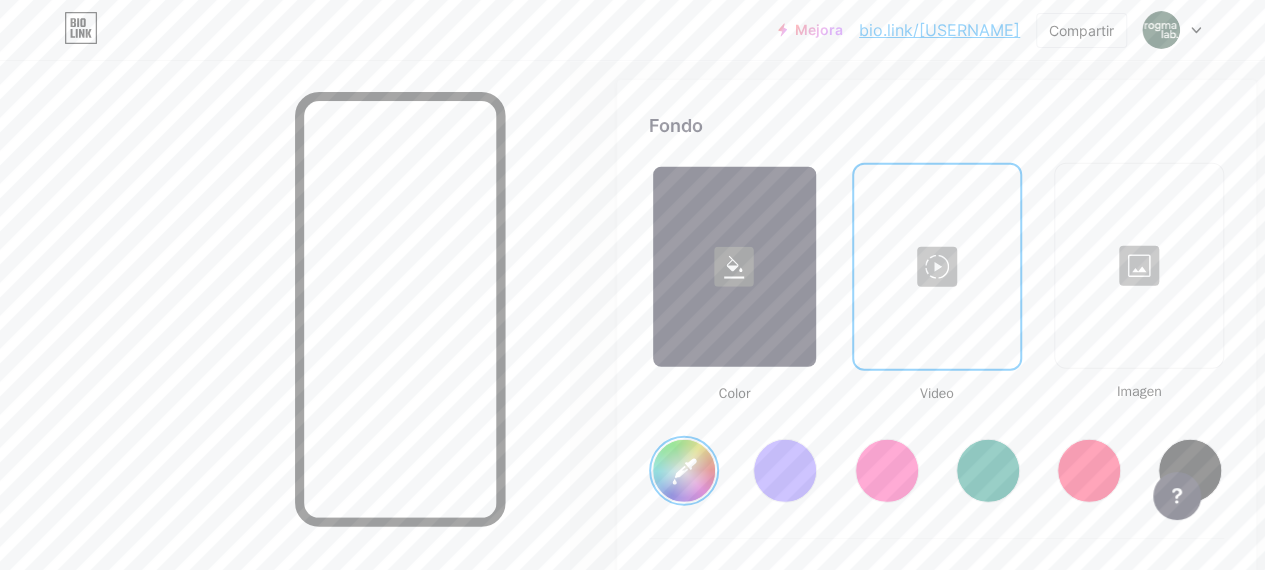 click at bounding box center [734, 267] 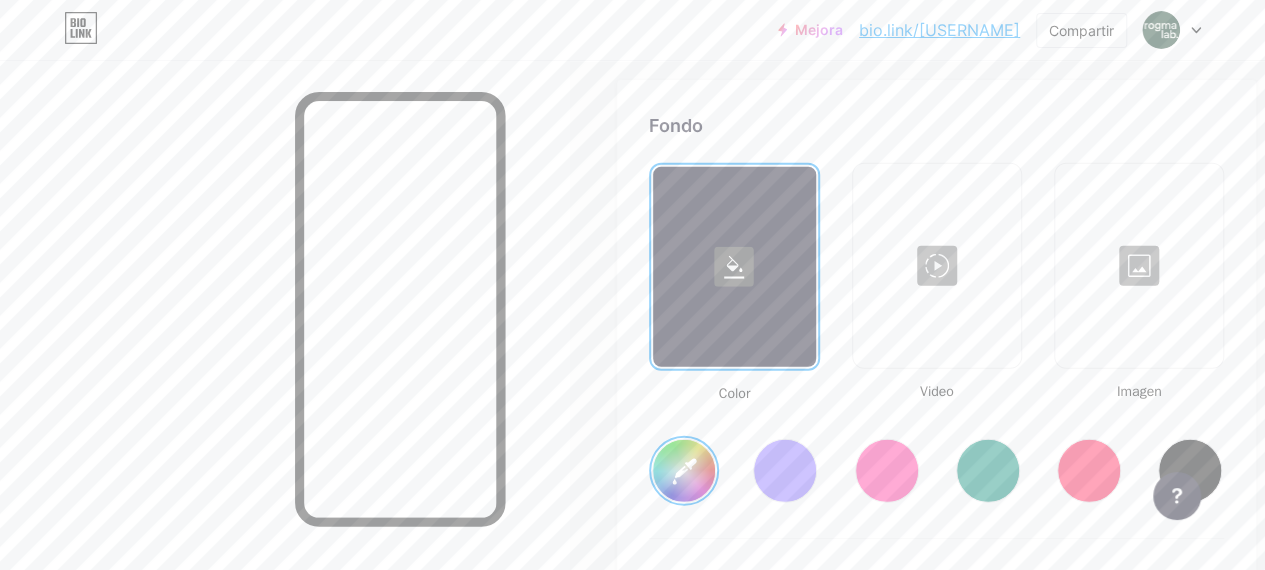 click at bounding box center (988, 471) 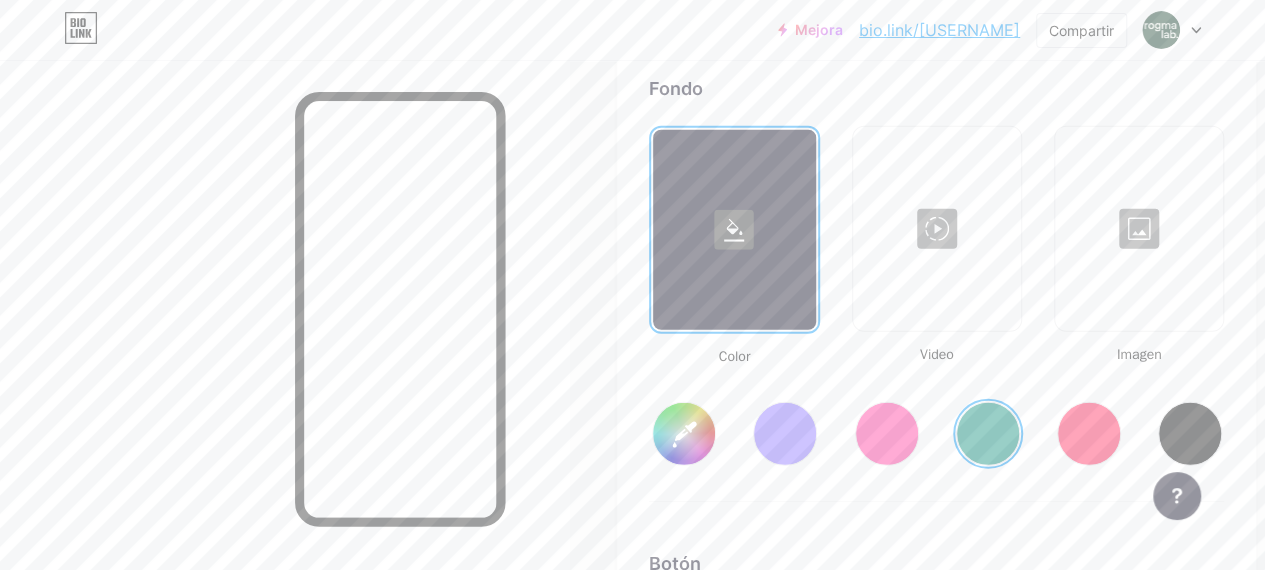 scroll, scrollTop: 2725, scrollLeft: 0, axis: vertical 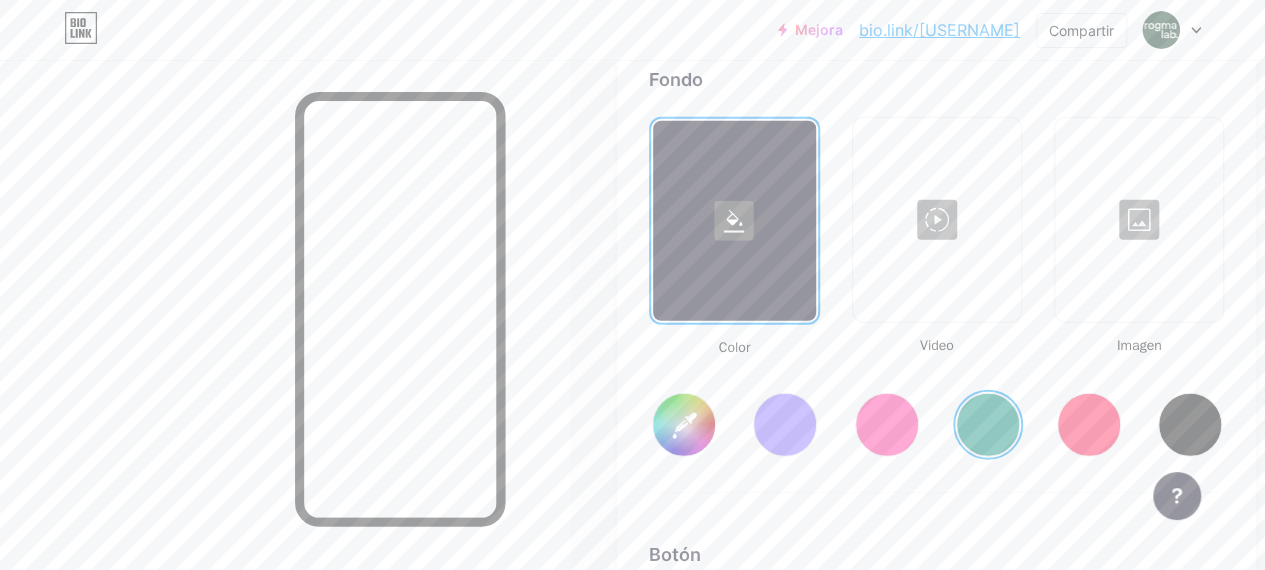 click on "#008873" at bounding box center [684, 425] 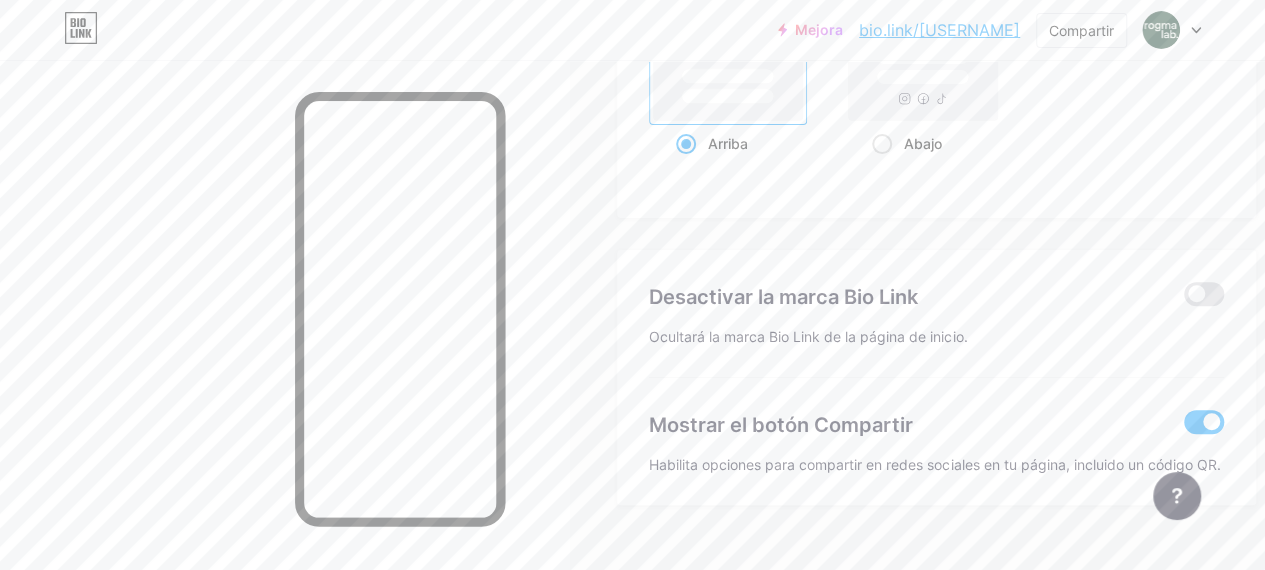 scroll, scrollTop: 4096, scrollLeft: 0, axis: vertical 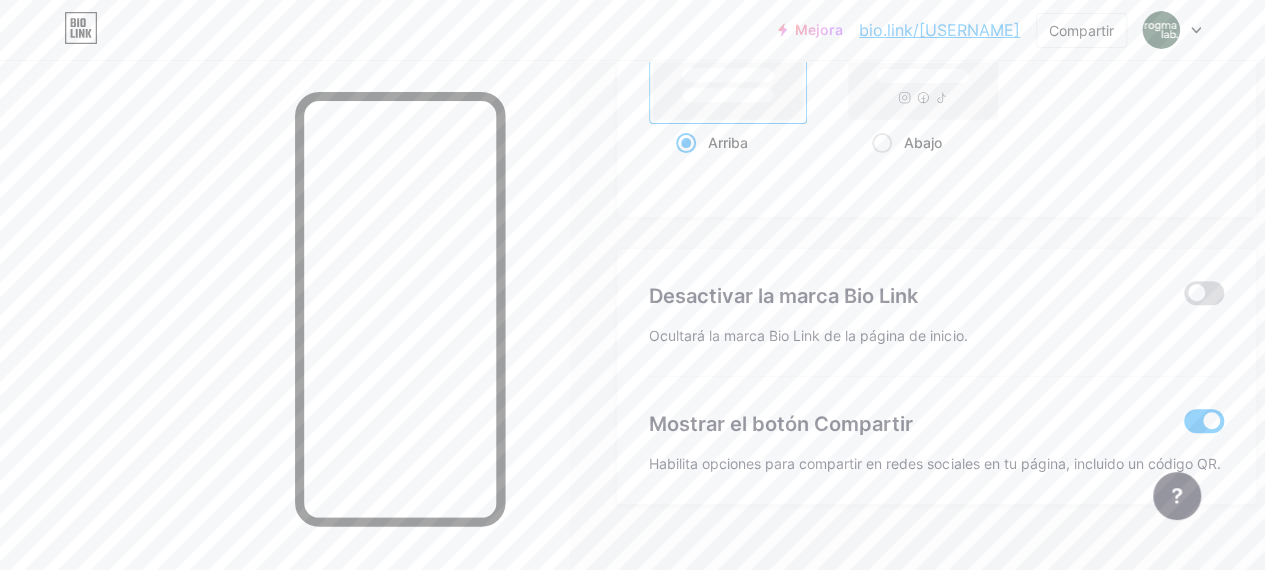 click at bounding box center [1204, 293] 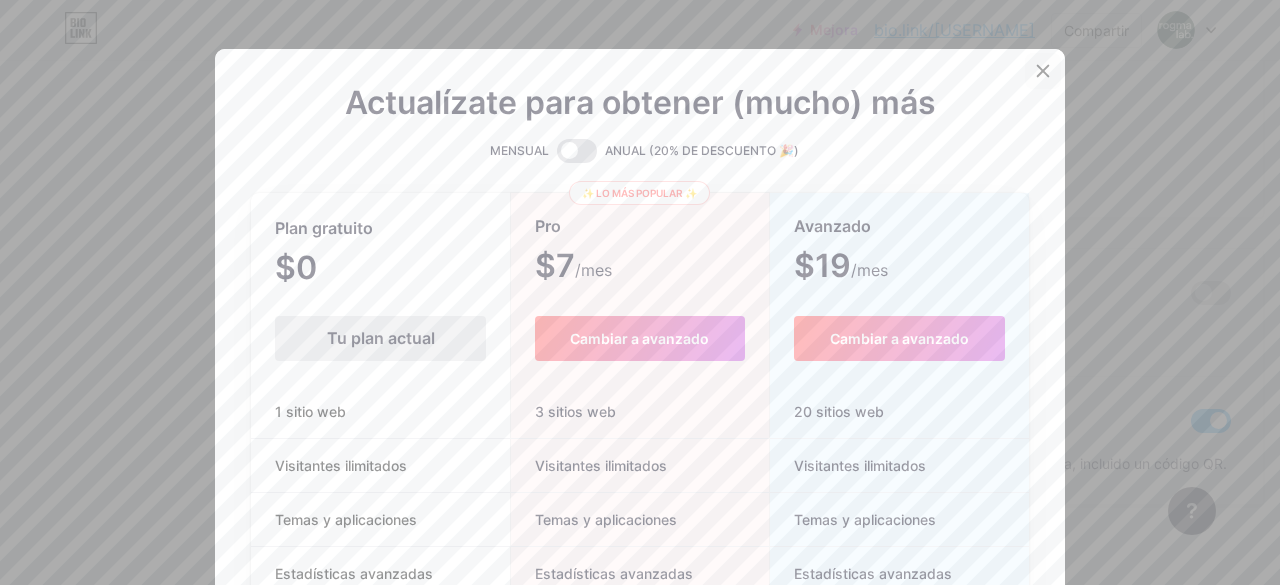 click 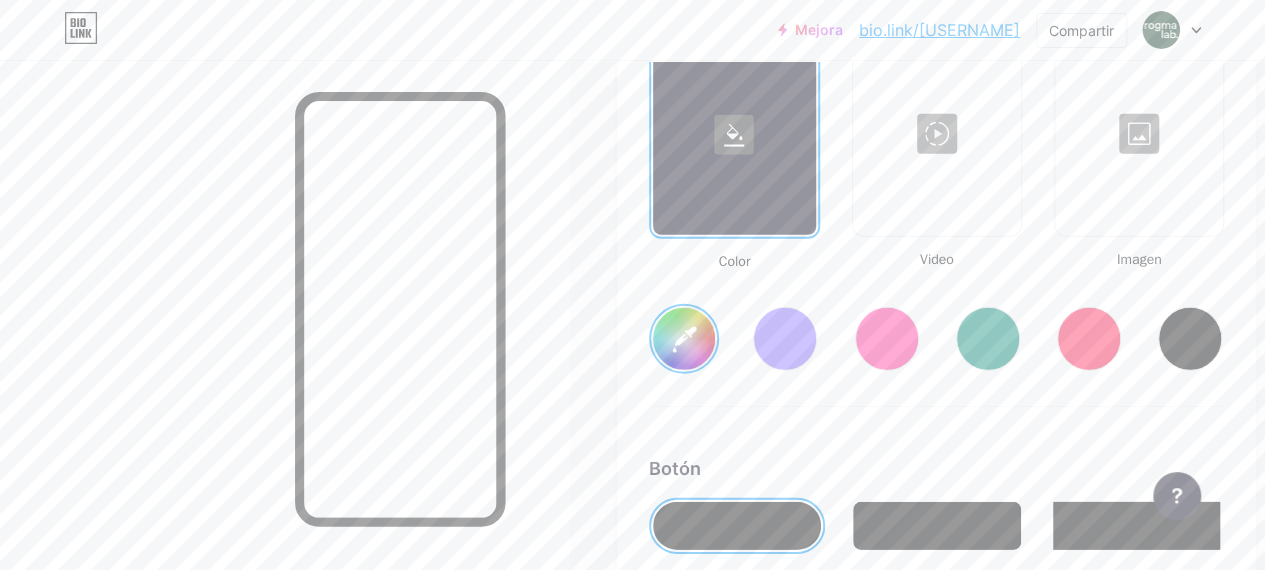 scroll, scrollTop: 2815, scrollLeft: 0, axis: vertical 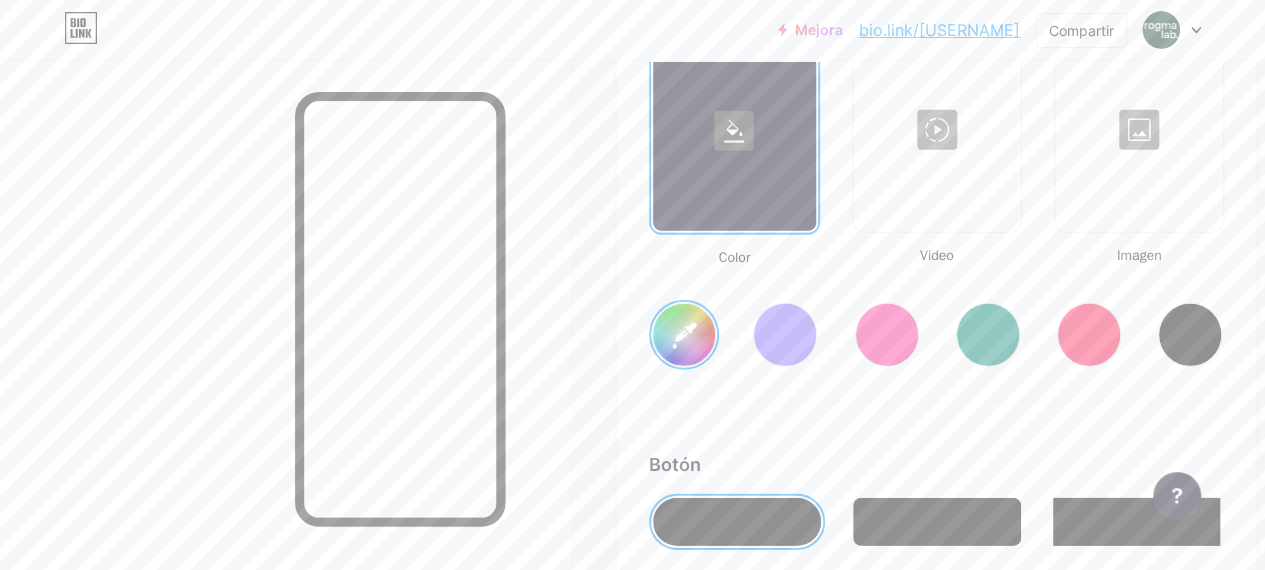 click 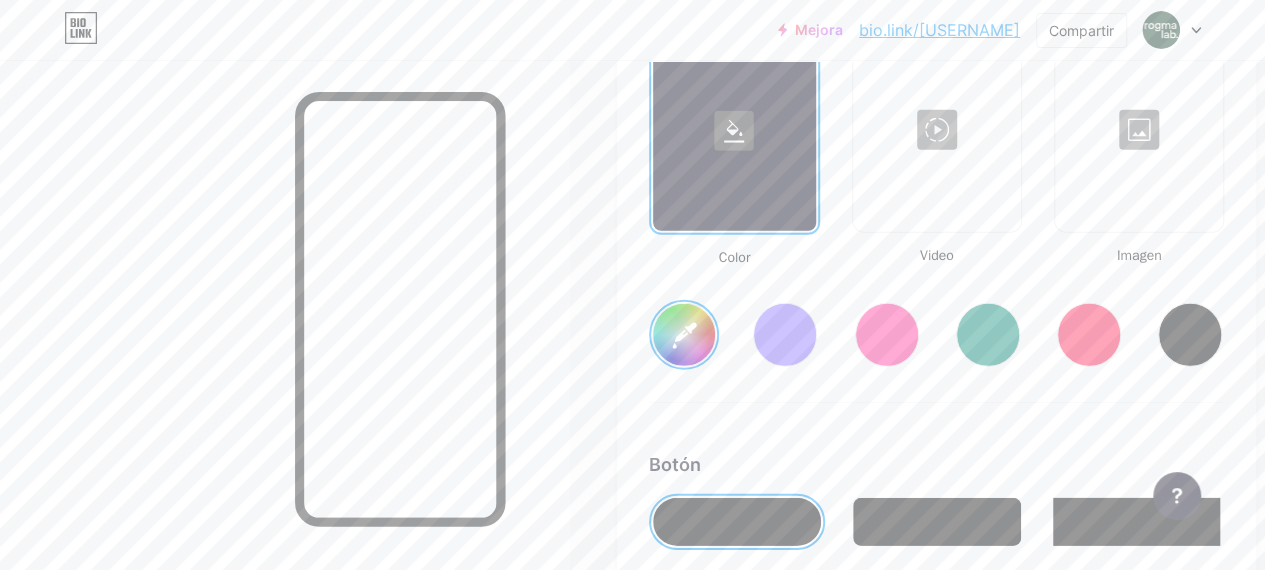 click on "[USERNAME]" at bounding box center [684, 335] 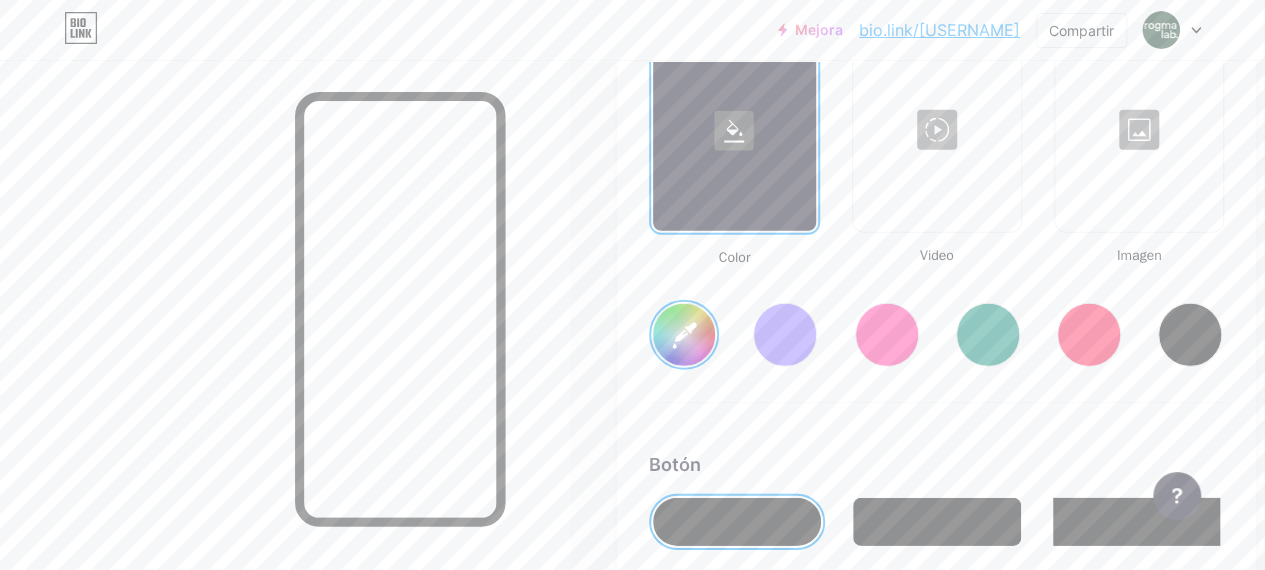 click on "Video" at bounding box center (937, 255) 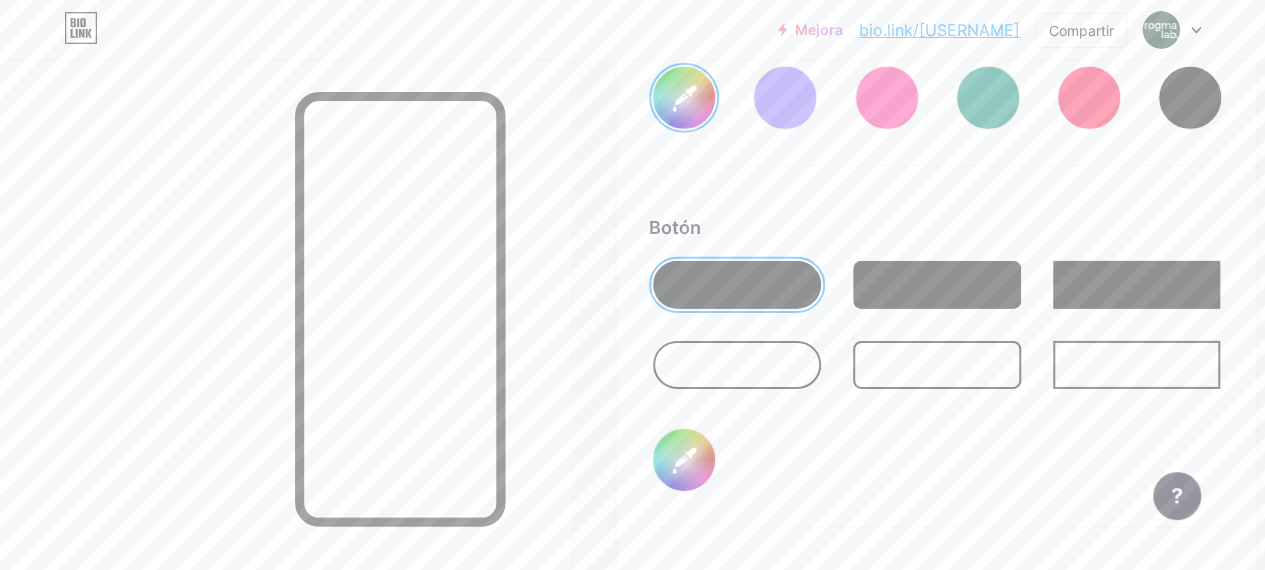 scroll, scrollTop: 3095, scrollLeft: 0, axis: vertical 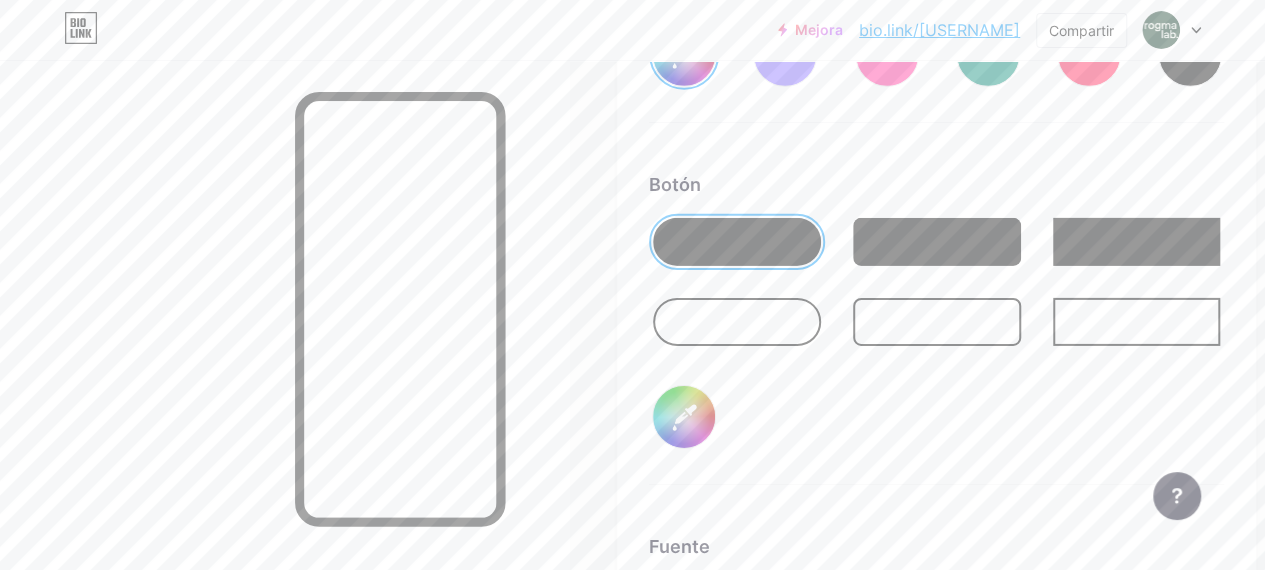 click on "#000000" at bounding box center [684, 417] 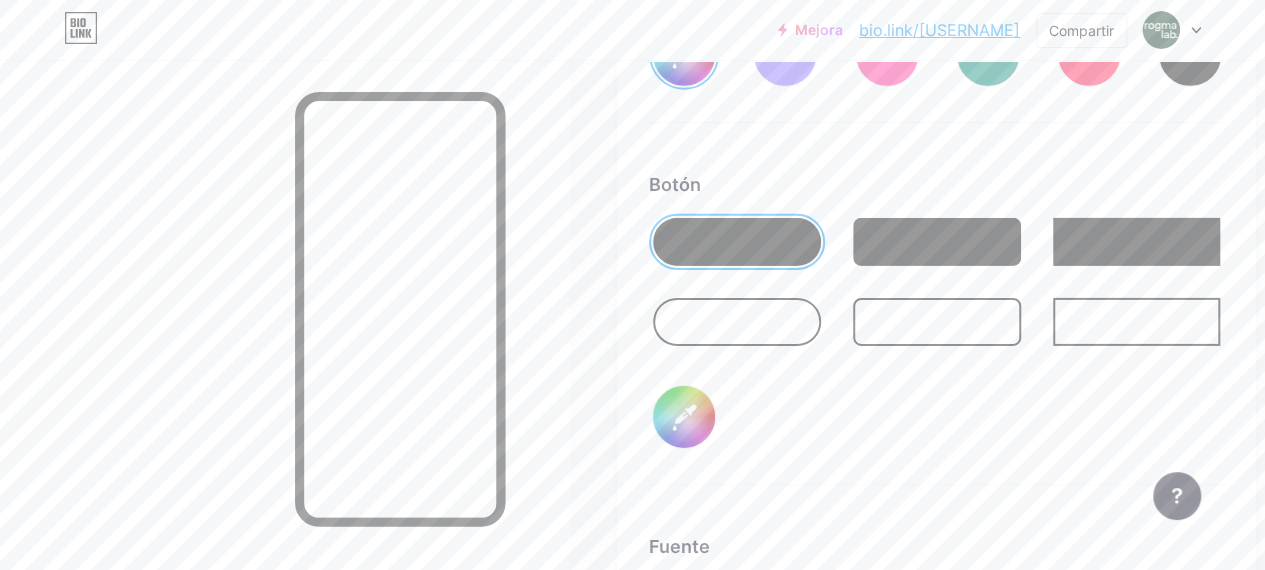 type on "#1e4229" 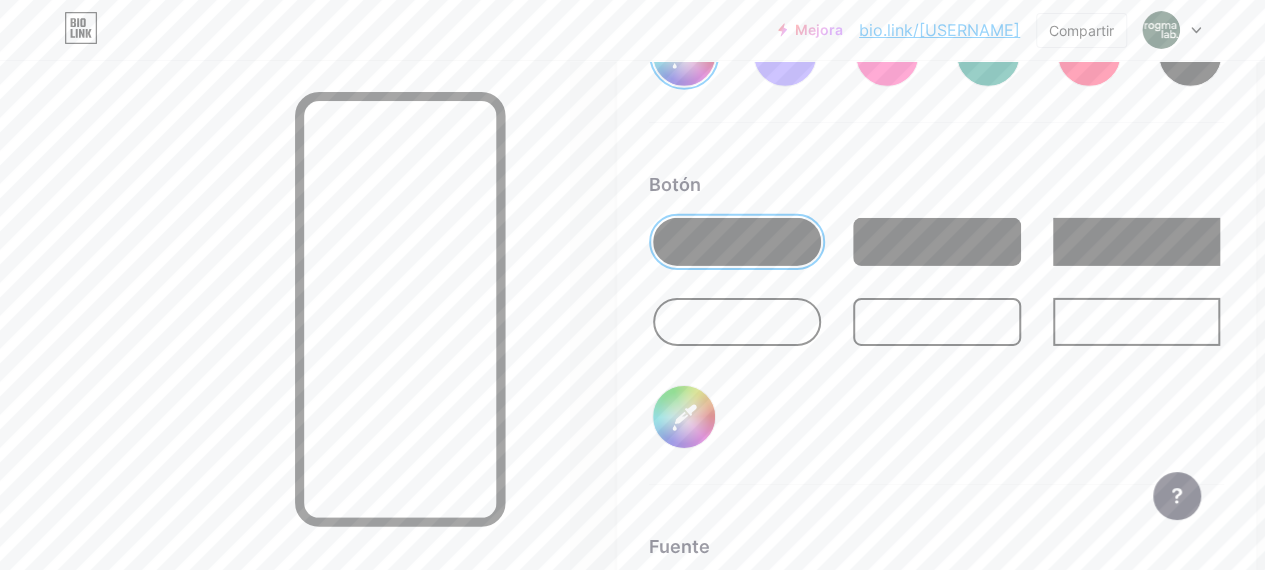 type on "#ffffff" 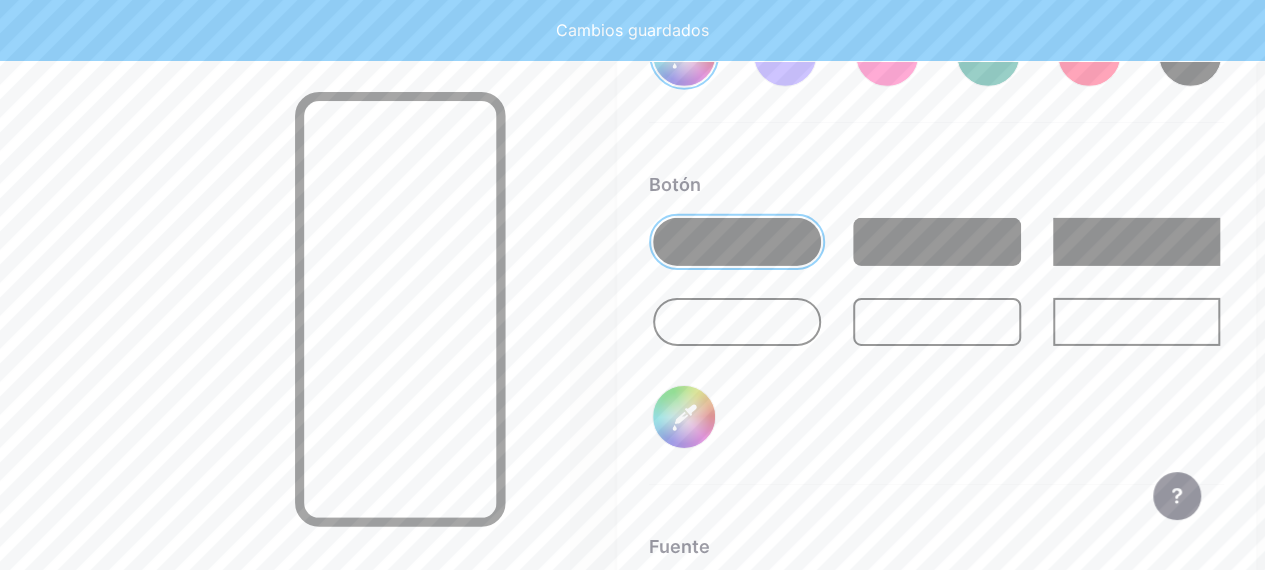 type on "#1e4229" 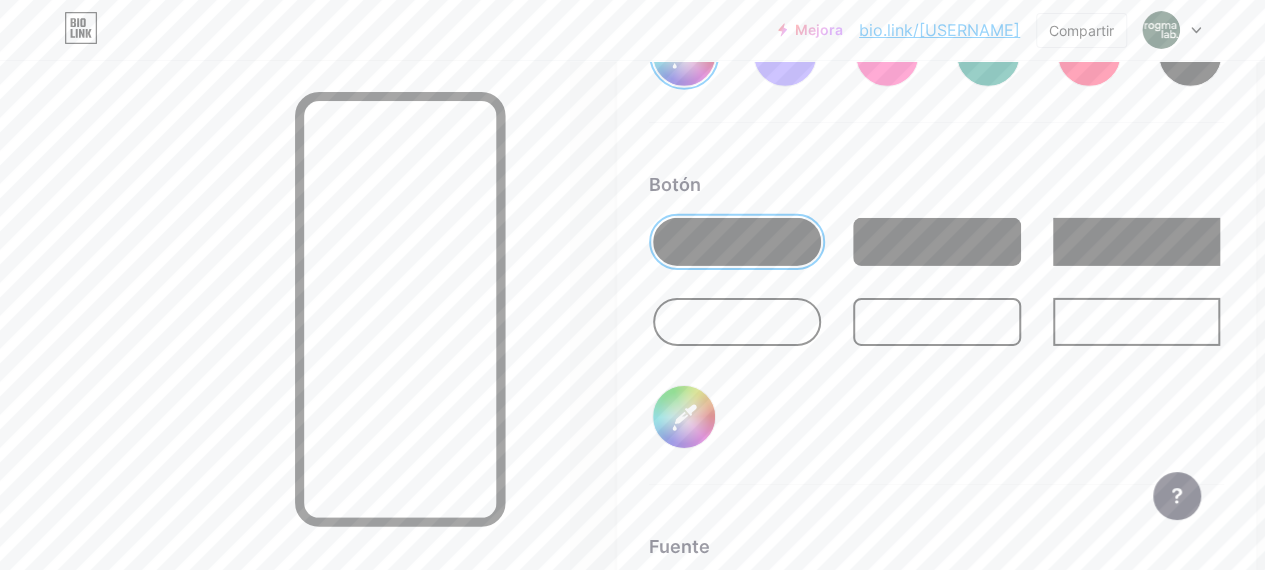 type on "#ffffff" 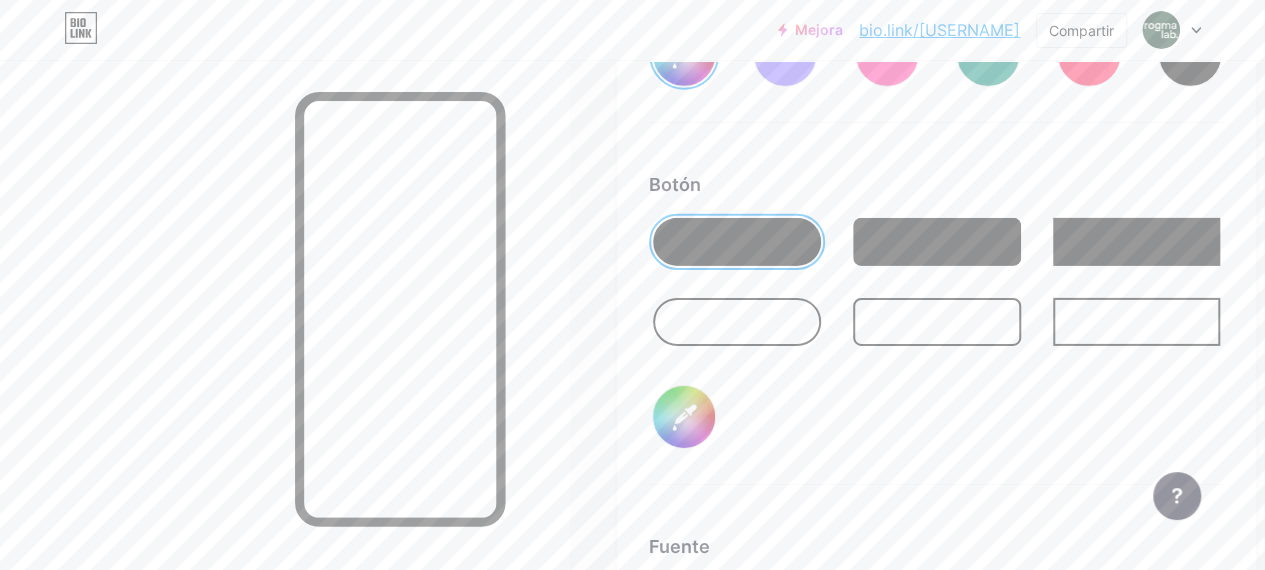 click at bounding box center (937, 322) 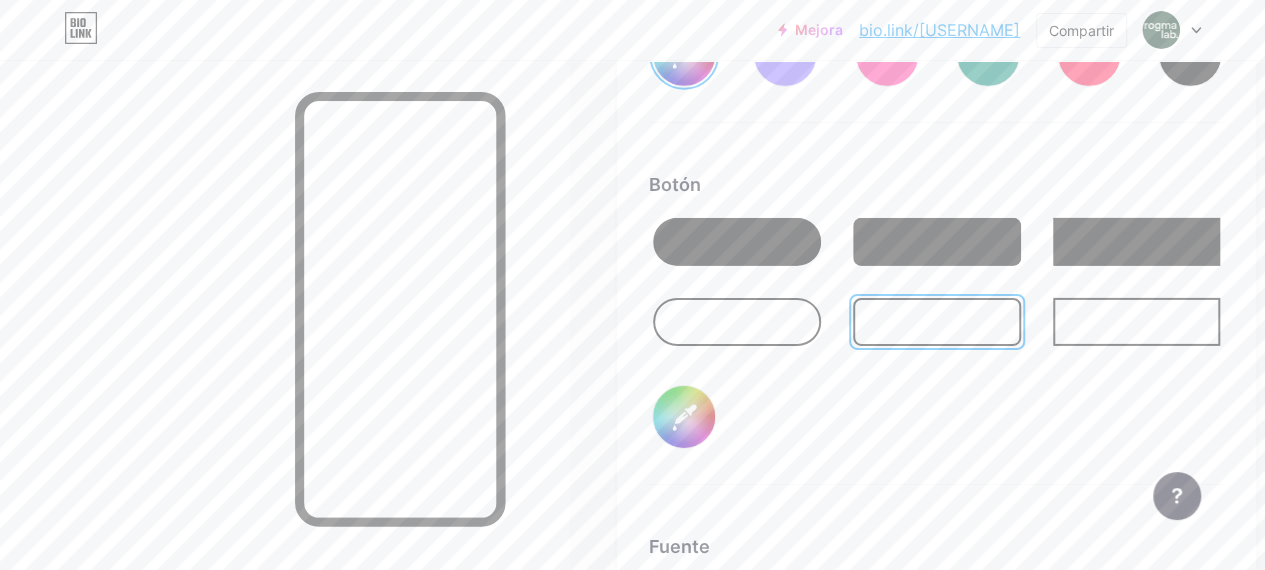 click at bounding box center (1137, 322) 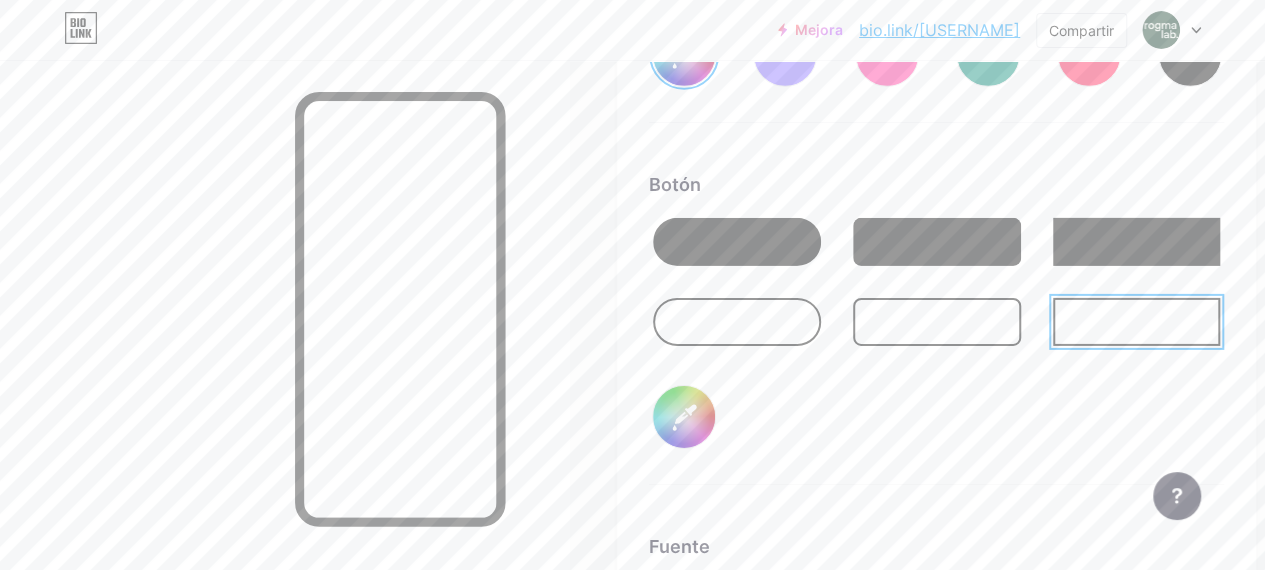 click at bounding box center (737, 322) 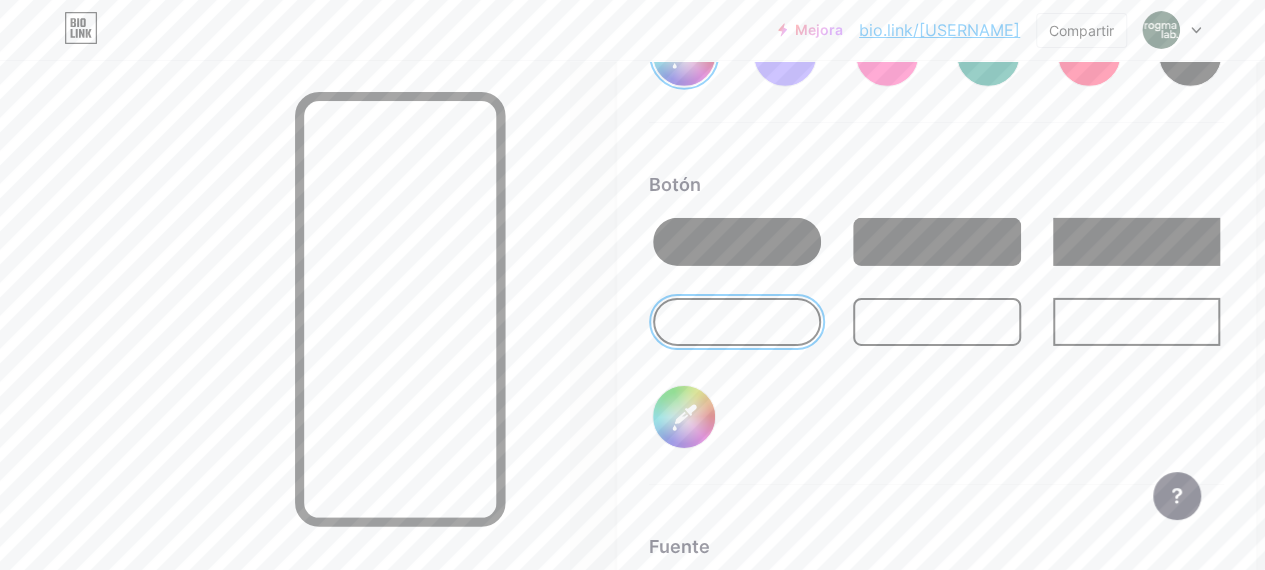click at bounding box center (1137, 322) 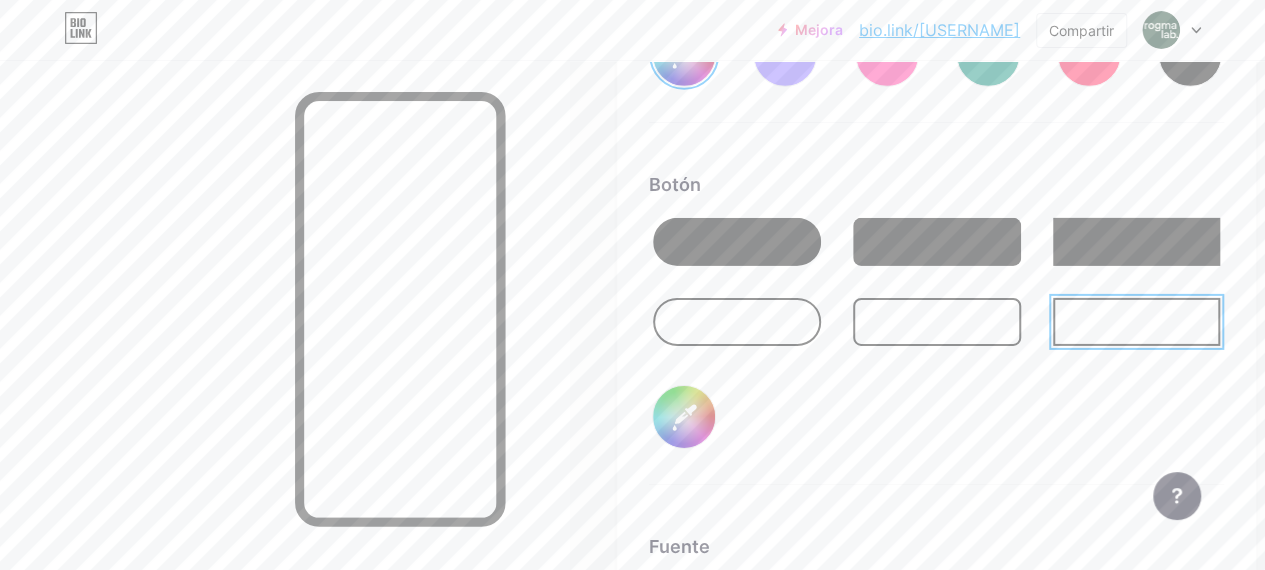 click at bounding box center [737, 322] 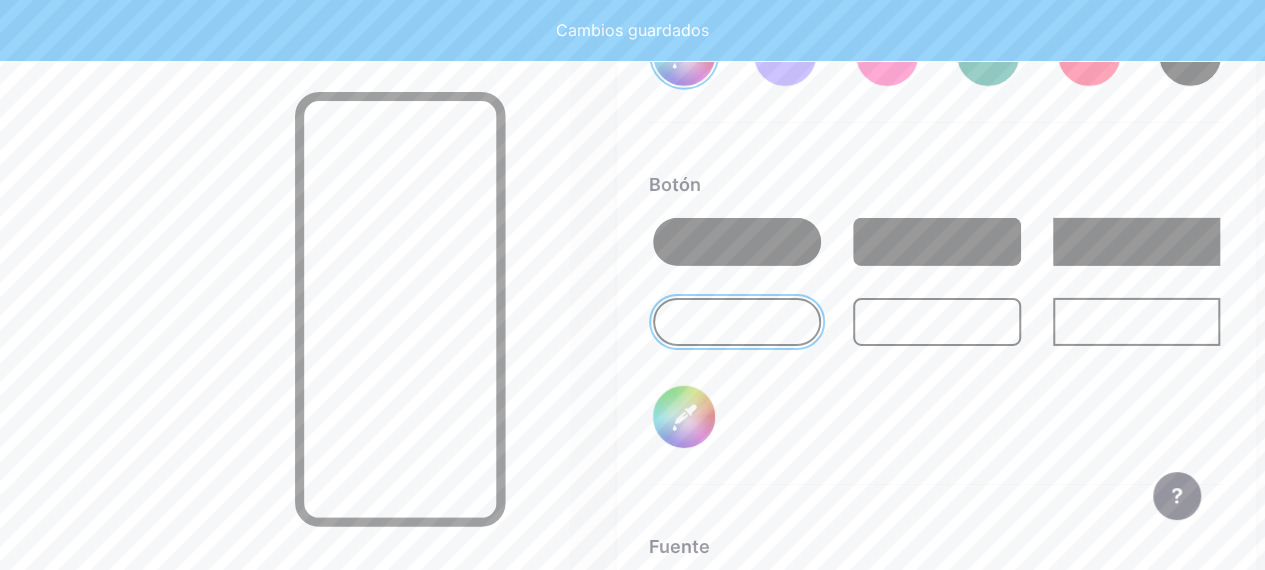 click at bounding box center [937, 322] 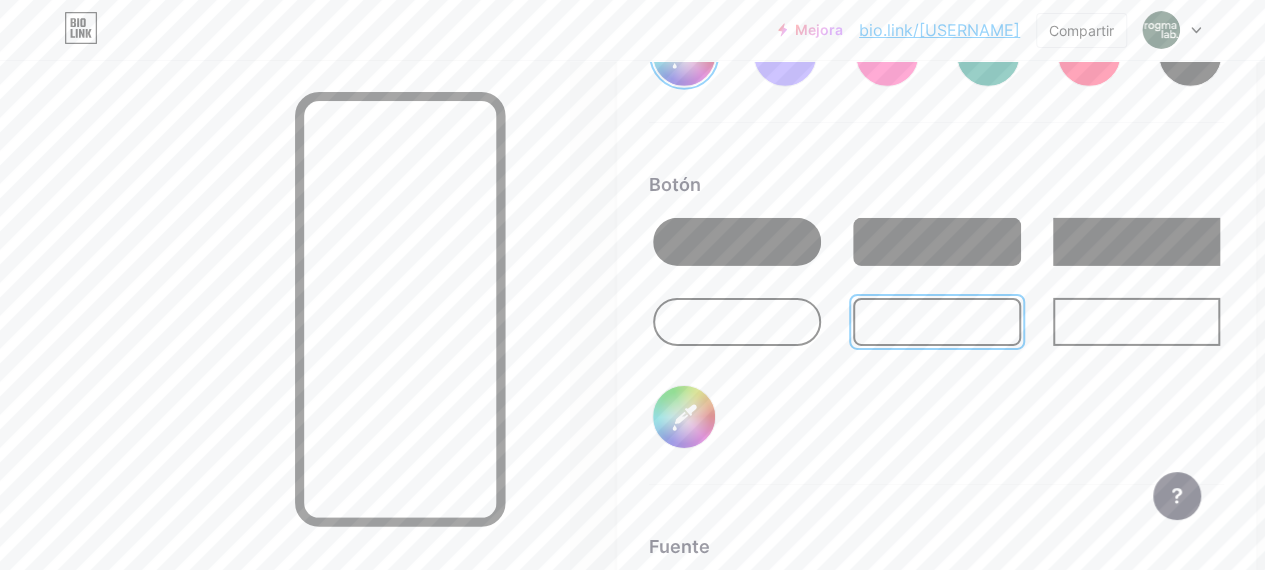 click on "#ffffff" at bounding box center (684, 417) 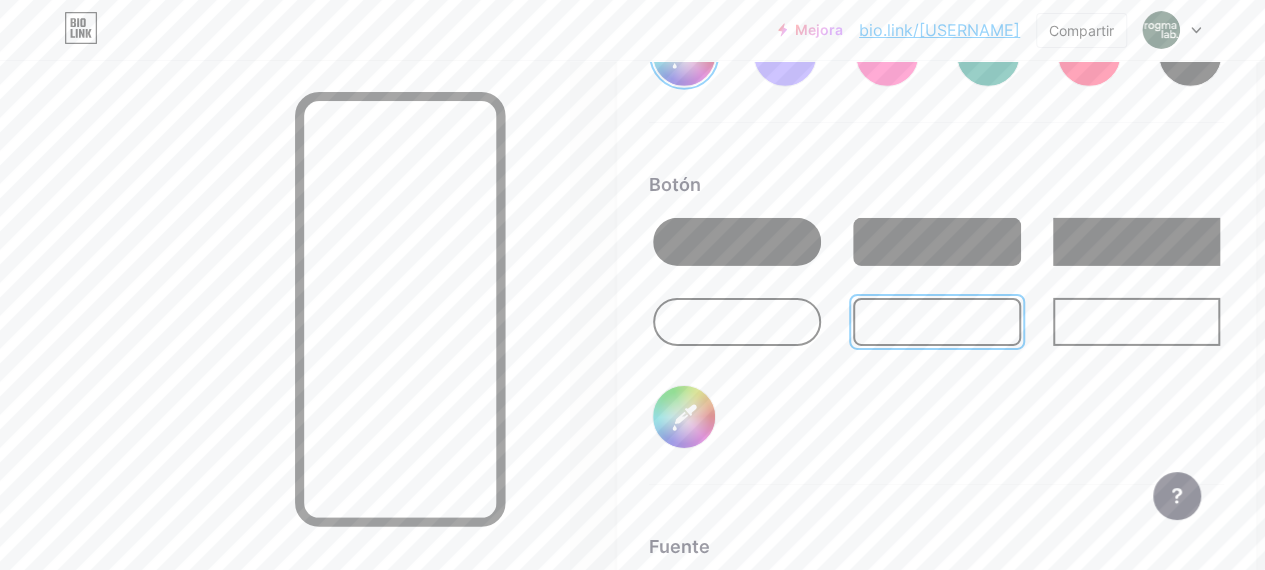 type on "#1e4229" 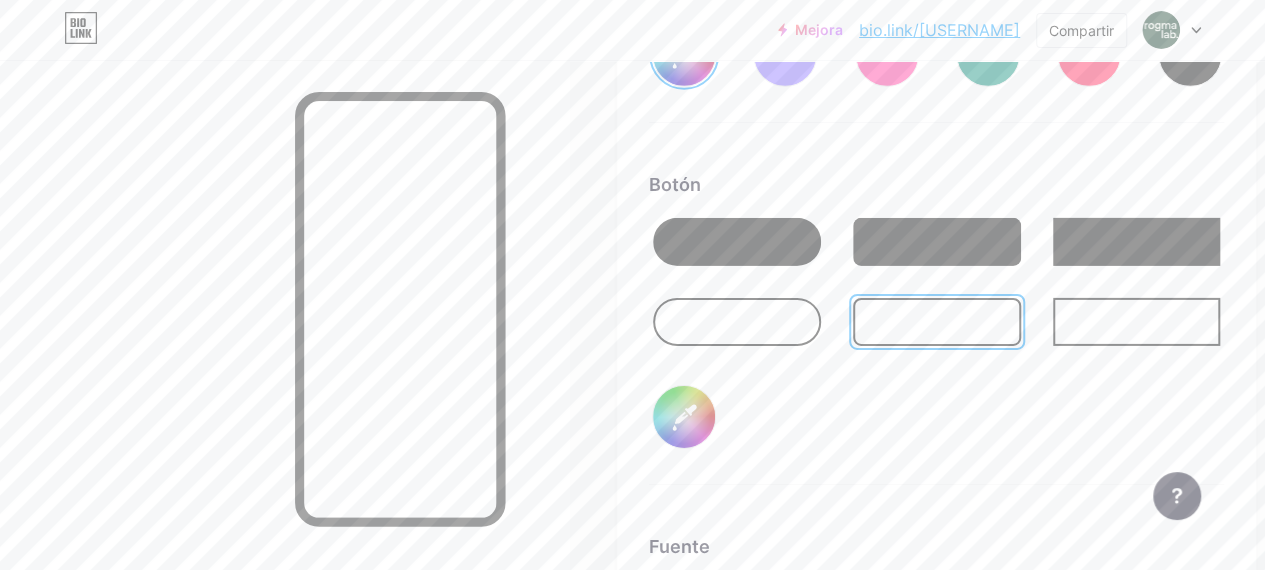 type on "#f9f9f9" 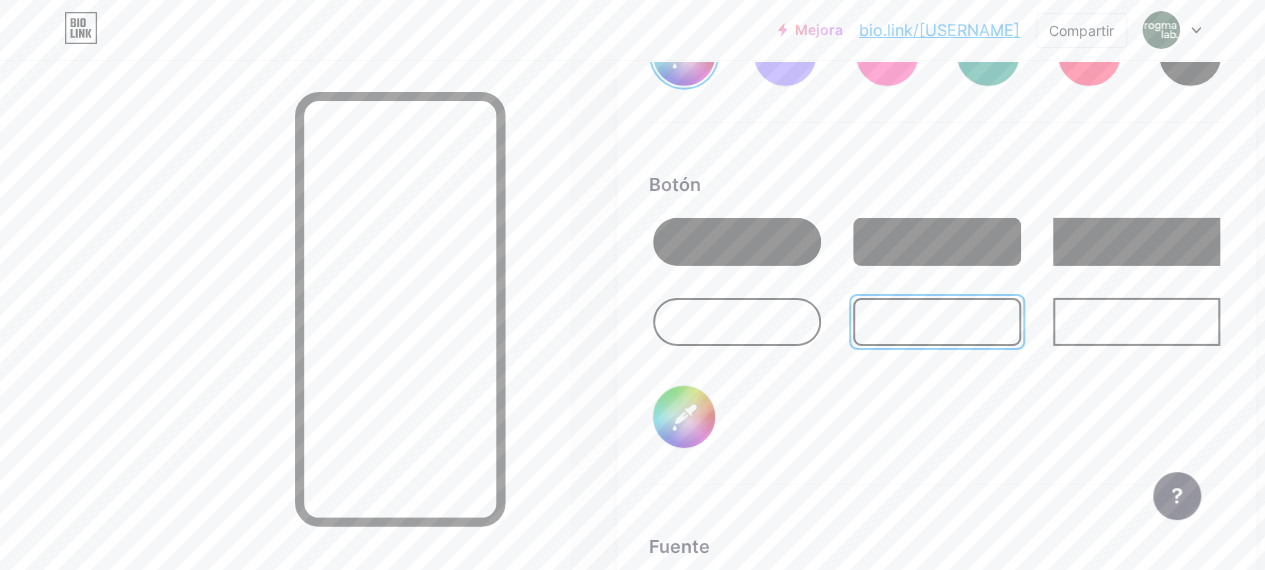 type on "#1e4229" 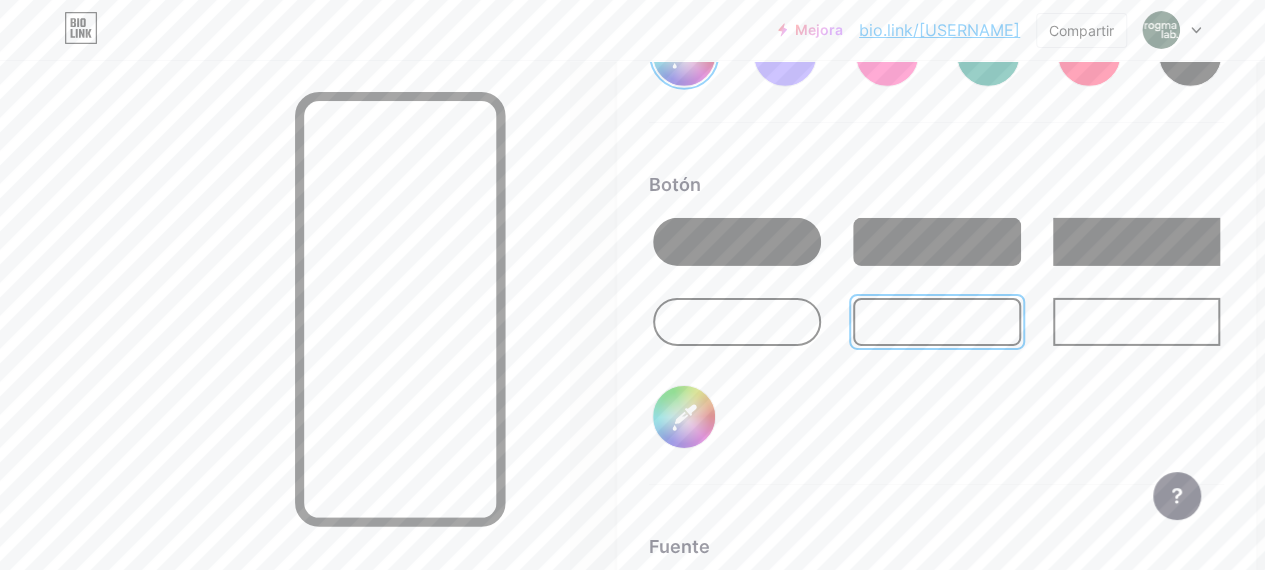 type on "#fafafa" 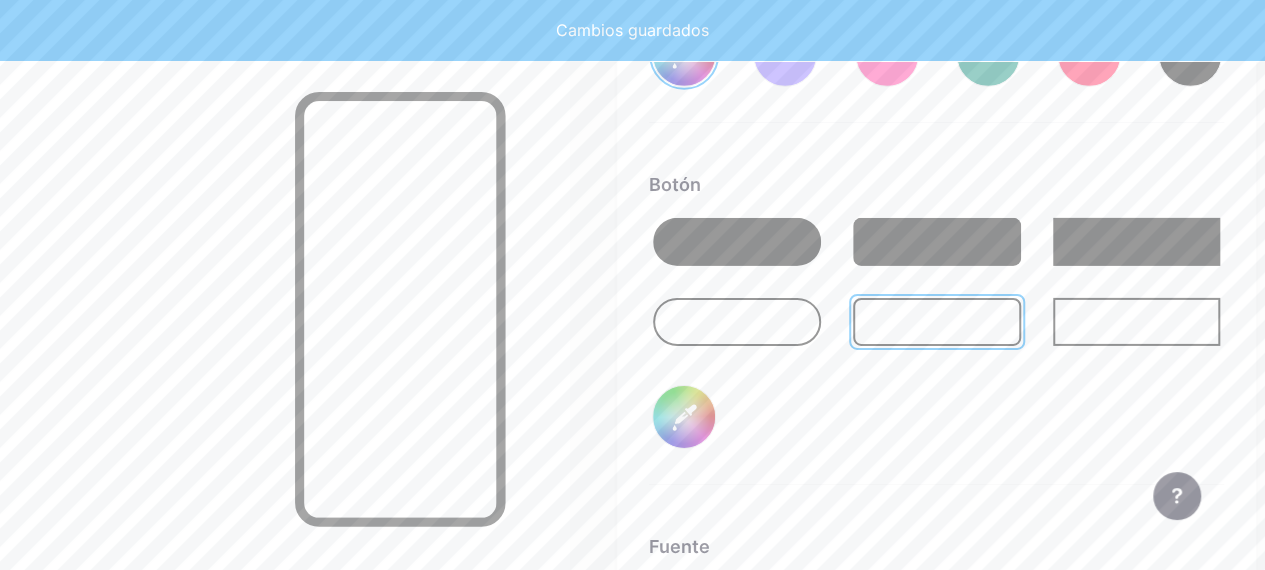 type on "#1e4229" 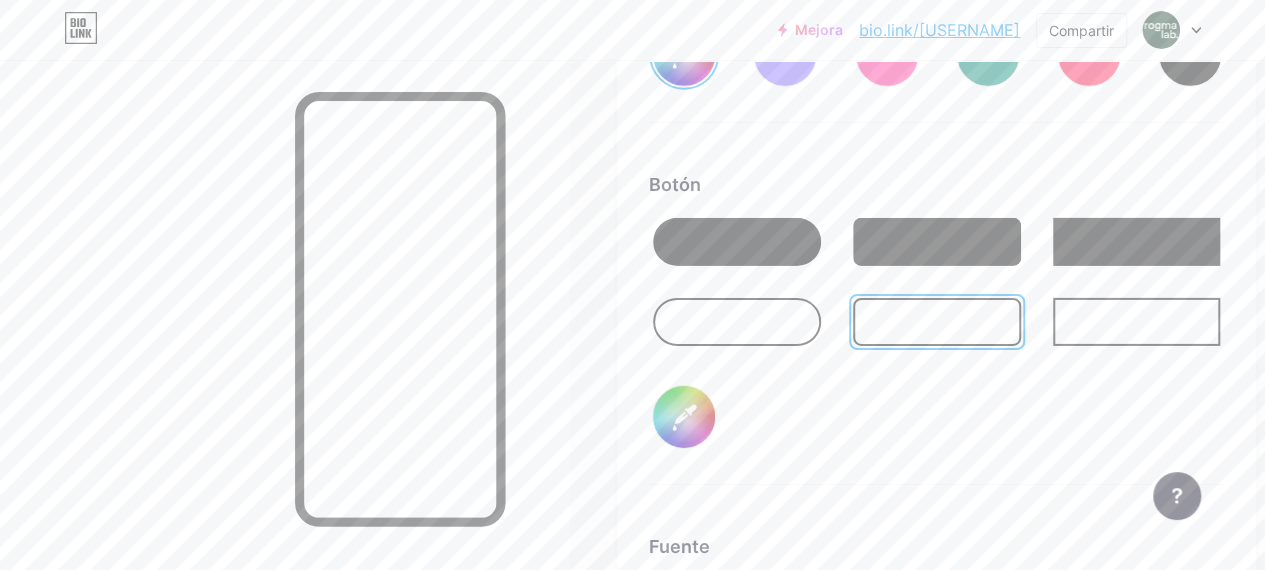 type on "#fafafa" 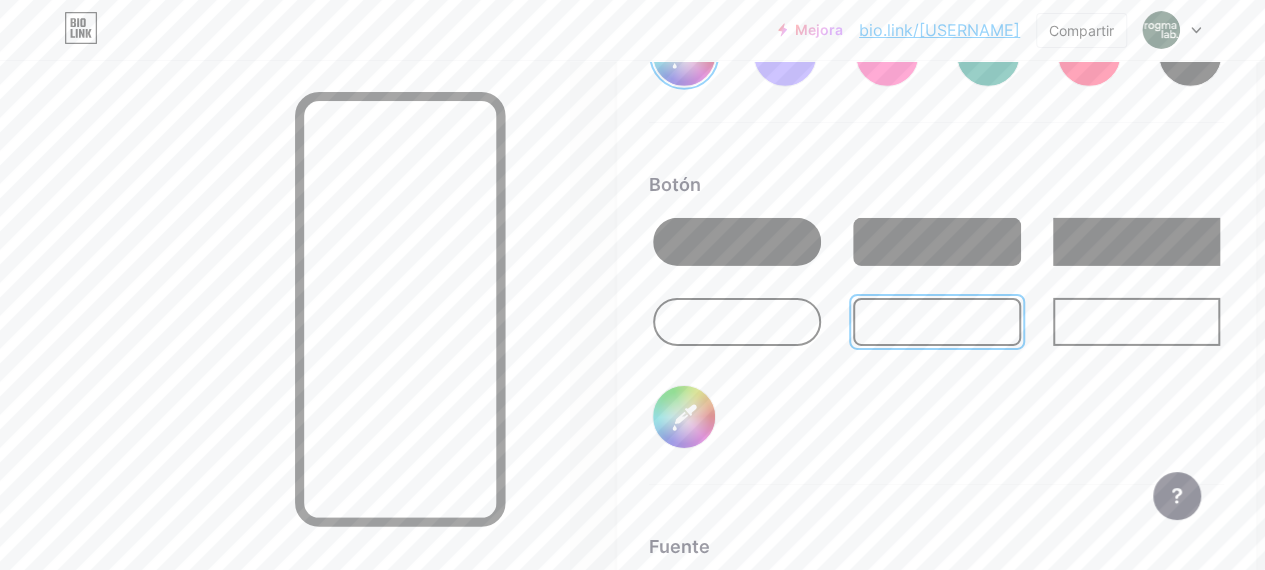 click on "Botón       #fafafa" at bounding box center [936, 328] 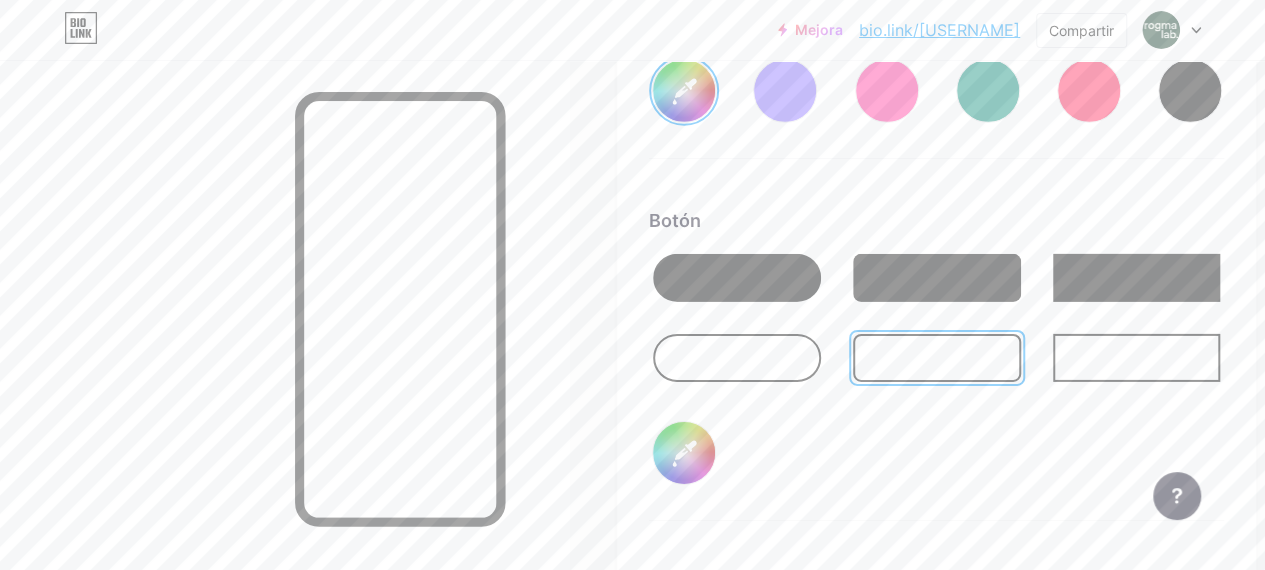 scroll, scrollTop: 3058, scrollLeft: 0, axis: vertical 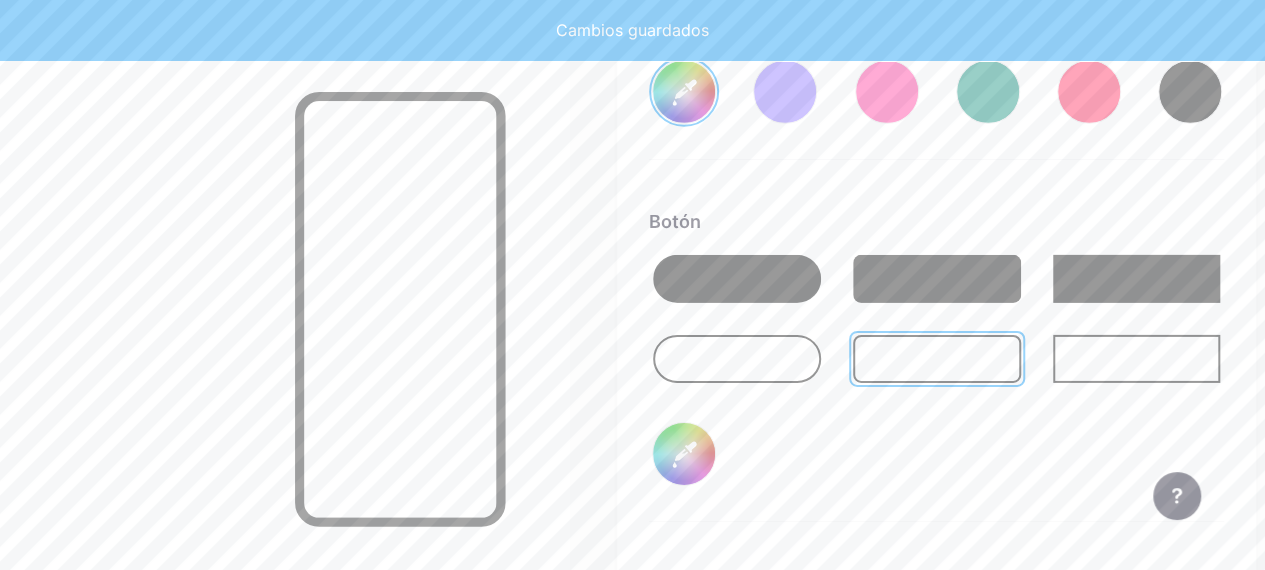 click at bounding box center (737, 279) 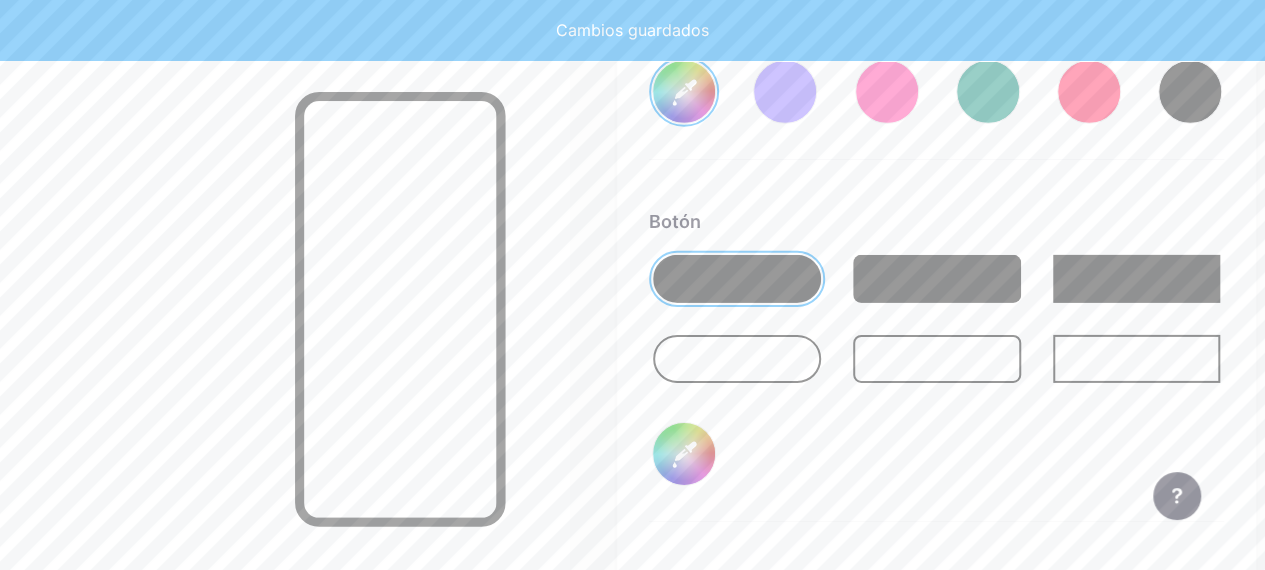 click at bounding box center [937, 279] 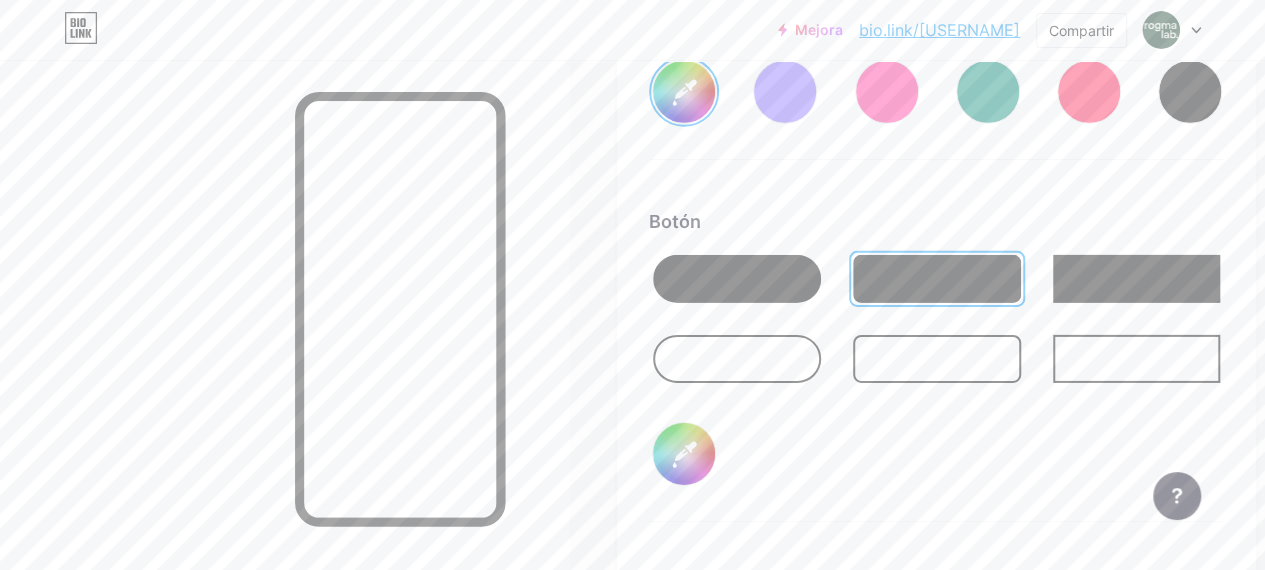 click on "#fafafa" at bounding box center (684, 454) 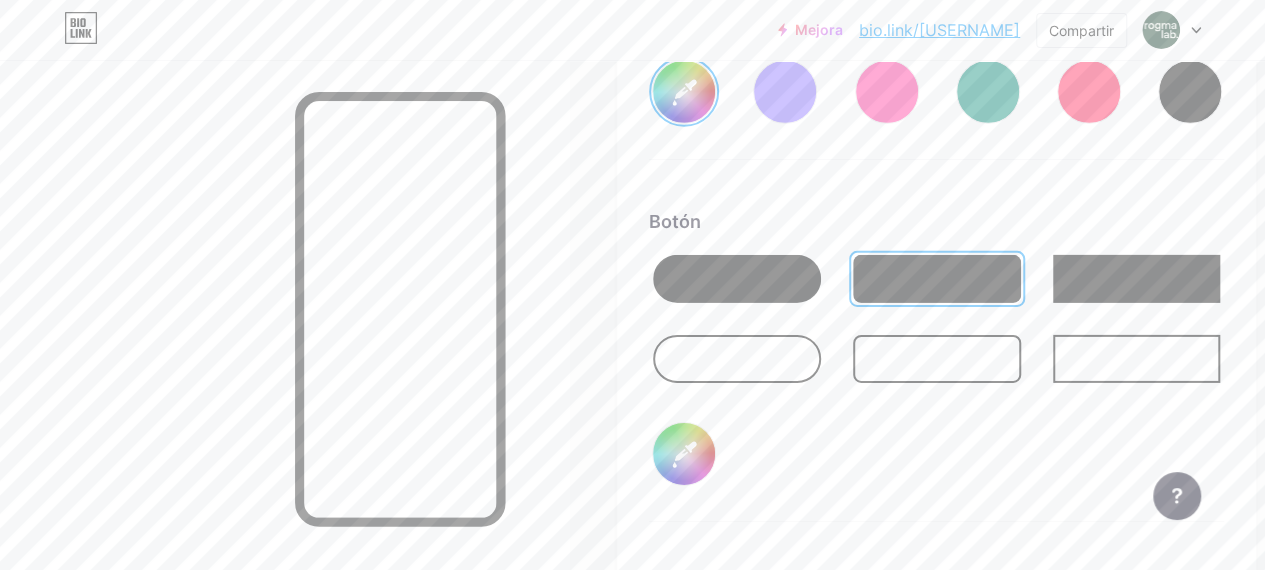 click on "Botón       #fafafa" at bounding box center [936, 365] 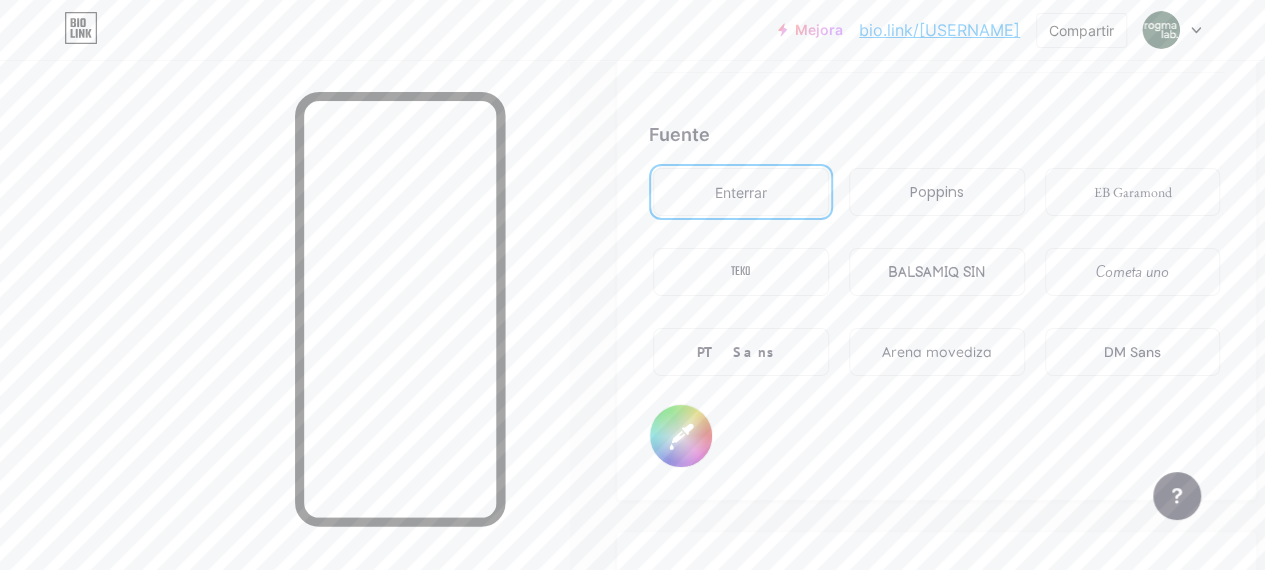 scroll, scrollTop: 3513, scrollLeft: 0, axis: vertical 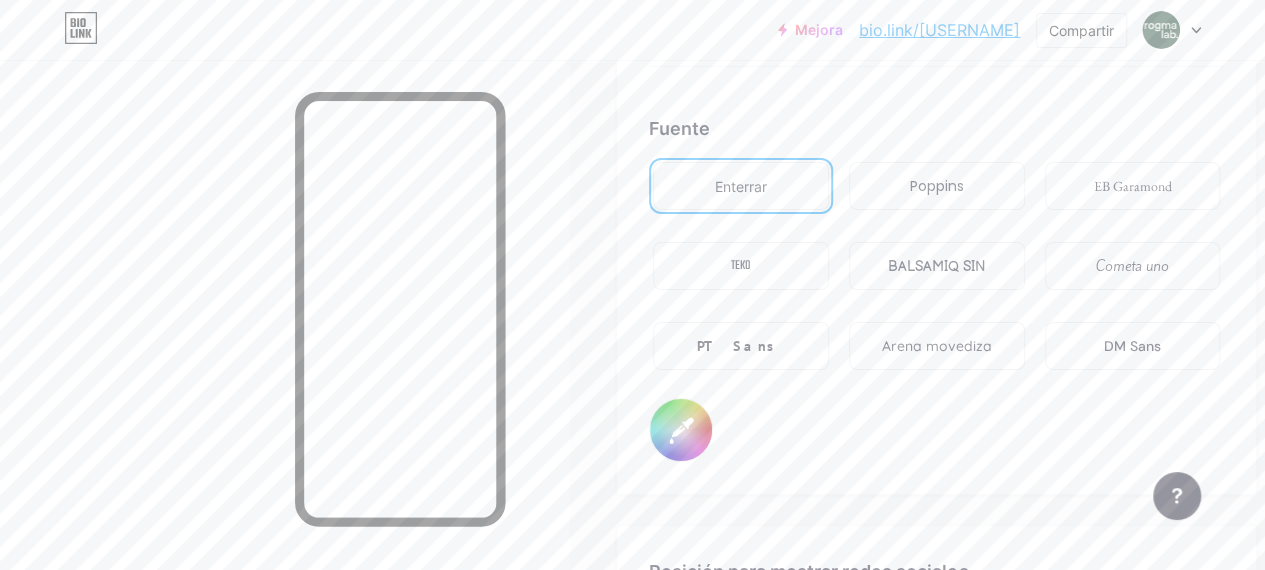 click on "Poppins" at bounding box center [937, 186] 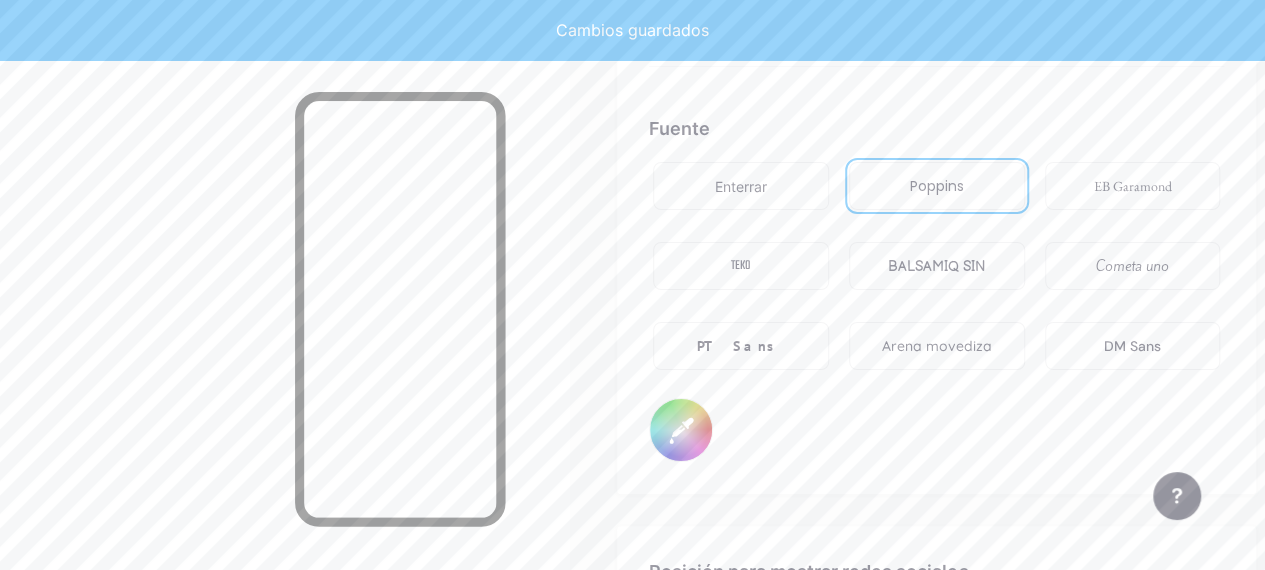 type on "#1e4229" 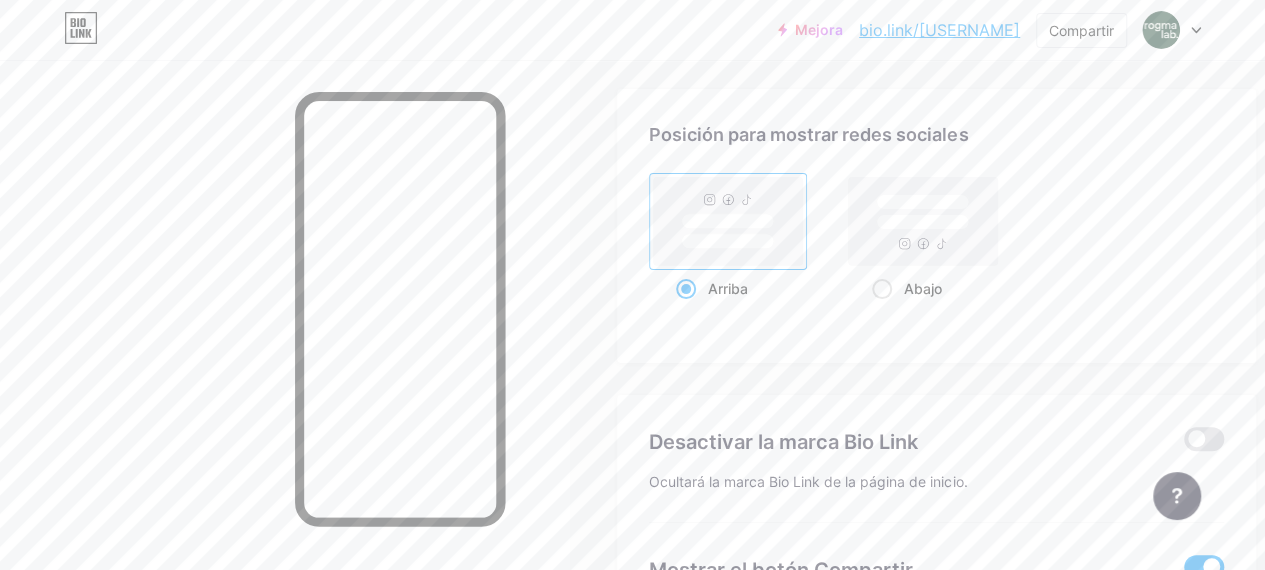 scroll, scrollTop: 3952, scrollLeft: 0, axis: vertical 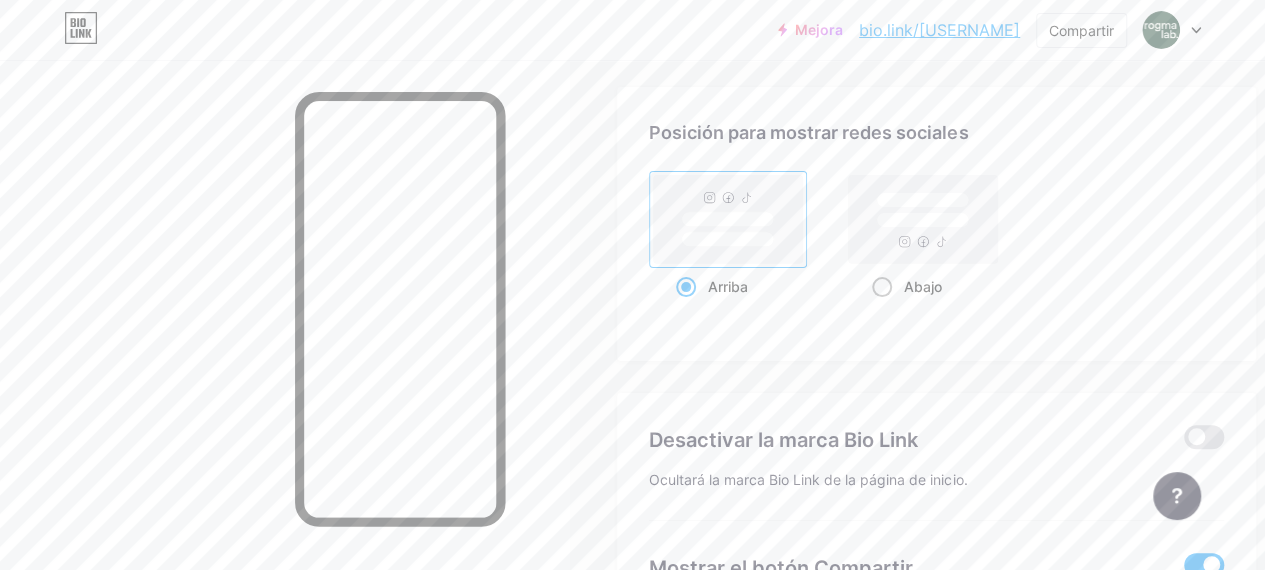 click 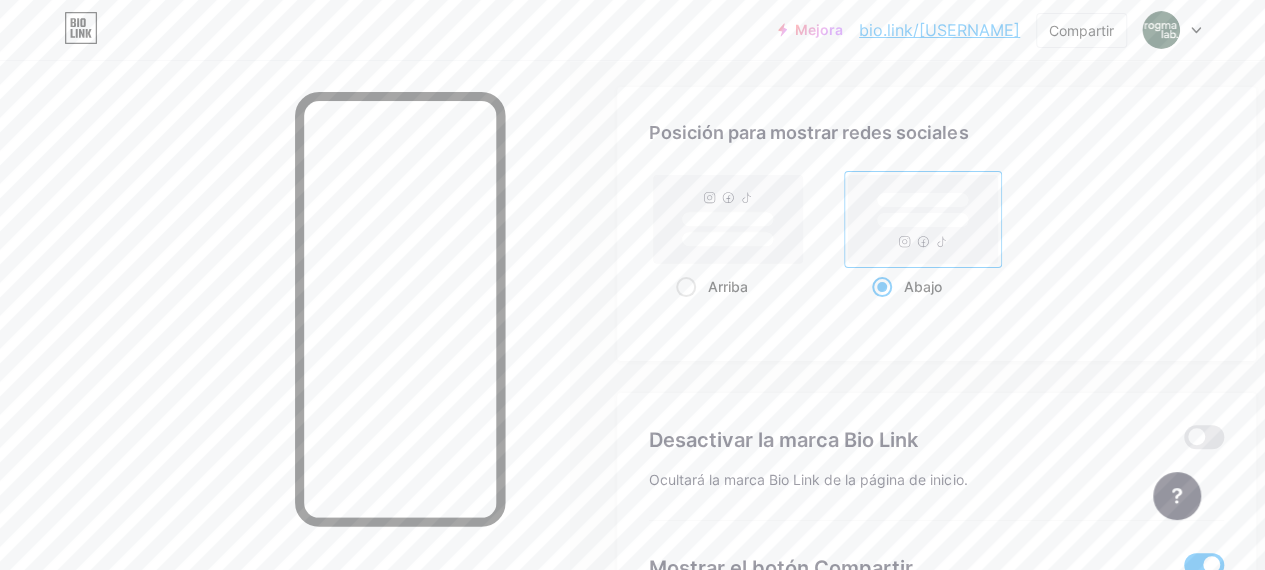 type on "#1e4229" 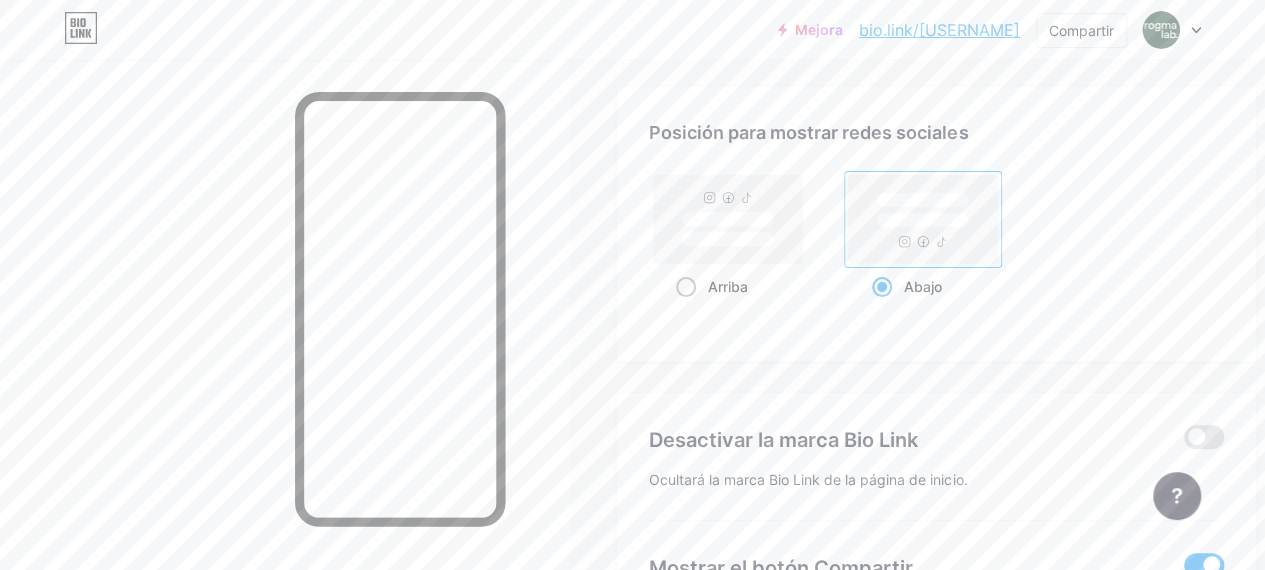 click 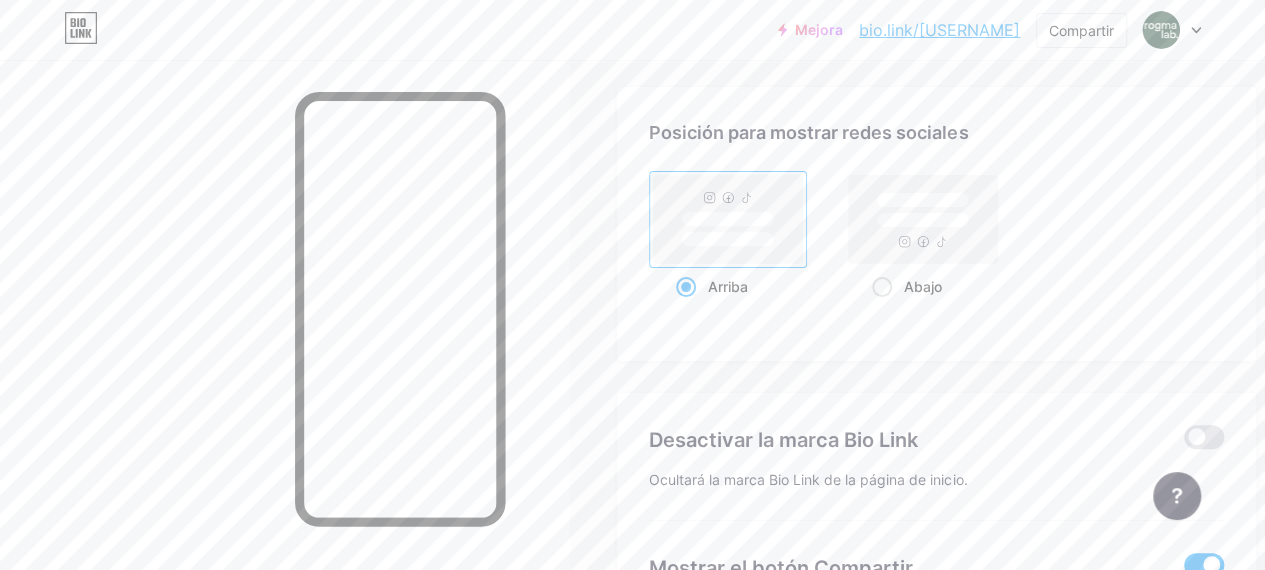 type on "#1e4229" 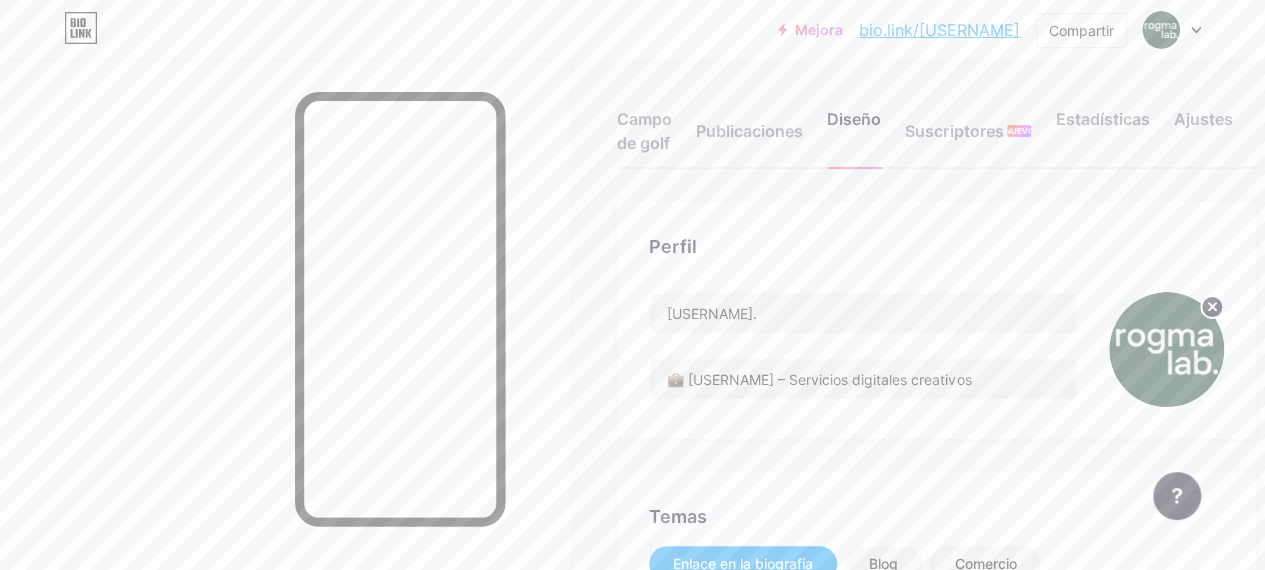 scroll, scrollTop: 0, scrollLeft: 0, axis: both 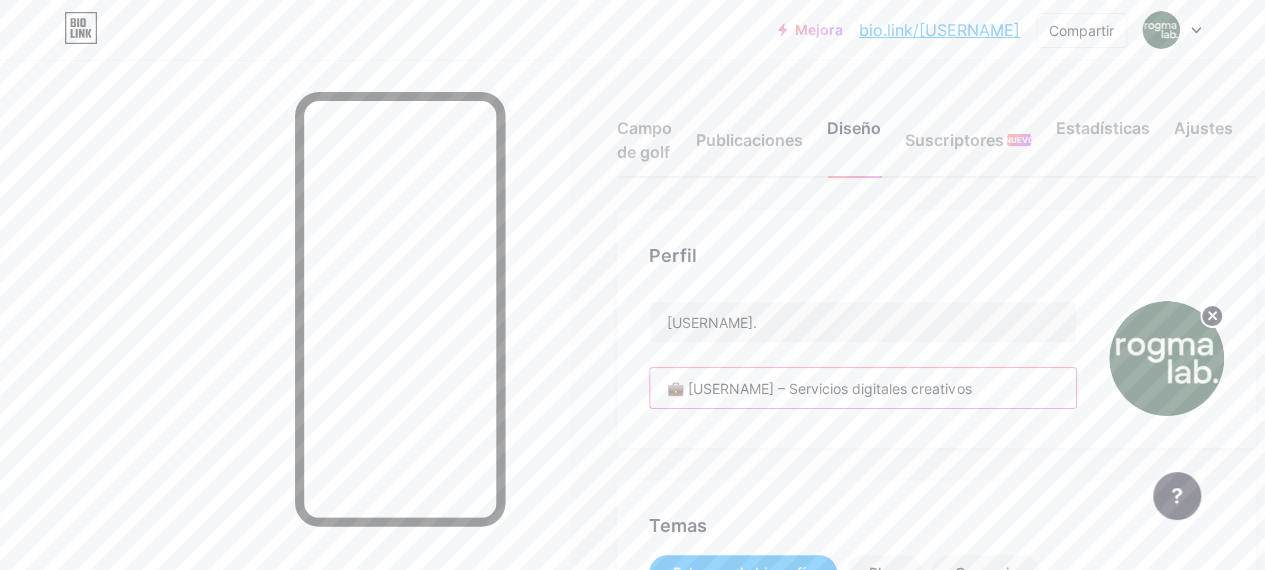drag, startPoint x: 780, startPoint y: 389, endPoint x: 698, endPoint y: 393, distance: 82.0975 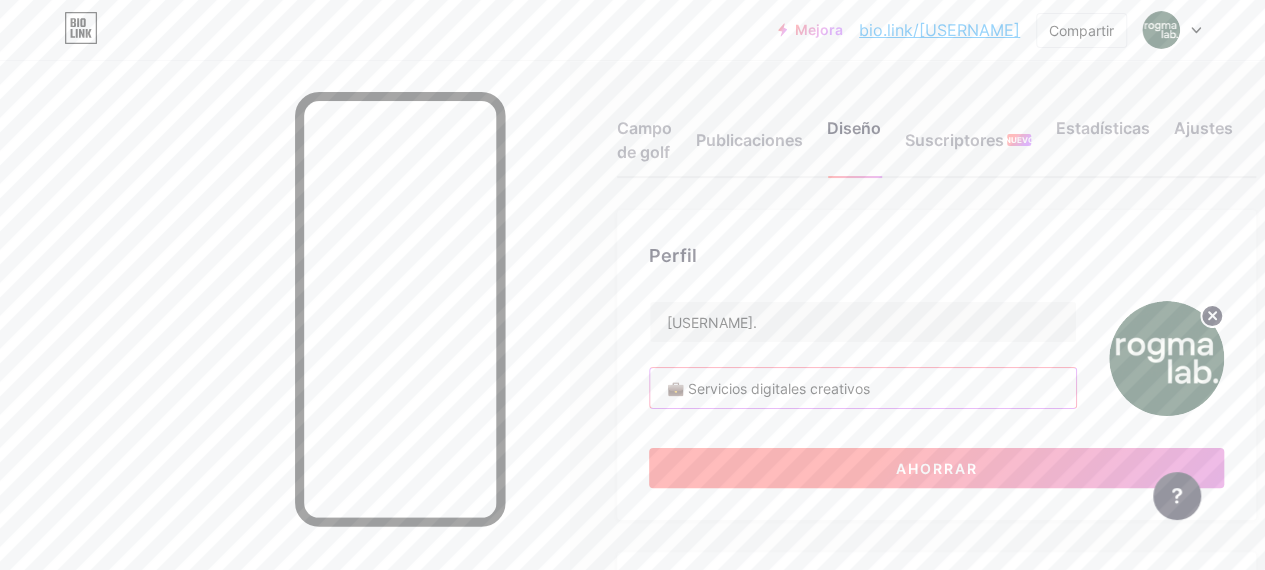 type on "💼 Servicios digitales creativos" 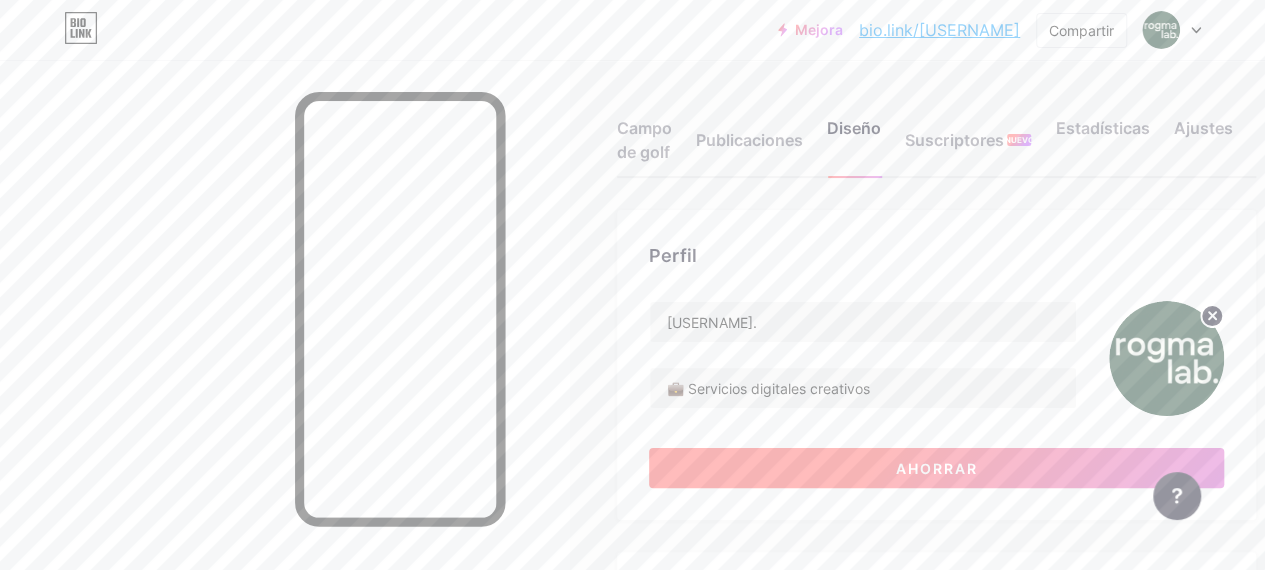 click on "Ahorrar" at bounding box center [937, 468] 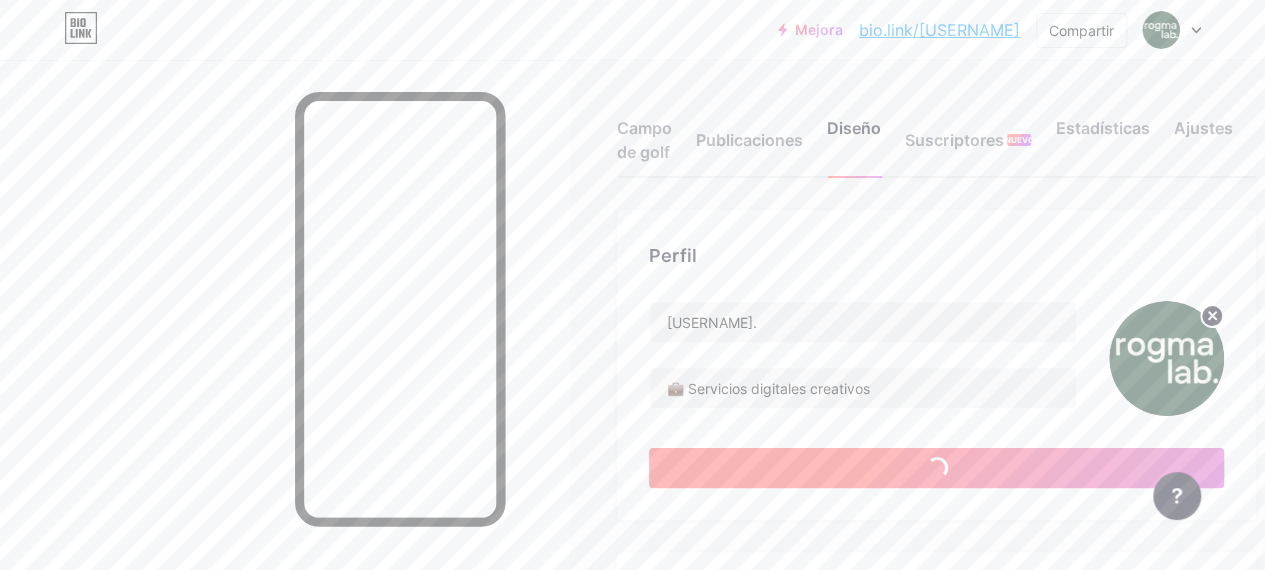 type on "#1e4229" 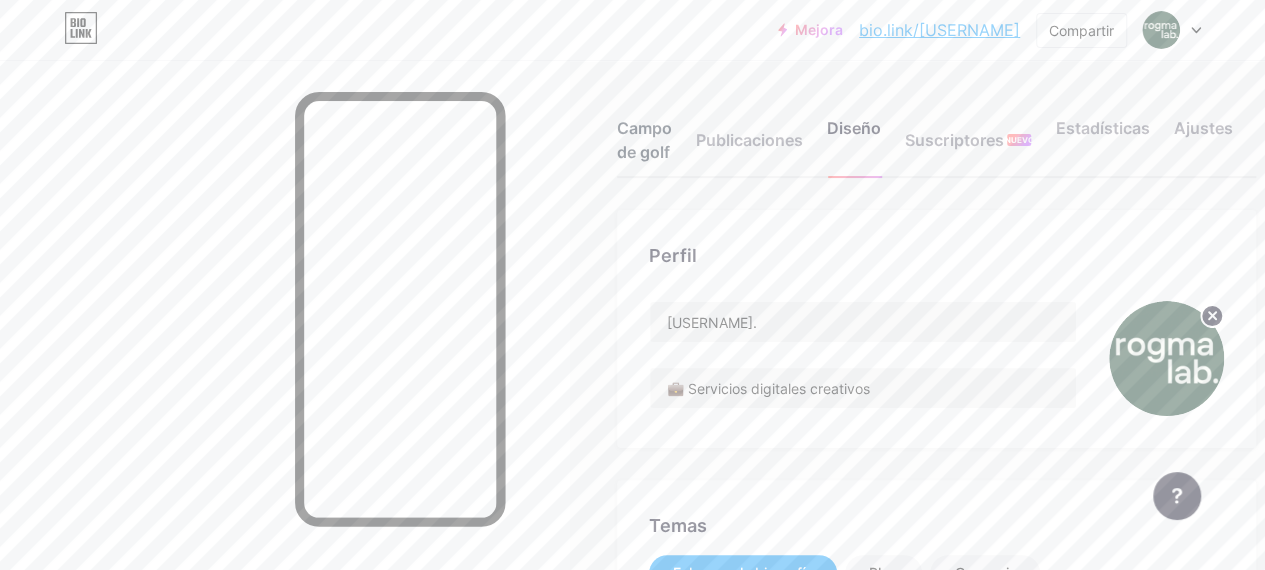 click on "Campo de golf" at bounding box center (644, 140) 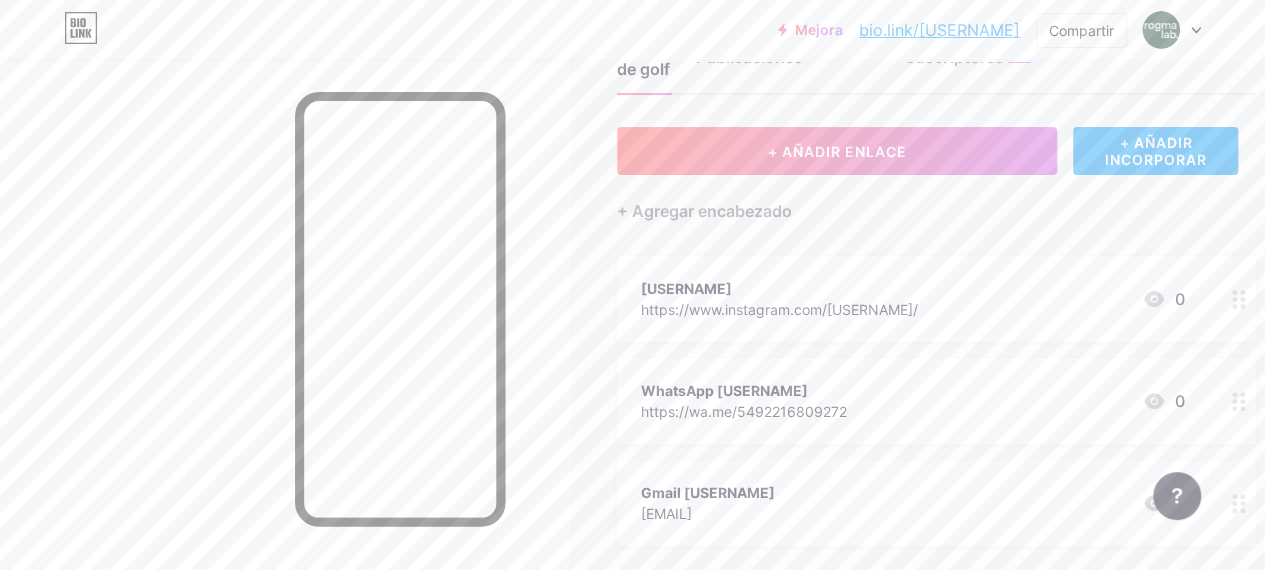 scroll, scrollTop: 86, scrollLeft: 0, axis: vertical 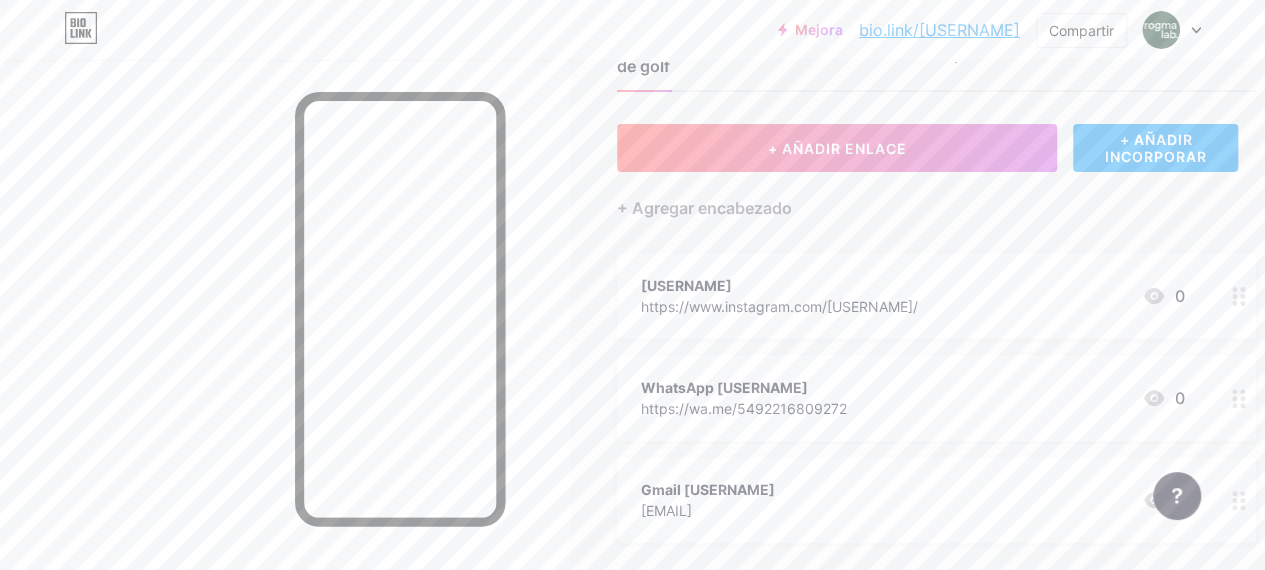 click at bounding box center [1239, 296] 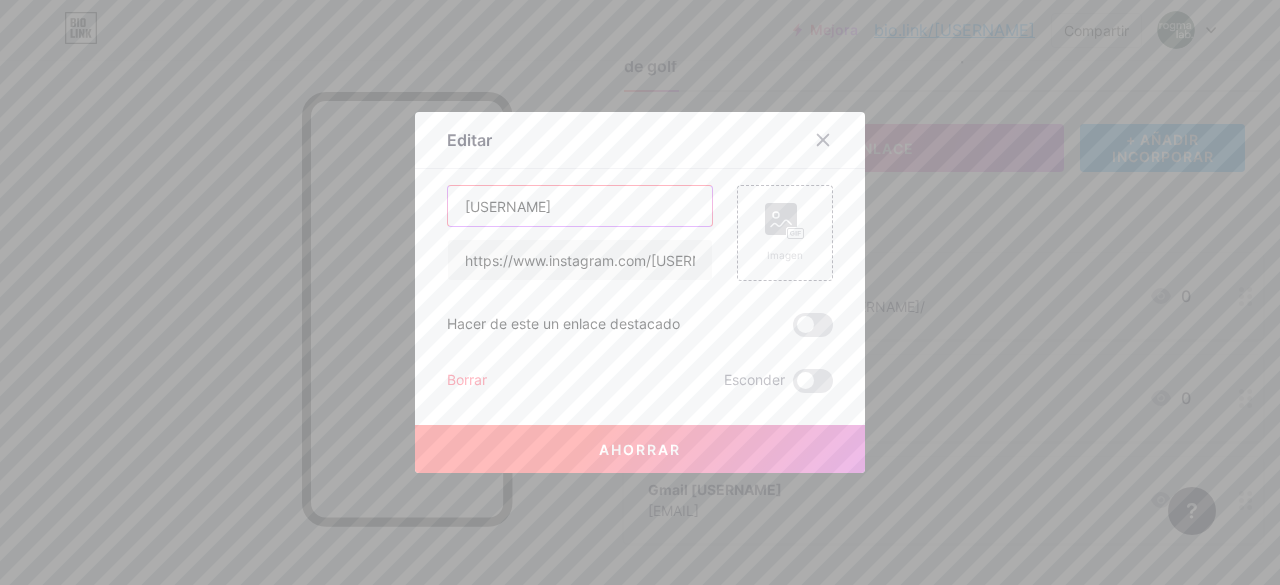drag, startPoint x: 531, startPoint y: 204, endPoint x: 327, endPoint y: 204, distance: 204 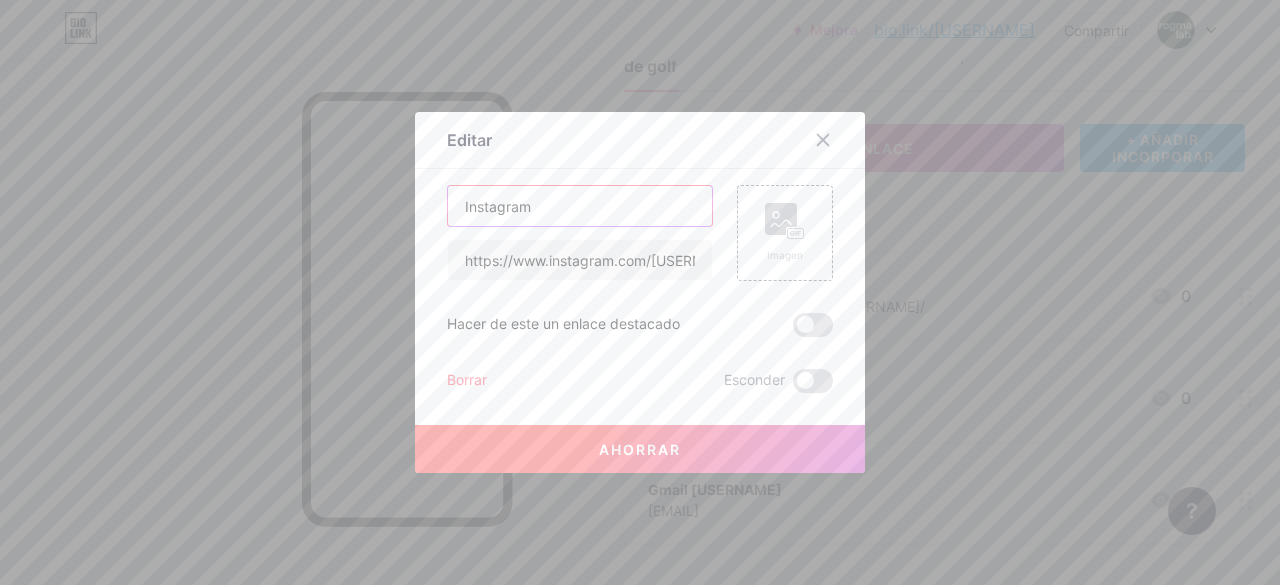 type on "Instagram" 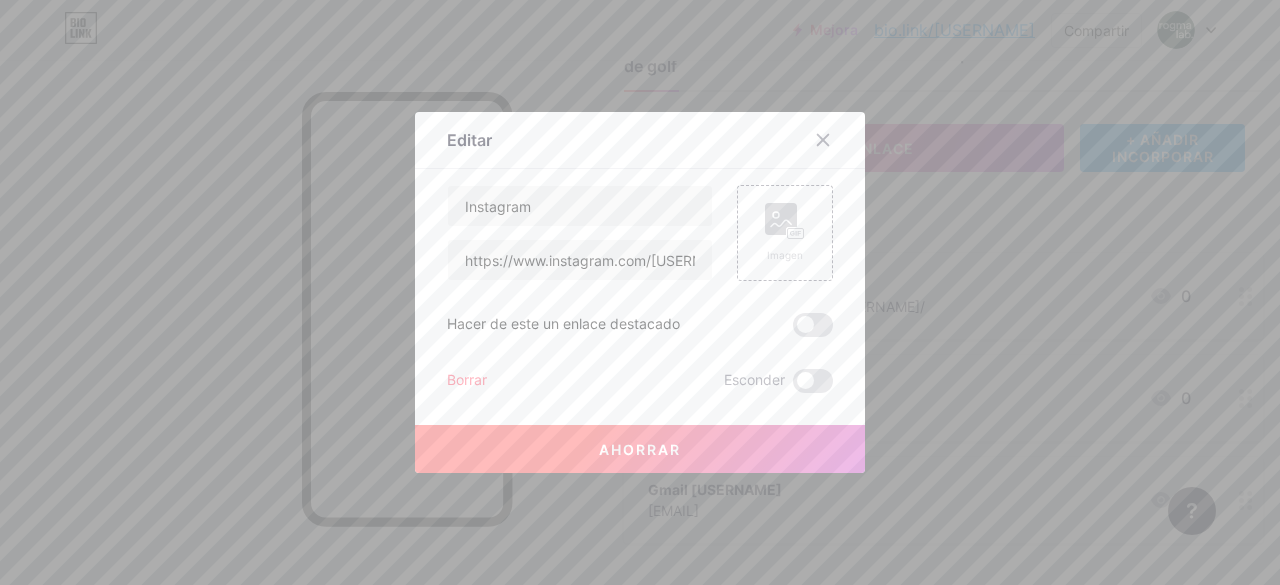 click on "Ahorrar" at bounding box center [640, 449] 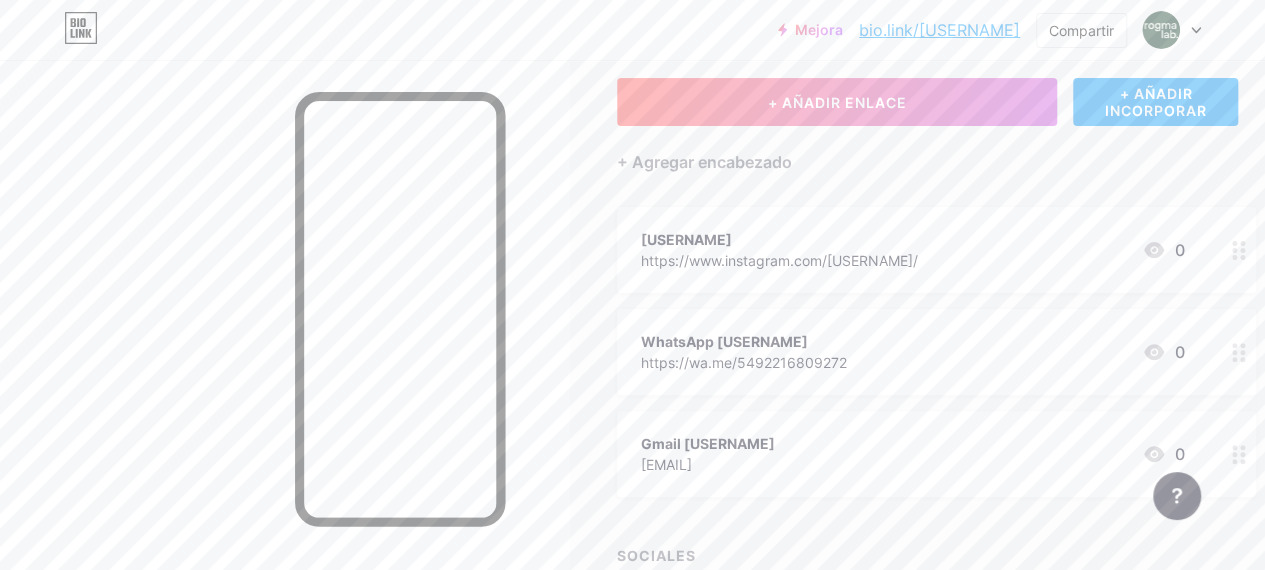 scroll, scrollTop: 138, scrollLeft: 0, axis: vertical 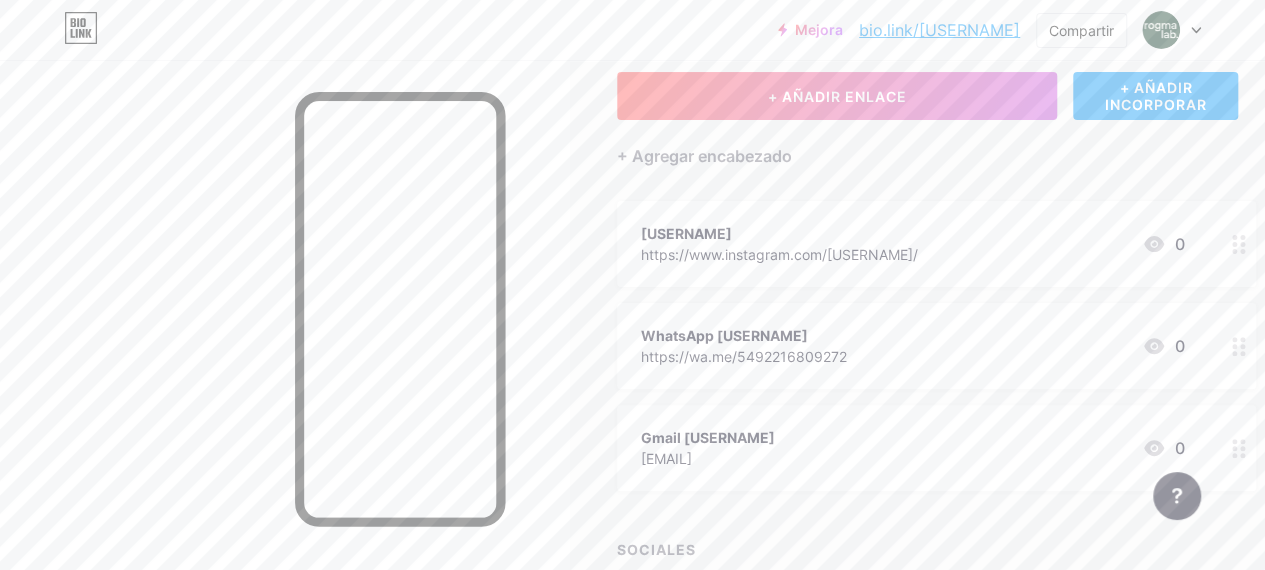 click on "WhatsApp [USERNAME]" at bounding box center [744, 335] 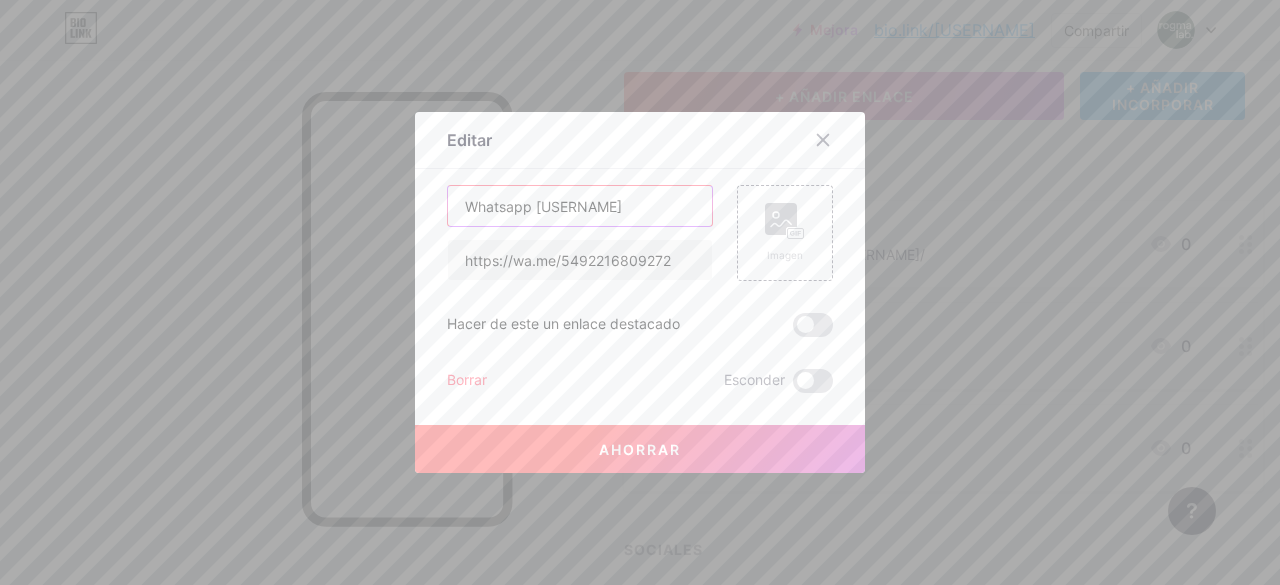 drag, startPoint x: 577, startPoint y: 203, endPoint x: 518, endPoint y: 204, distance: 59.008472 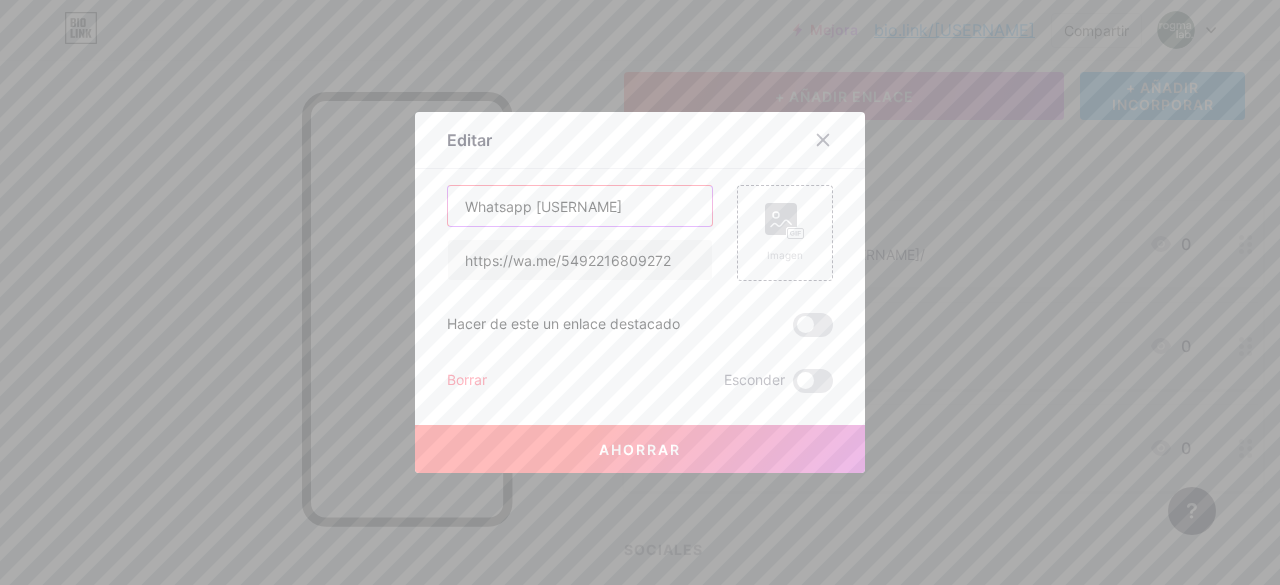 click on "Whatsapp [USERNAME]" at bounding box center (580, 206) 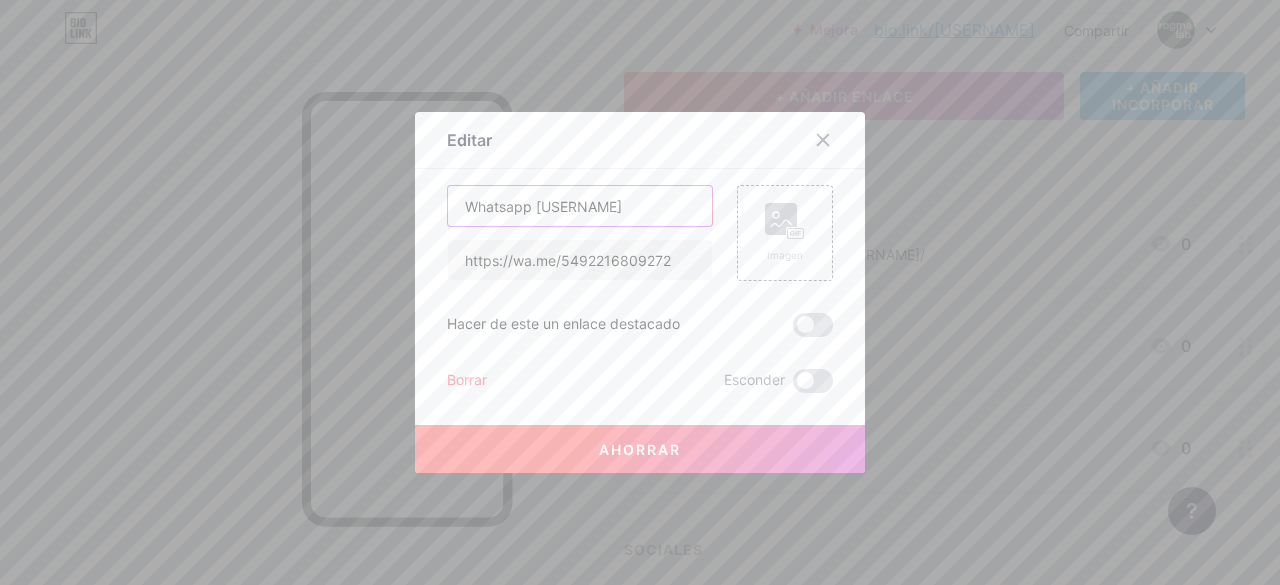 drag, startPoint x: 584, startPoint y: 206, endPoint x: 522, endPoint y: 203, distance: 62.072536 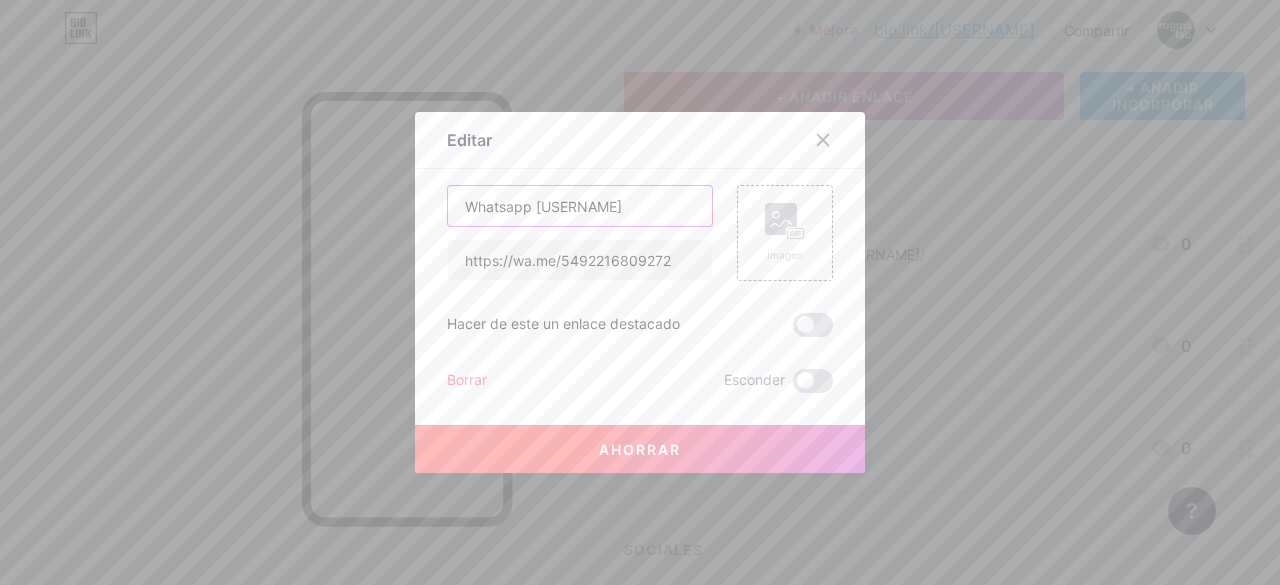 click on "Whatsapp [USERNAME]" at bounding box center (580, 206) 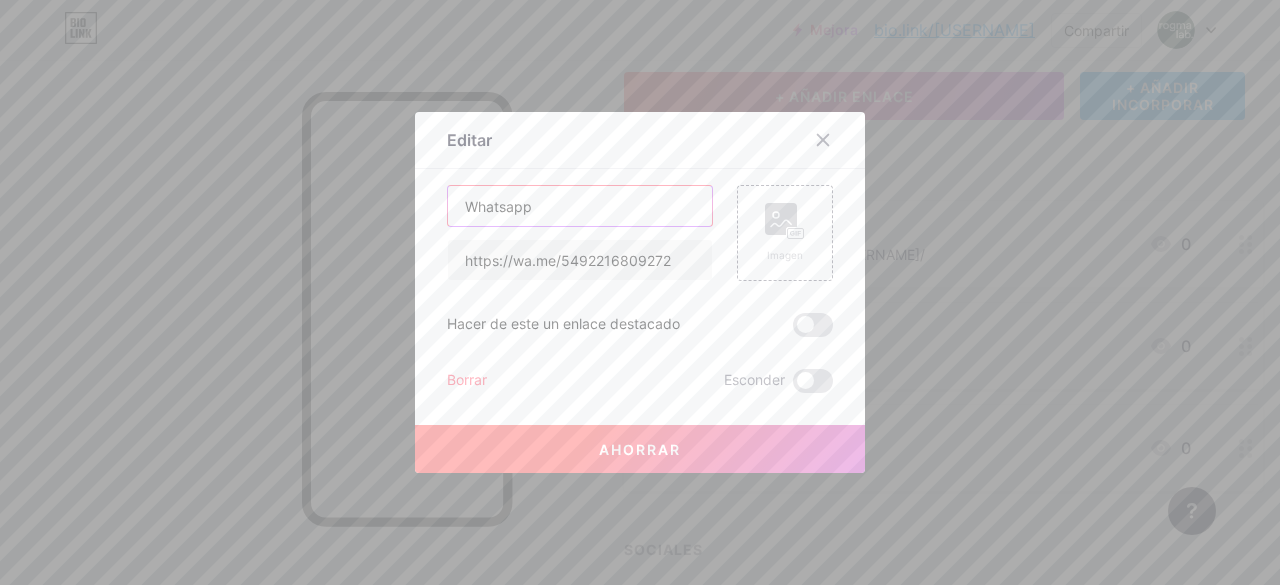 type on "Whatsapp" 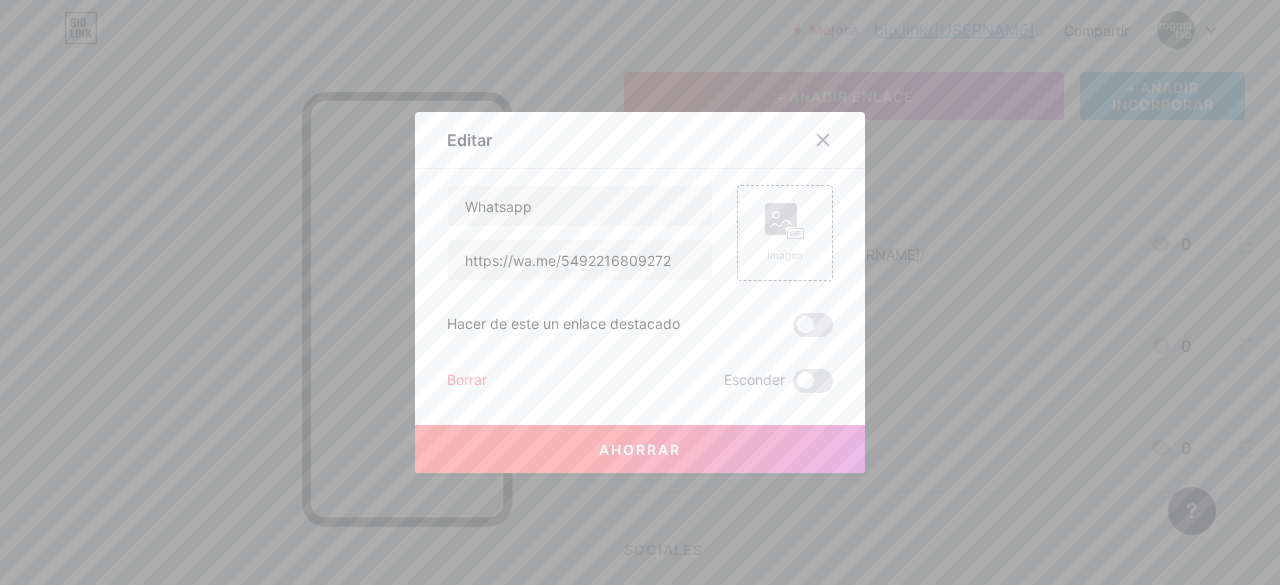 click on "Ahorrar" at bounding box center (640, 449) 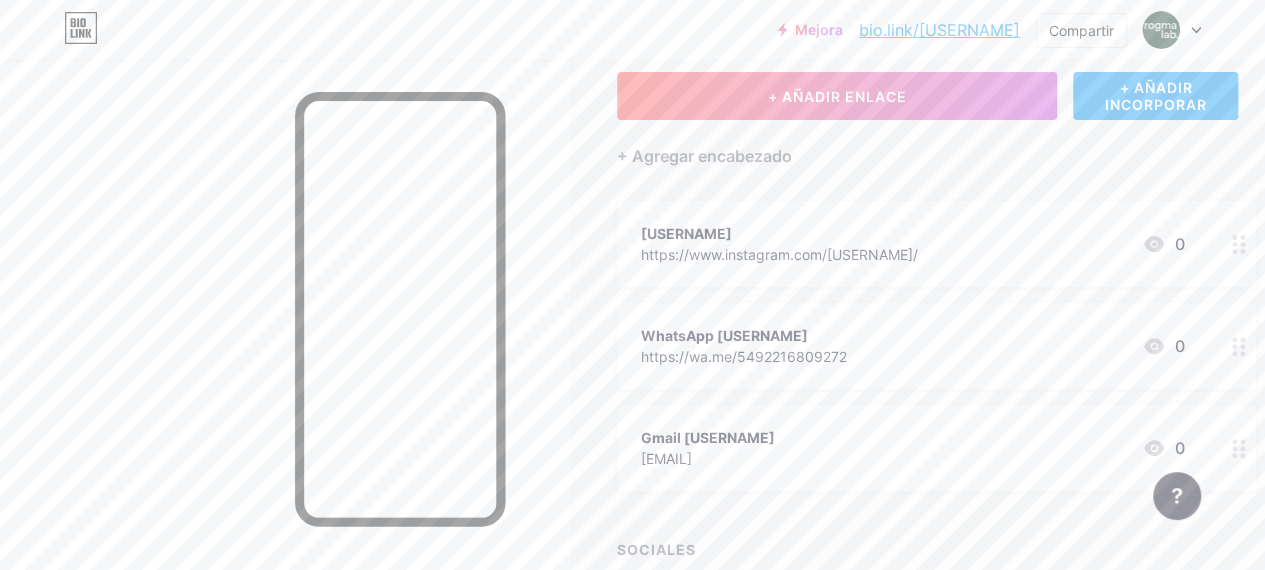 click on "Gmail [USERNAME]
[EMAIL]
0" at bounding box center [912, 448] 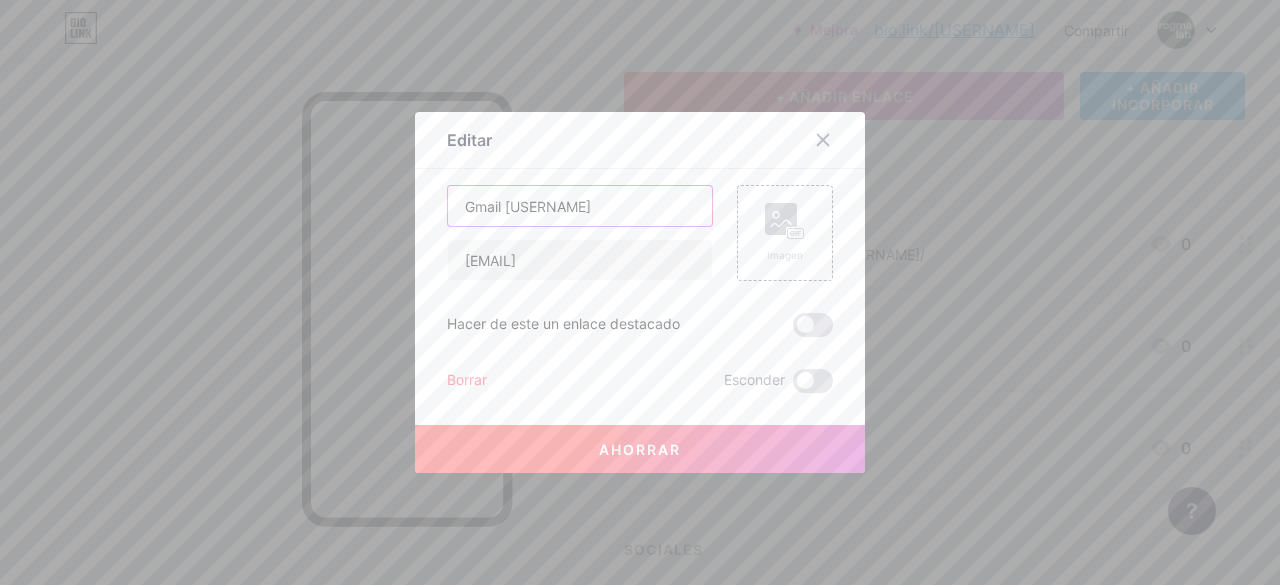 drag, startPoint x: 605, startPoint y: 201, endPoint x: 494, endPoint y: 221, distance: 112.78741 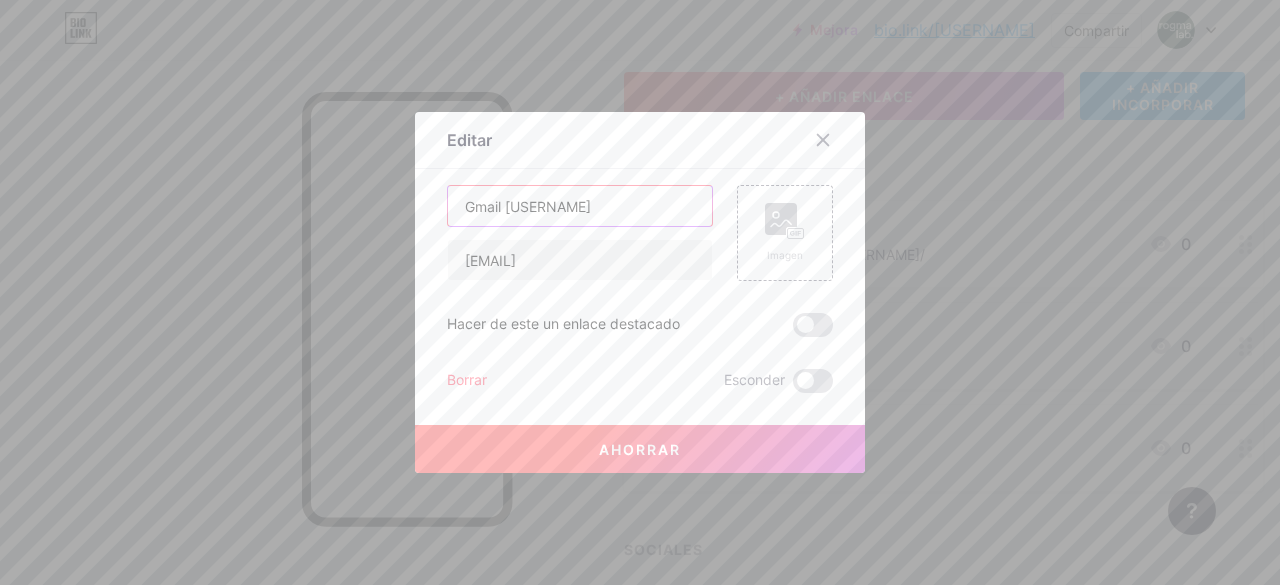 click on "Gmail [USERNAME]" at bounding box center [580, 206] 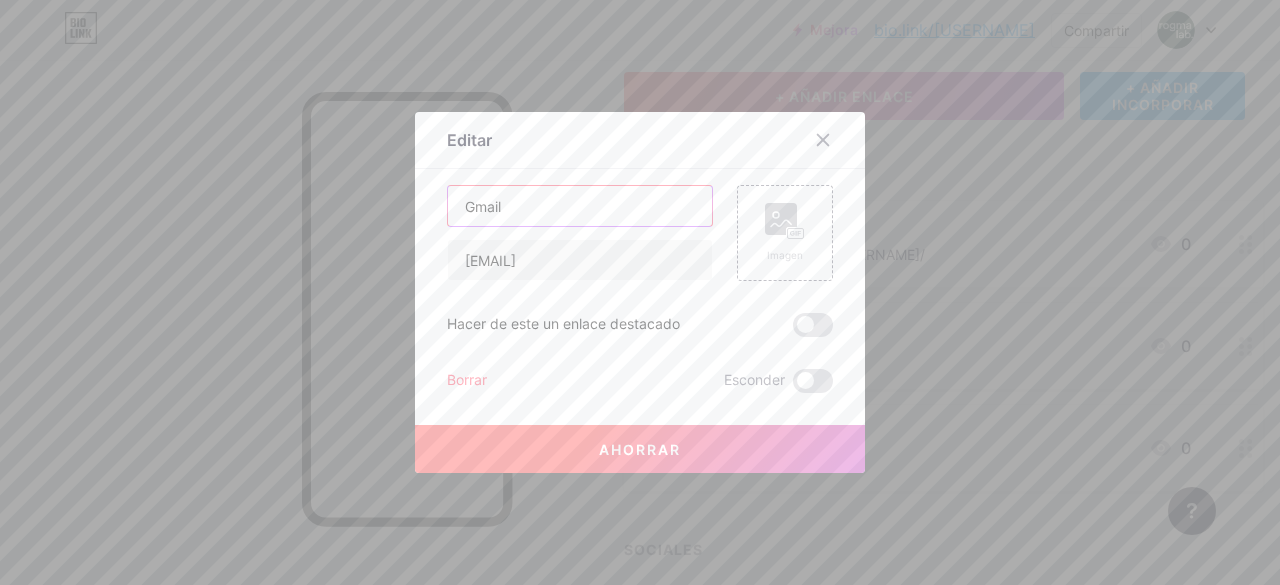 type on "Gmail" 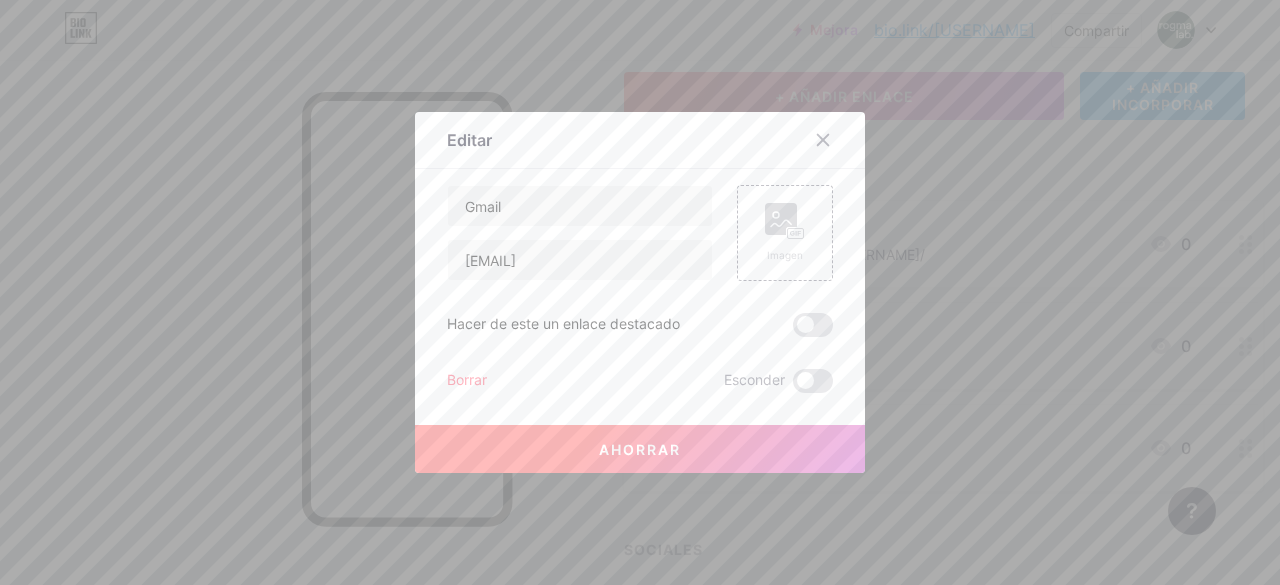 click on "Ahorrar" at bounding box center (640, 449) 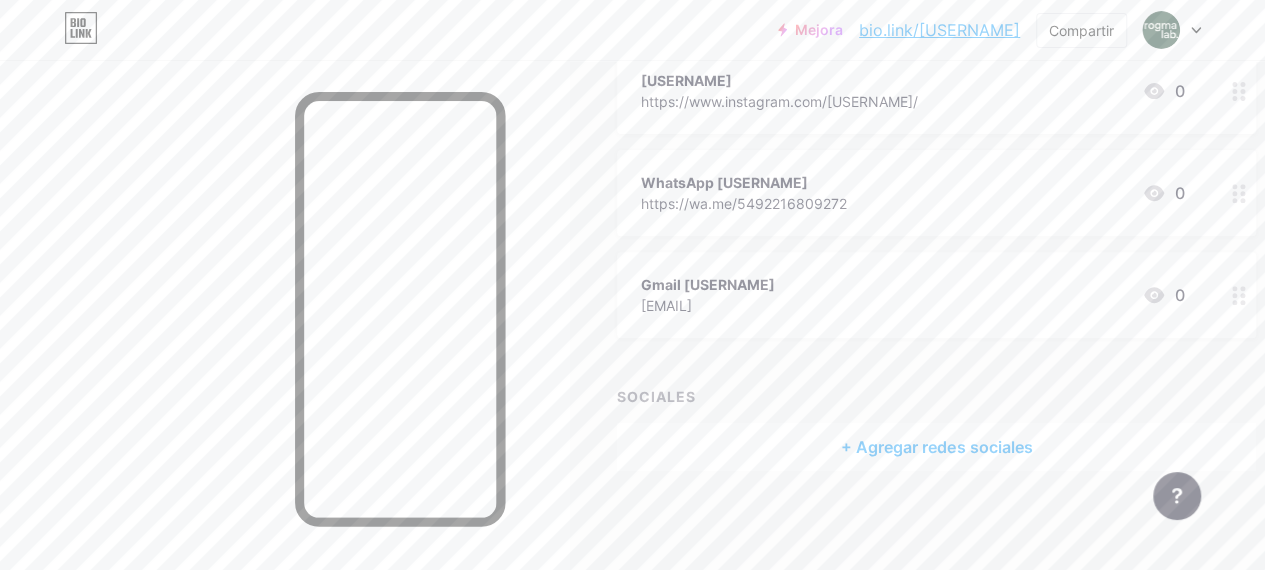 scroll, scrollTop: 0, scrollLeft: 0, axis: both 